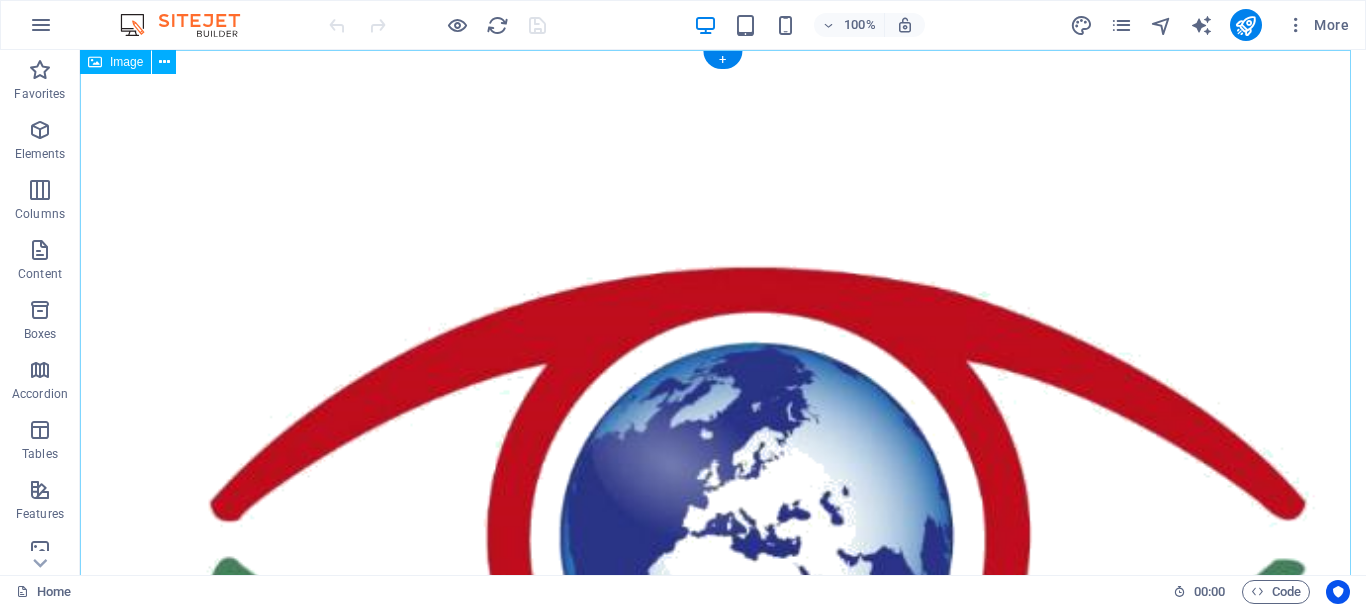 scroll, scrollTop: 0, scrollLeft: 0, axis: both 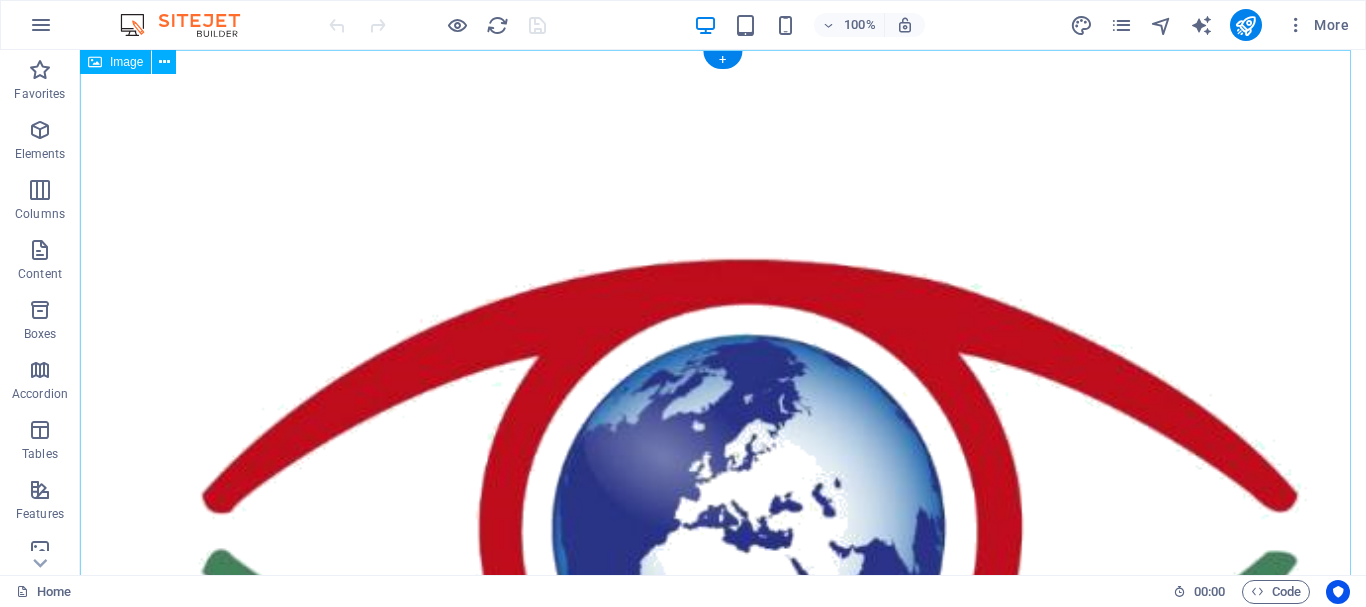 click at bounding box center (723, 635) 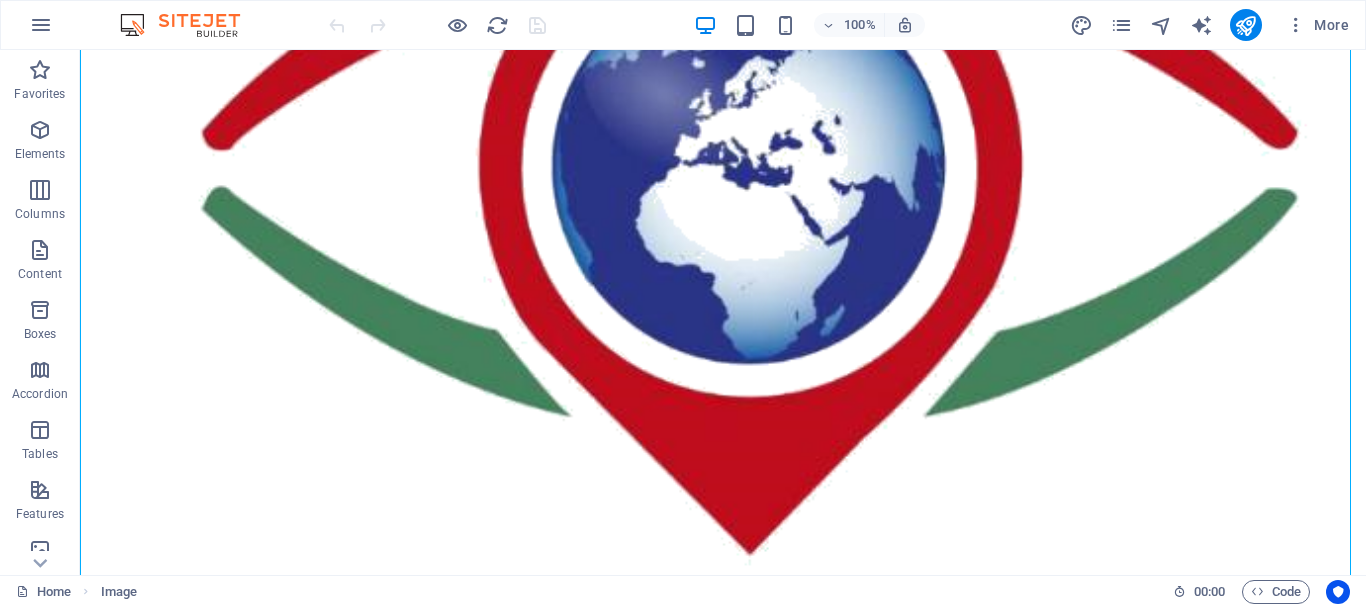 scroll, scrollTop: 633, scrollLeft: 0, axis: vertical 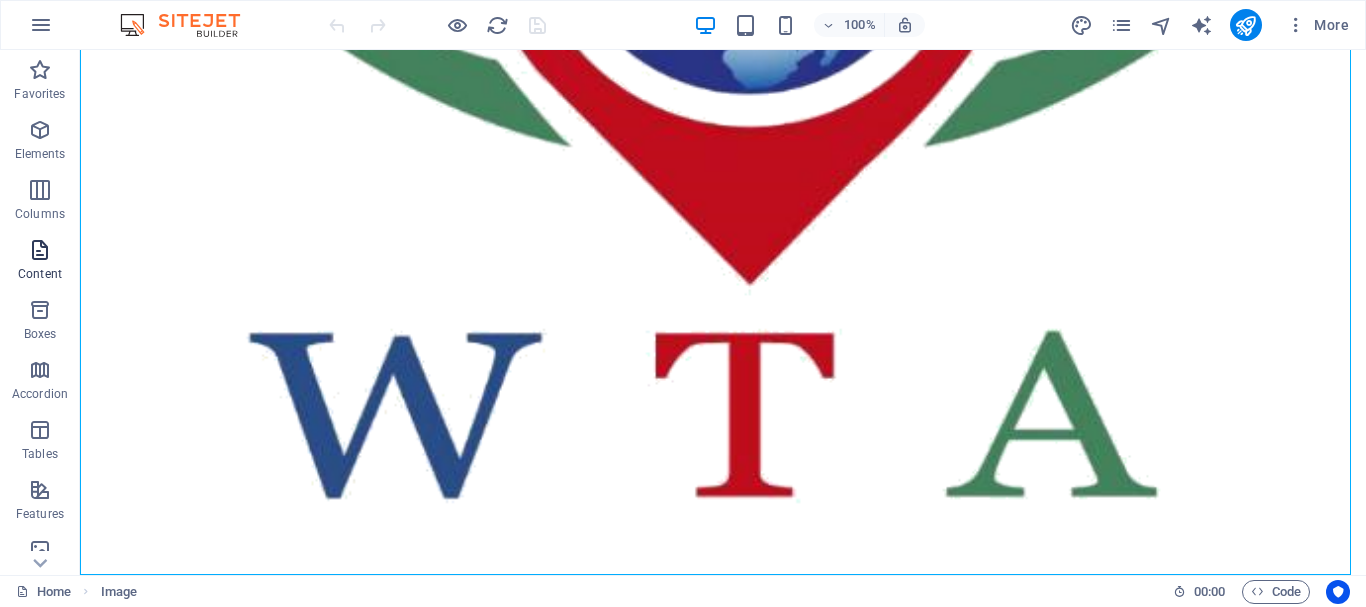 click at bounding box center [40, 250] 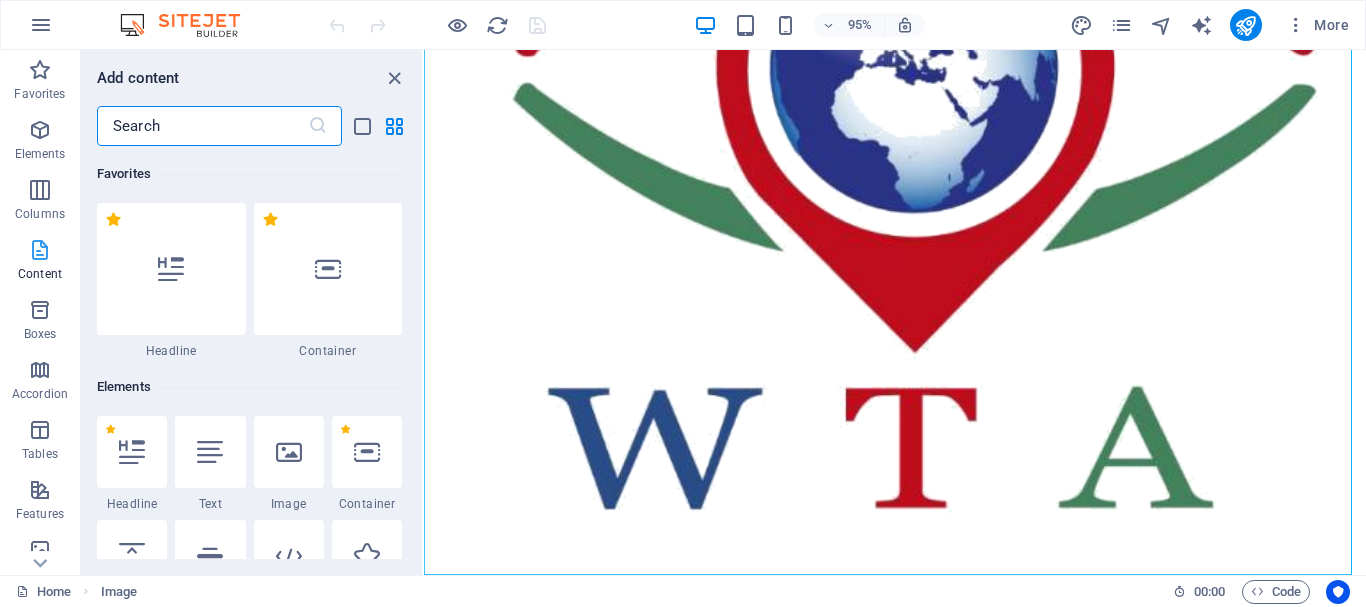 scroll, scrollTop: 337, scrollLeft: 0, axis: vertical 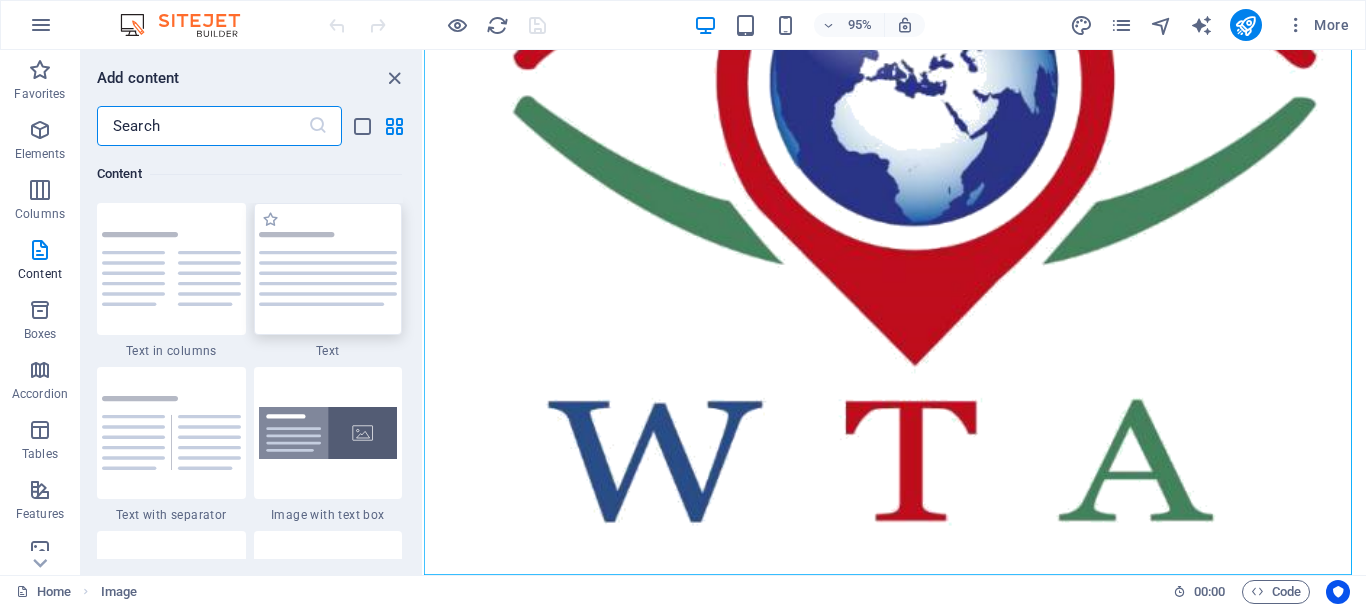 click at bounding box center [328, 269] 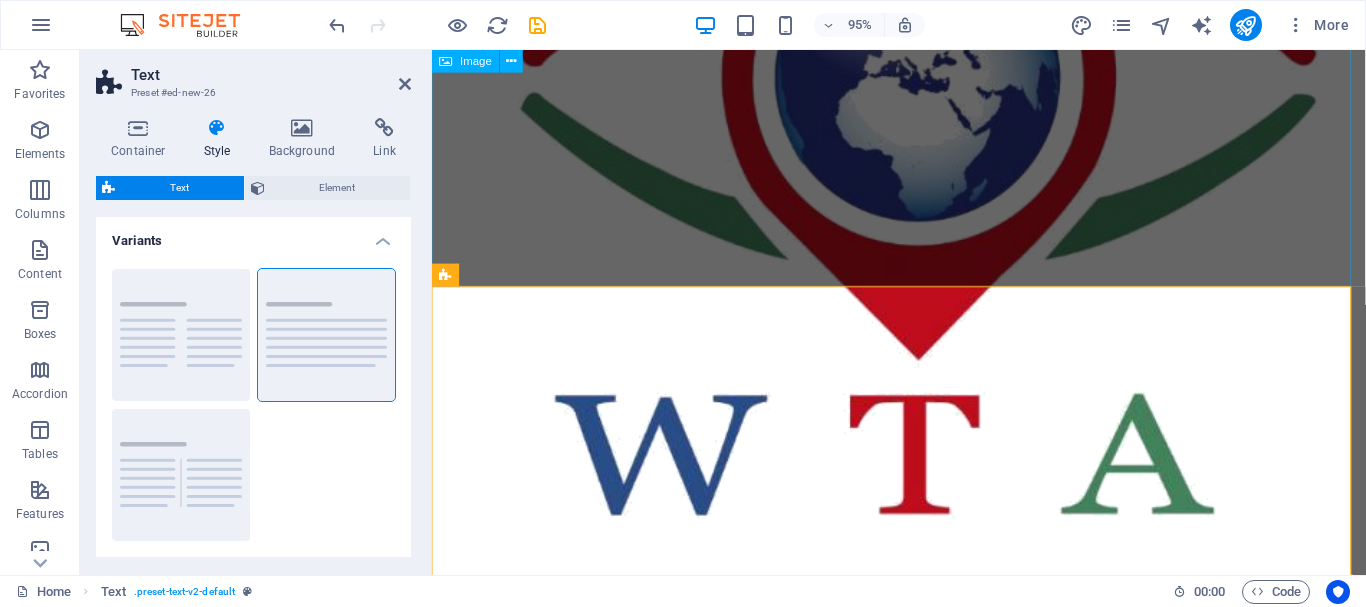 scroll, scrollTop: 633, scrollLeft: 0, axis: vertical 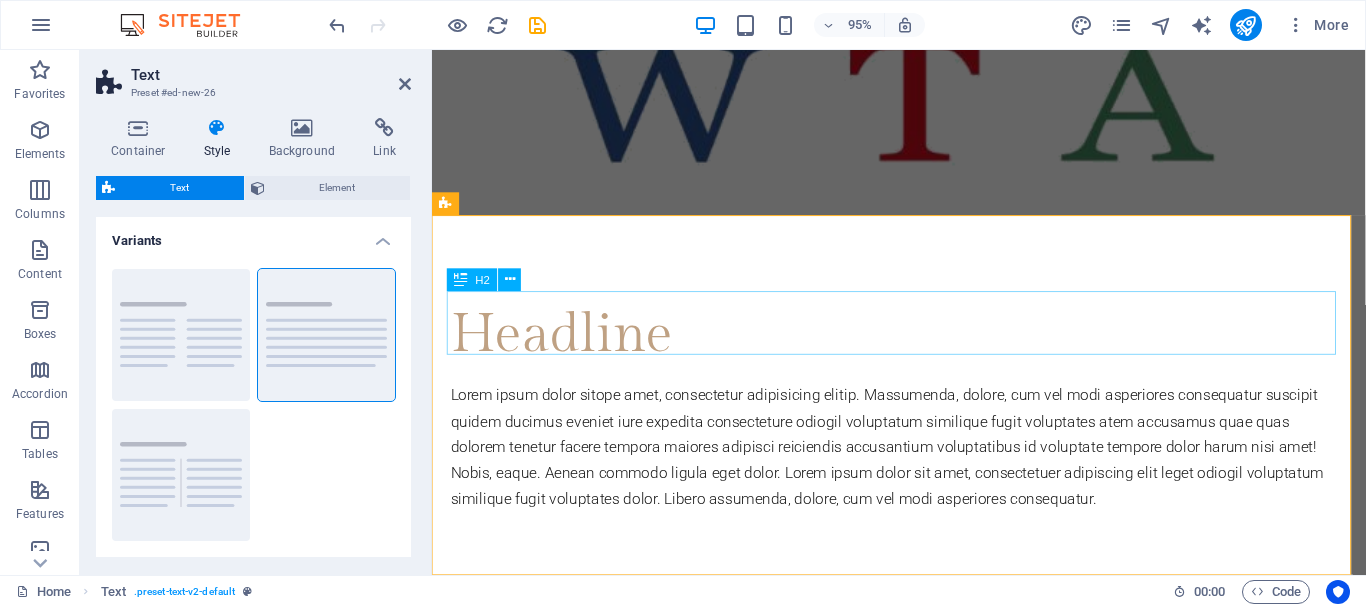 click on "Headline" at bounding box center (924, 350) 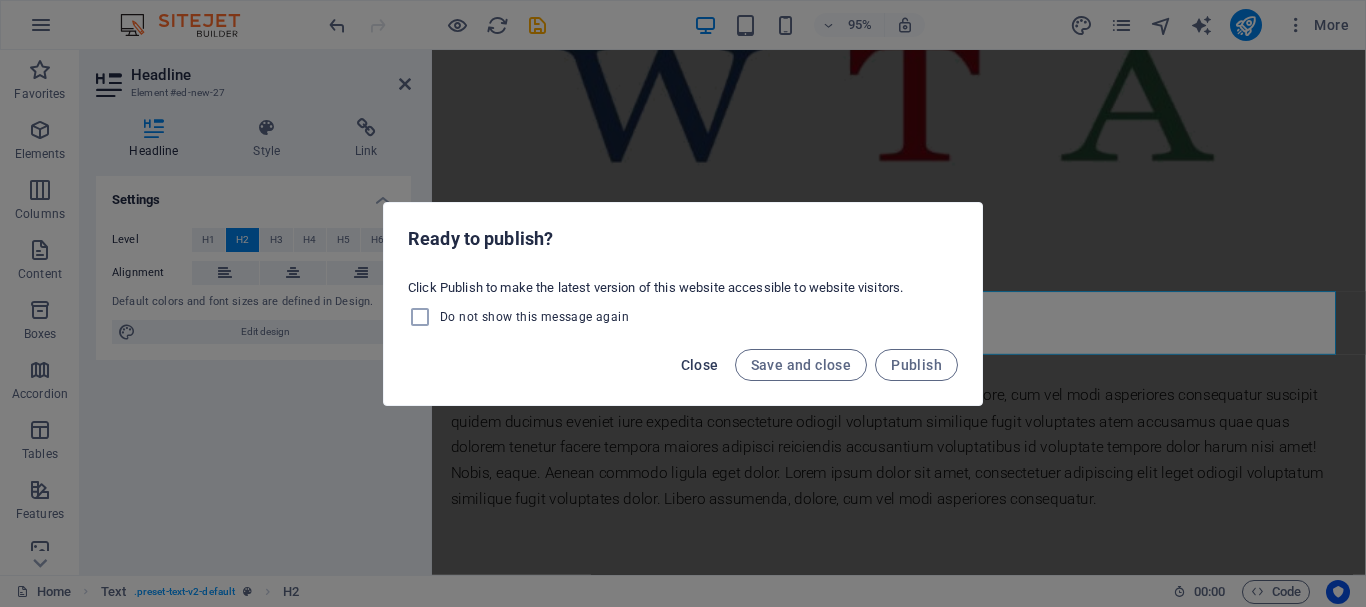click on "Close" at bounding box center (700, 365) 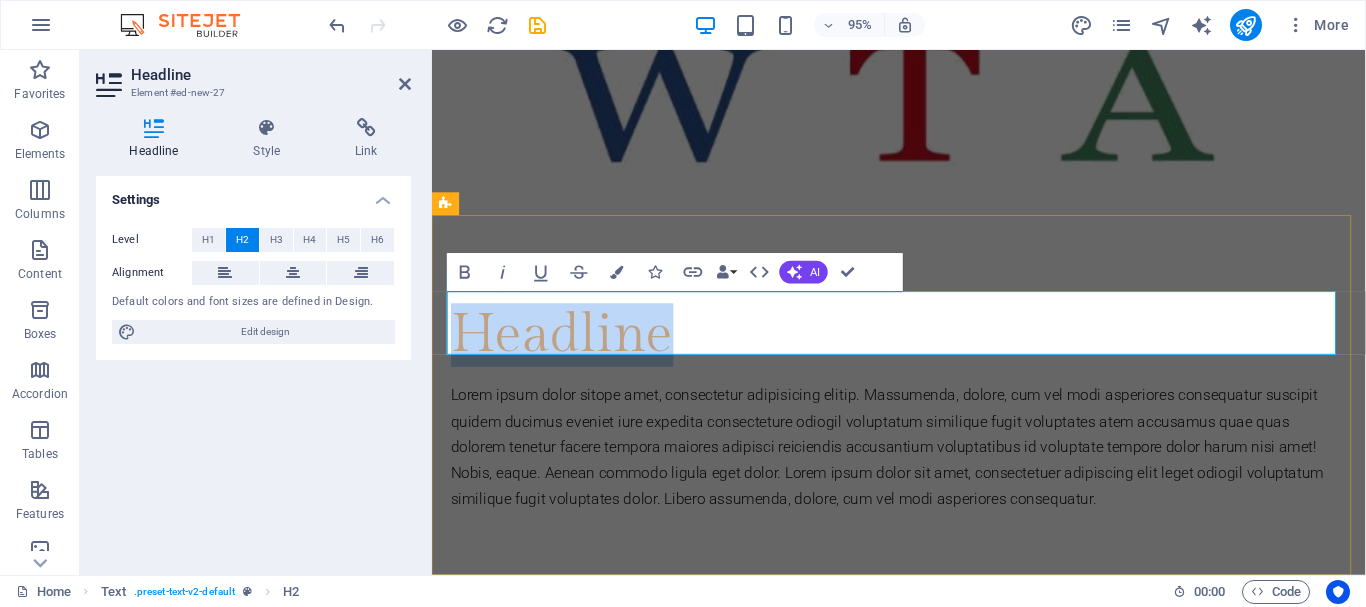 click on "Headline" at bounding box center (924, 350) 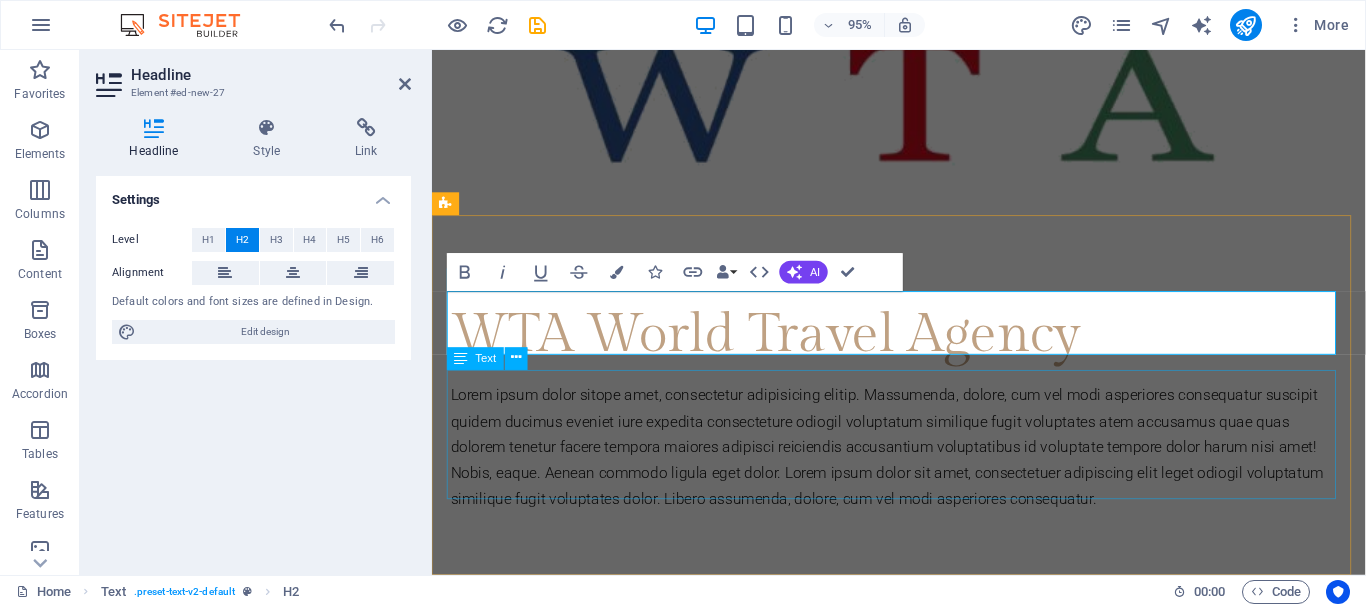click on "Lorem ipsum dolor sitope amet, consectetur adipisicing elitip. Massumenda, dolore, cum vel modi asperiores consequatur suscipit quidem ducimus eveniet iure expedita consecteture odiogil voluptatum similique fugit voluptates atem accusamus quae quas dolorem tenetur facere tempora maiores adipisci reiciendis accusantium voluptatibus id voluptate tempore dolor harum nisi amet! Nobis, eaque. Aenean commodo ligula eget dolor. Lorem ipsum dolor sit amet, consectetuer adipiscing elit leget odiogil voluptatum similique fugit voluptates dolor. Libero assumenda, dolore, cum vel modi asperiores consequatur." at bounding box center [924, 468] 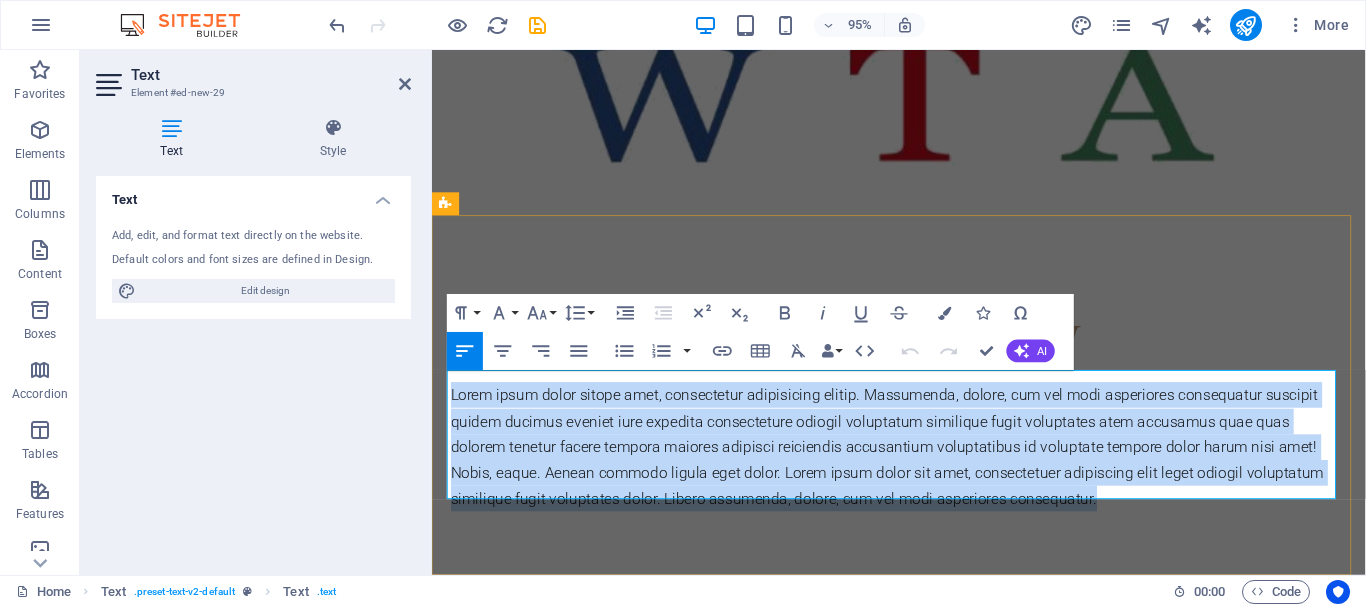 type 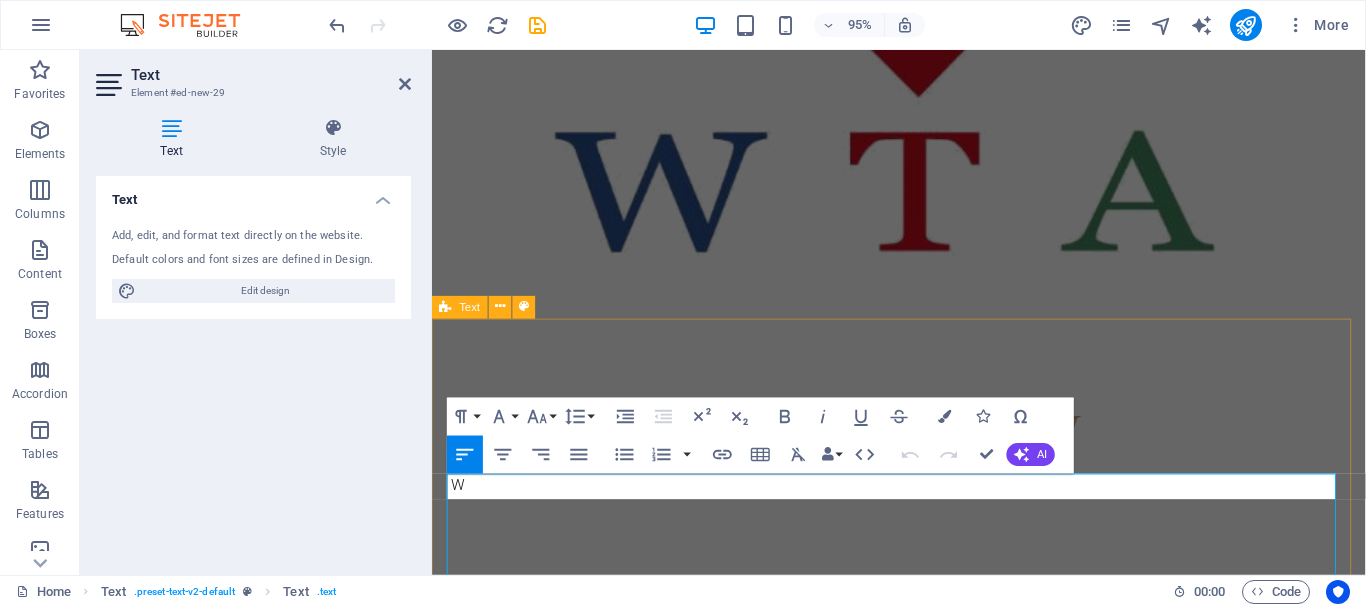 scroll, scrollTop: 599, scrollLeft: 0, axis: vertical 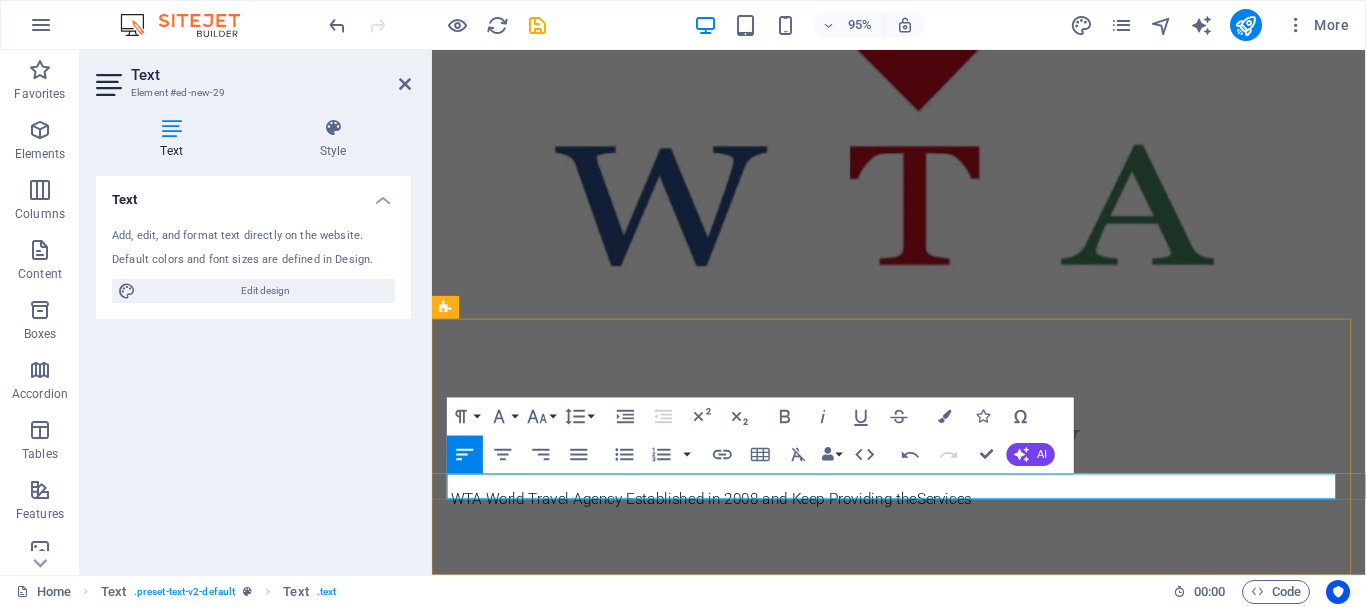 click on "WTA World Travel Agency Established in 2008 and Keep Providing theServices" at bounding box center [924, 522] 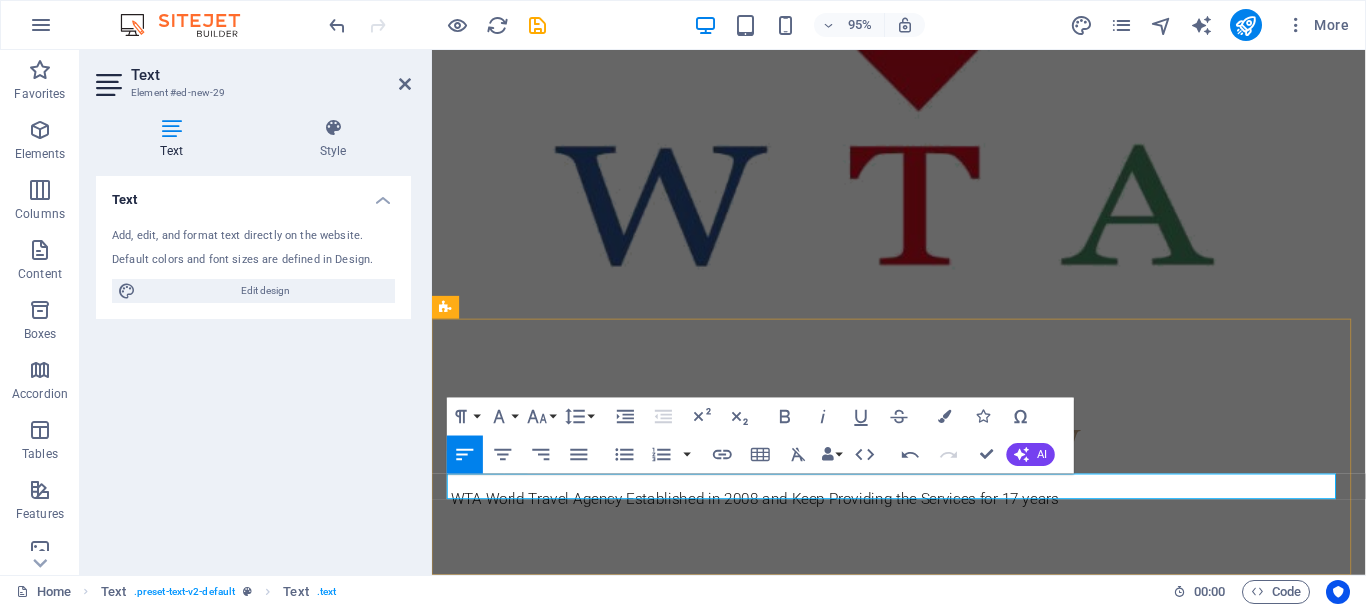 scroll, scrollTop: 626, scrollLeft: 0, axis: vertical 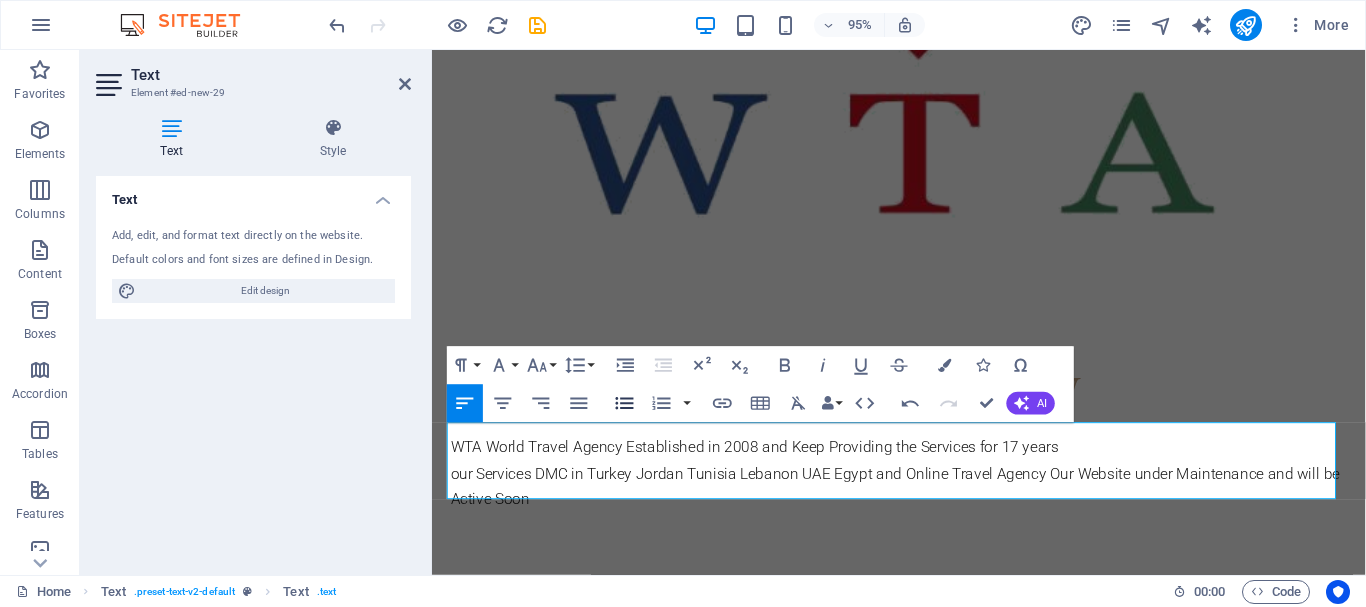 click 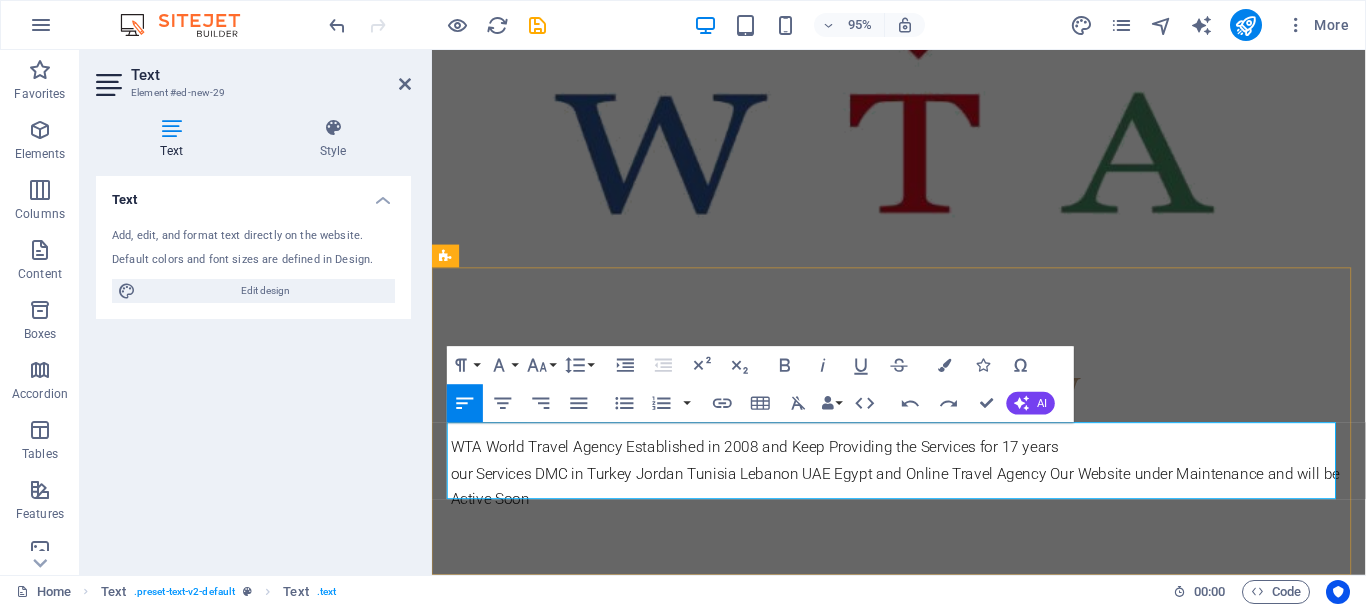 click on "our Services DMC in Turkey Jordan Tunisia Lebanon UAE Egypt and Online Travel Agency Our Website under Maintenance and will be Active Soon" at bounding box center [924, 524] 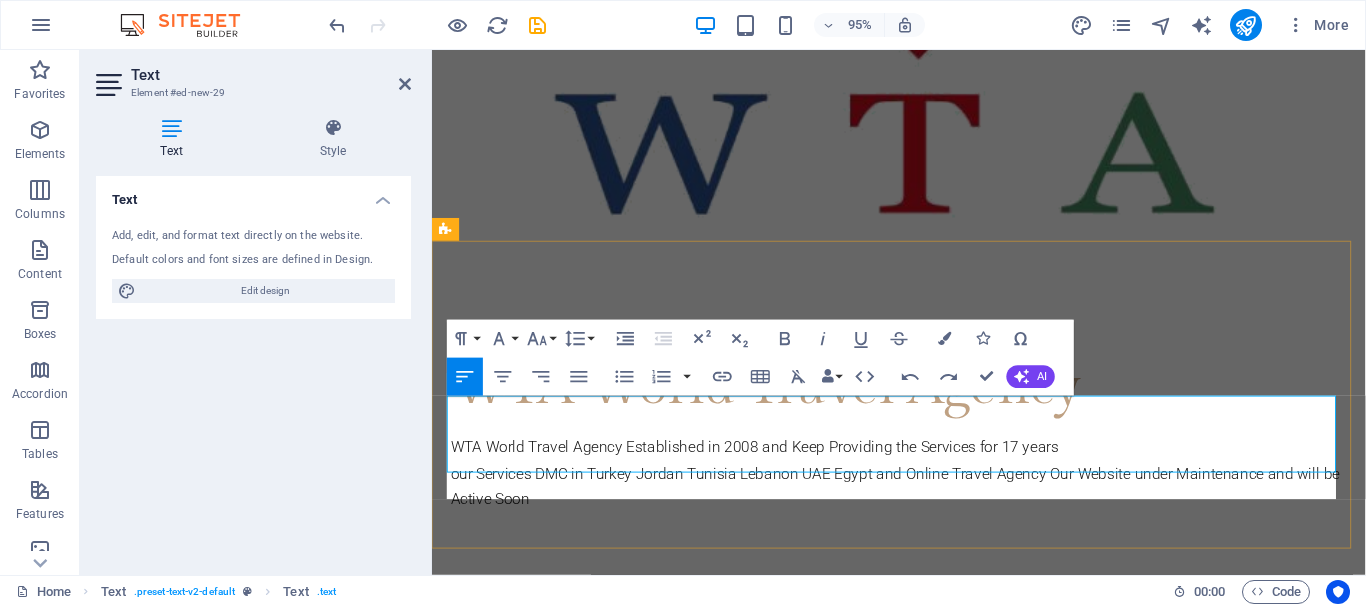 scroll, scrollTop: 681, scrollLeft: 0, axis: vertical 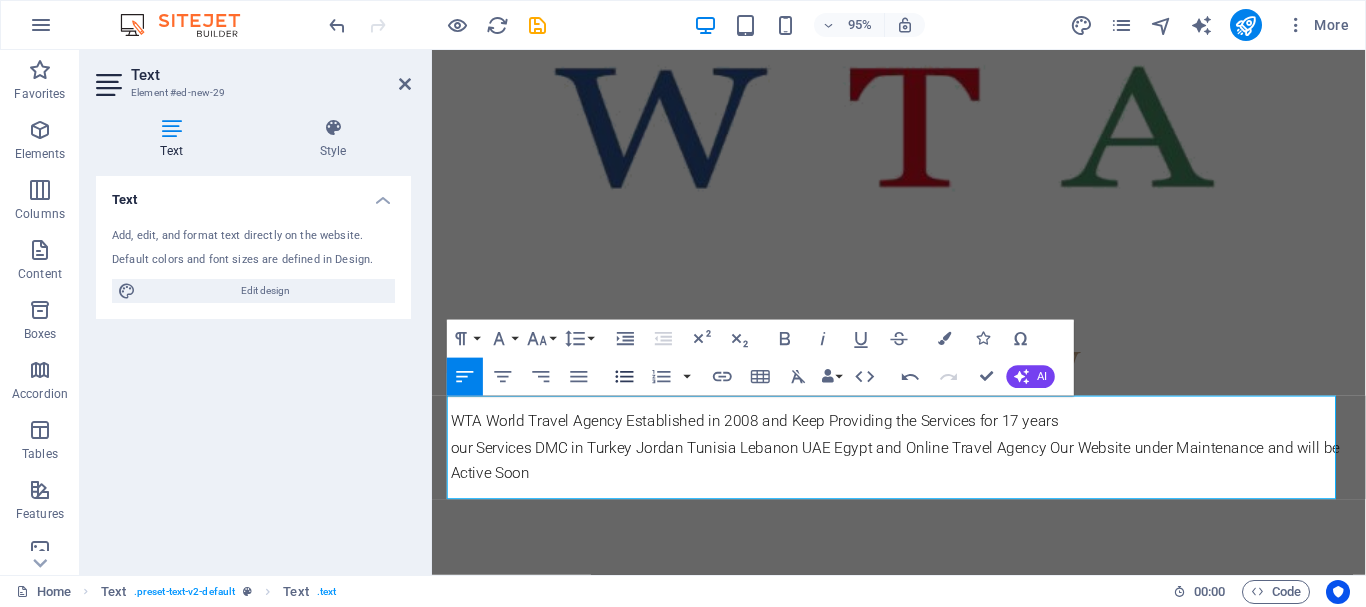 click 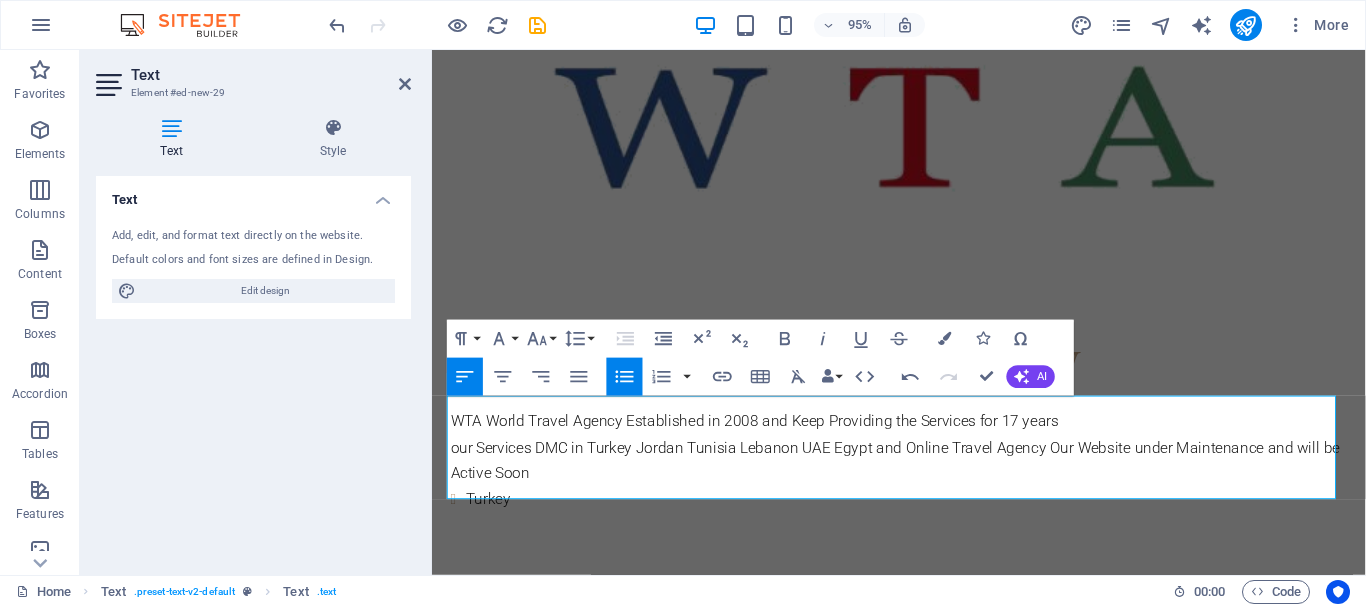 scroll, scrollTop: 708, scrollLeft: 0, axis: vertical 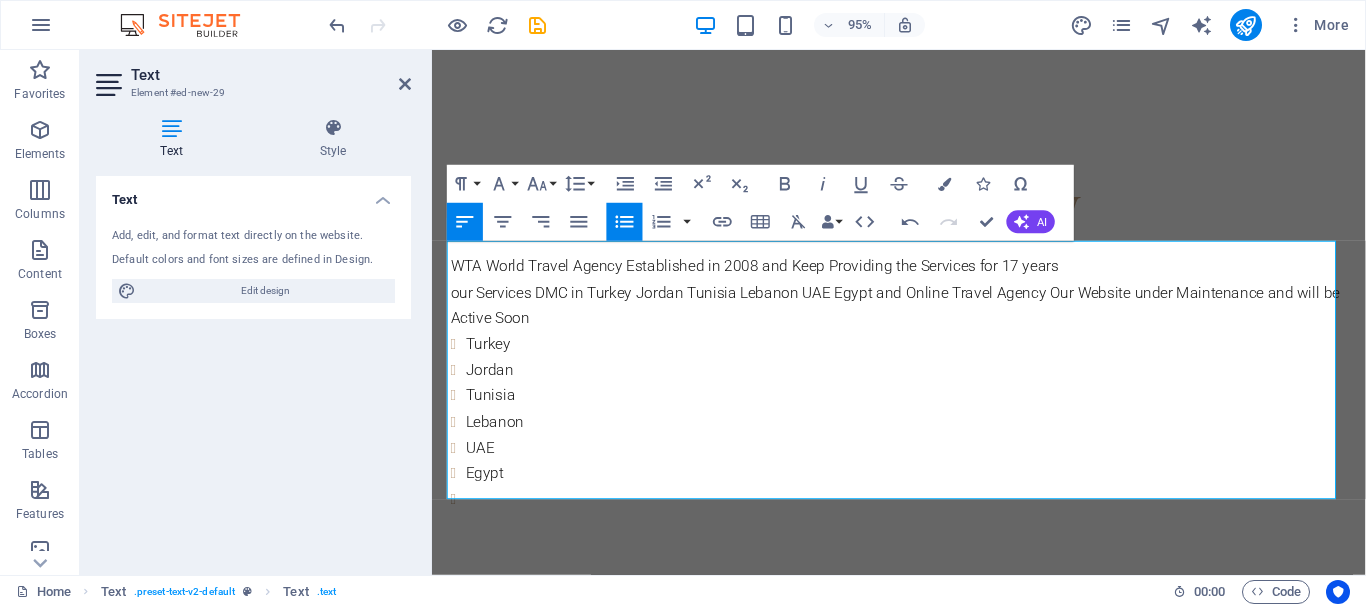 click 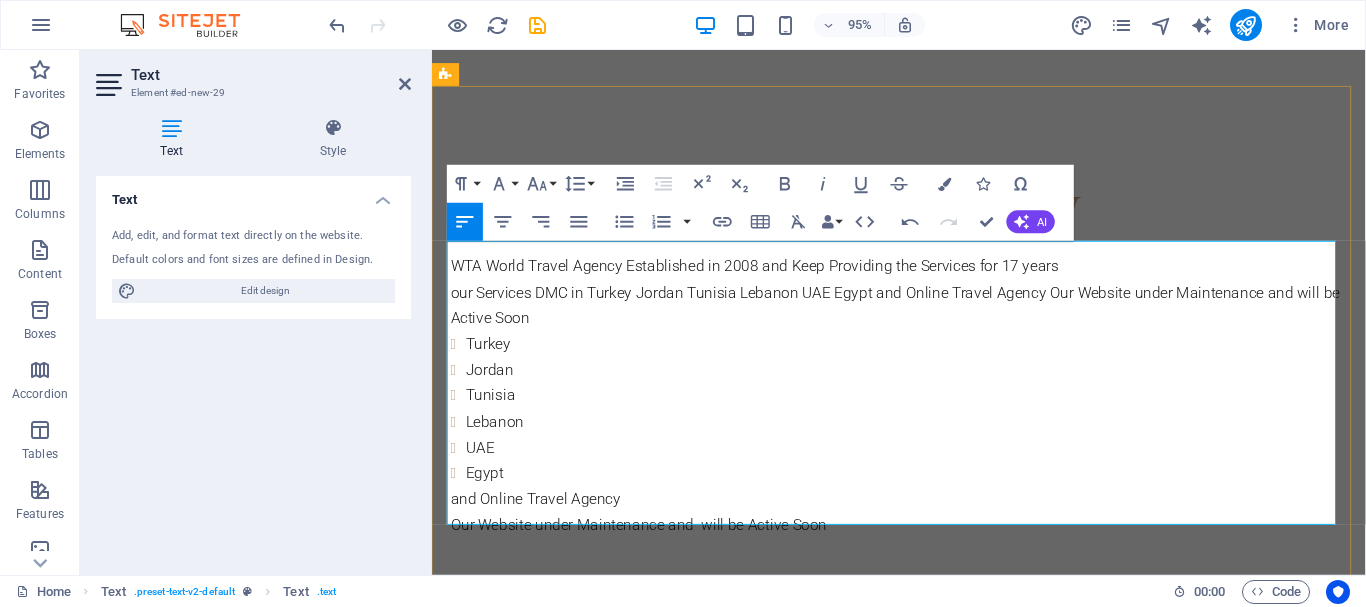 click on "and Online Travel Agency  Our Website under Maintenance and  will be Active Soon" at bounding box center [924, 550] 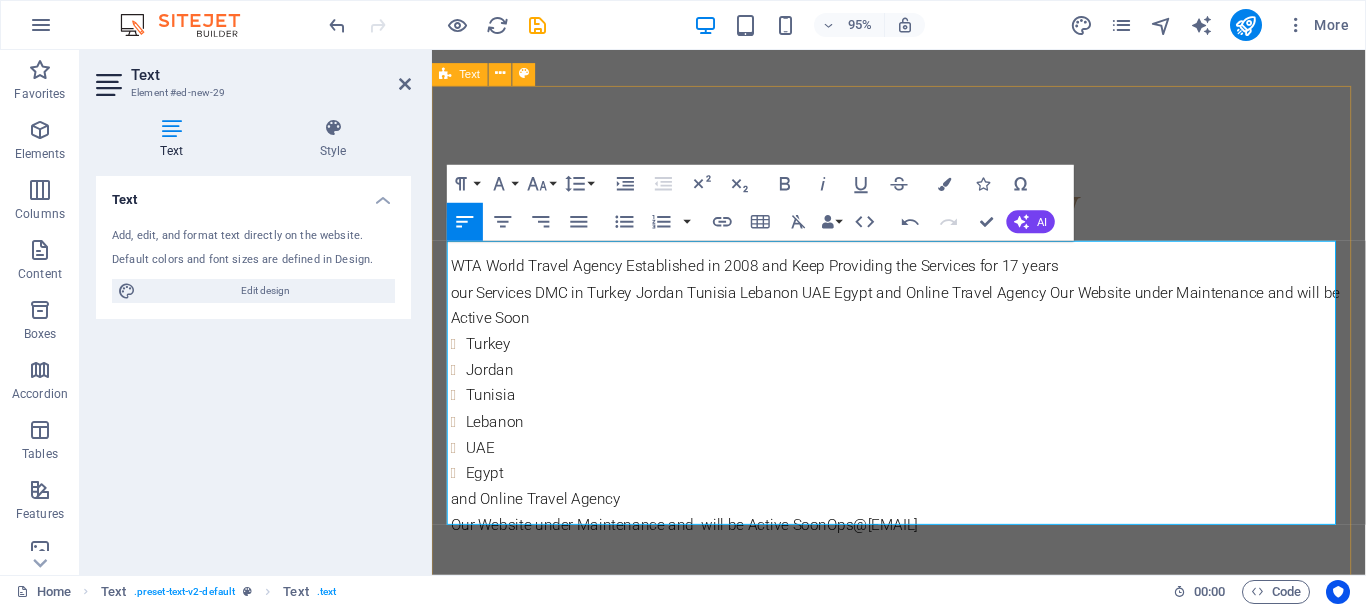 click on "WTA World Travel Agency WTA World Travel Agency Established in 2008 and Keep Providing the Services for 17 years our Services DMC in Turkey Jordan Tunisia Lebanon UAE Egypt and Online Travel Agency Our Website under Maintenance and will be Active Soon Ops@[EMAIL]" at bounding box center [923, 385] 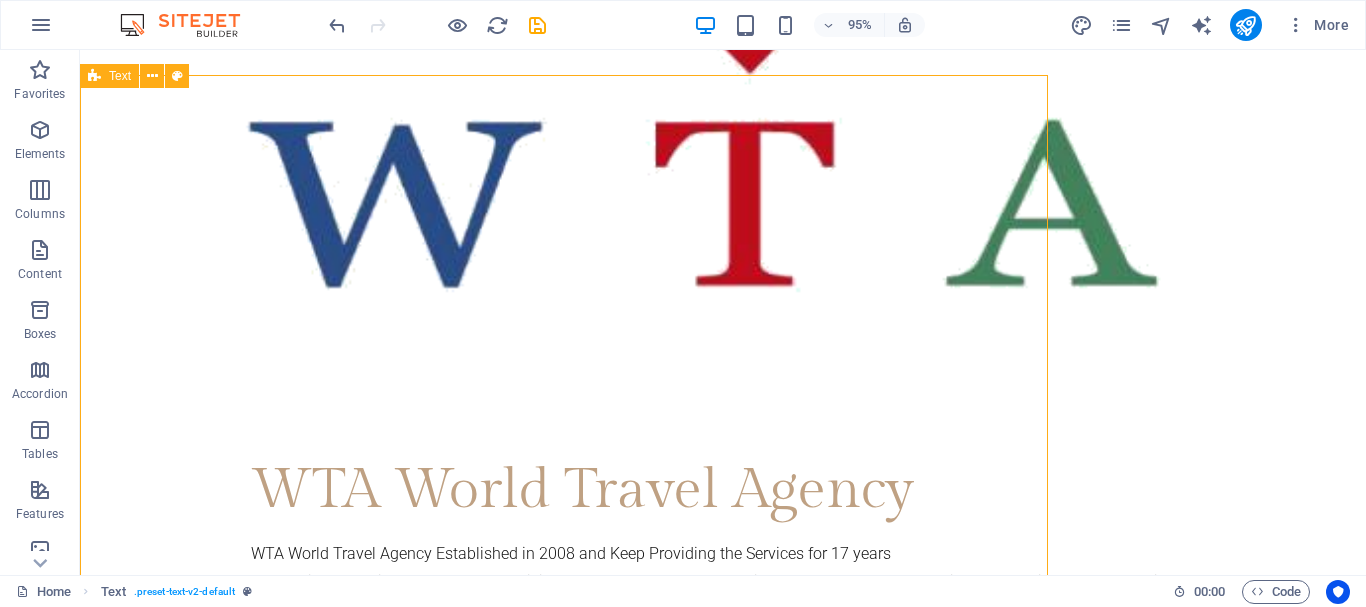 scroll, scrollTop: 857, scrollLeft: 0, axis: vertical 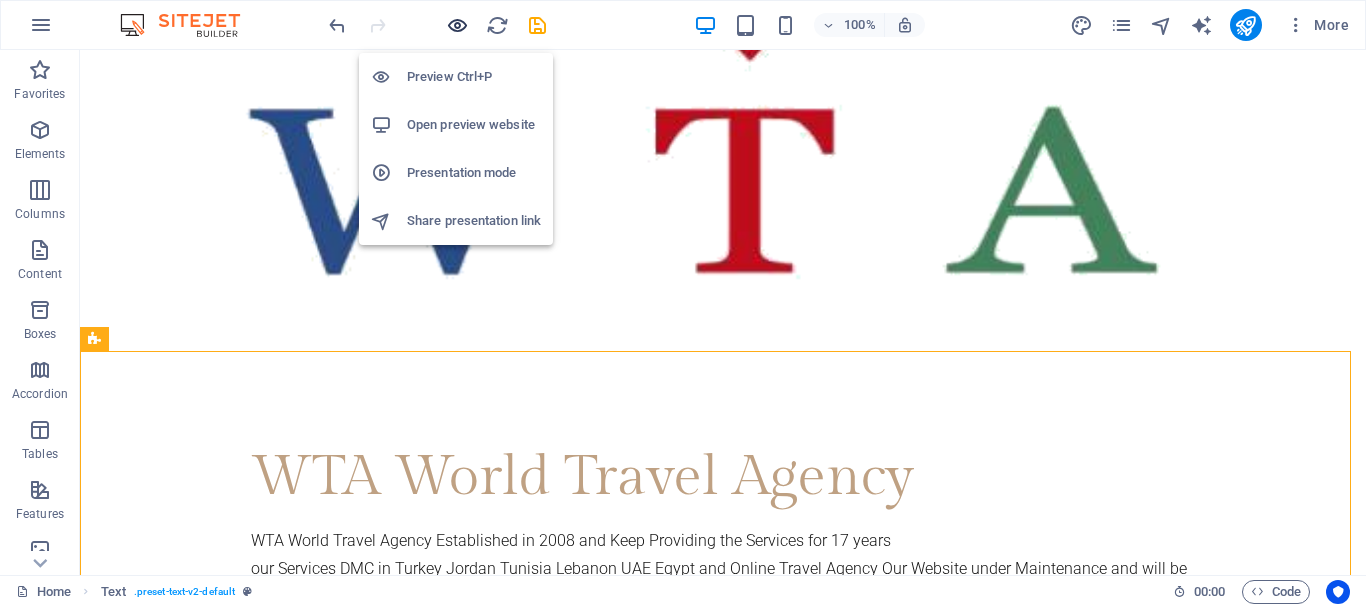 click at bounding box center (457, 25) 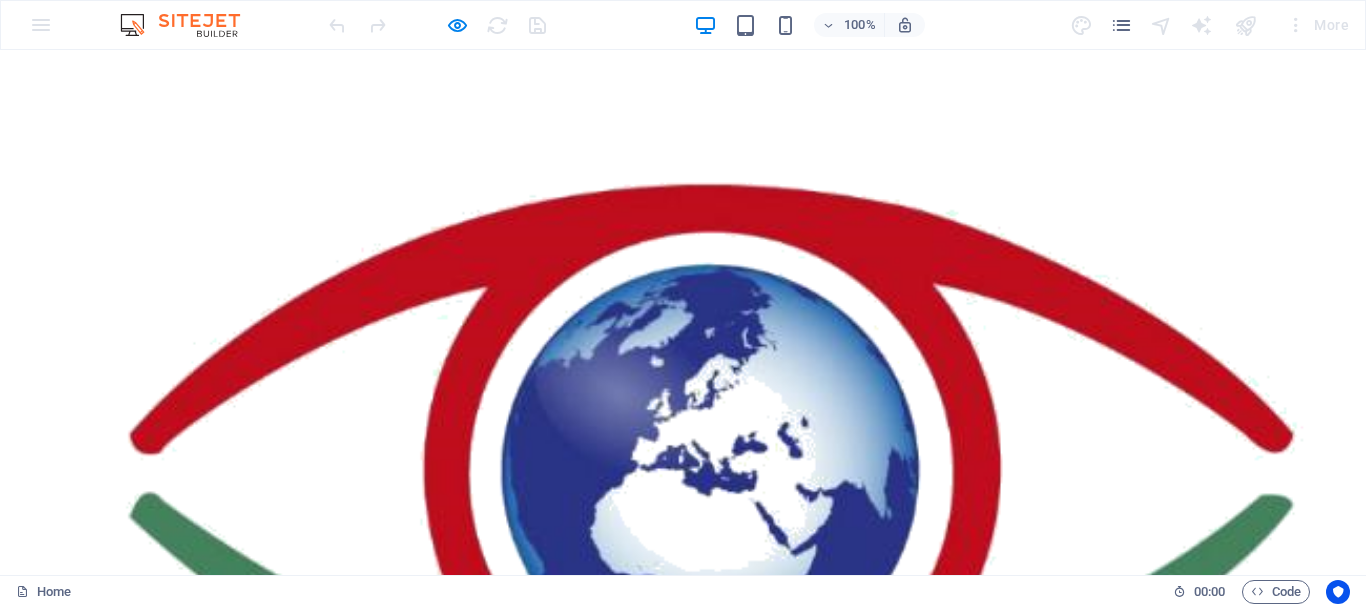 scroll, scrollTop: 0, scrollLeft: 0, axis: both 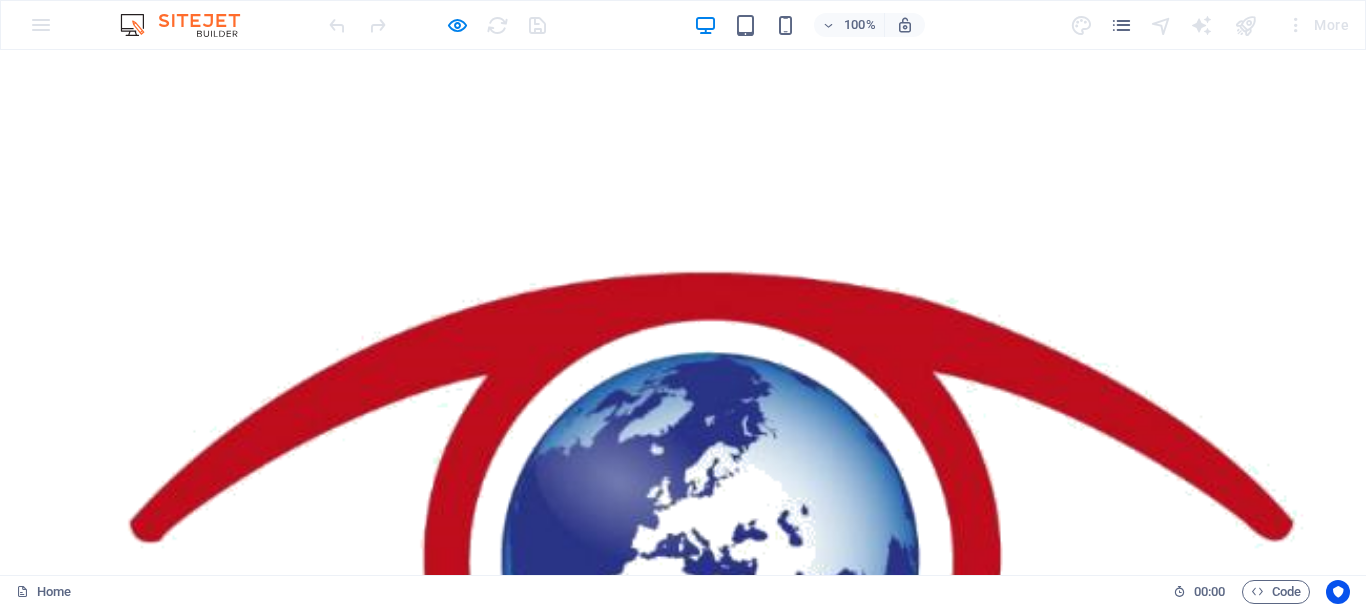 click at bounding box center [683, 672] 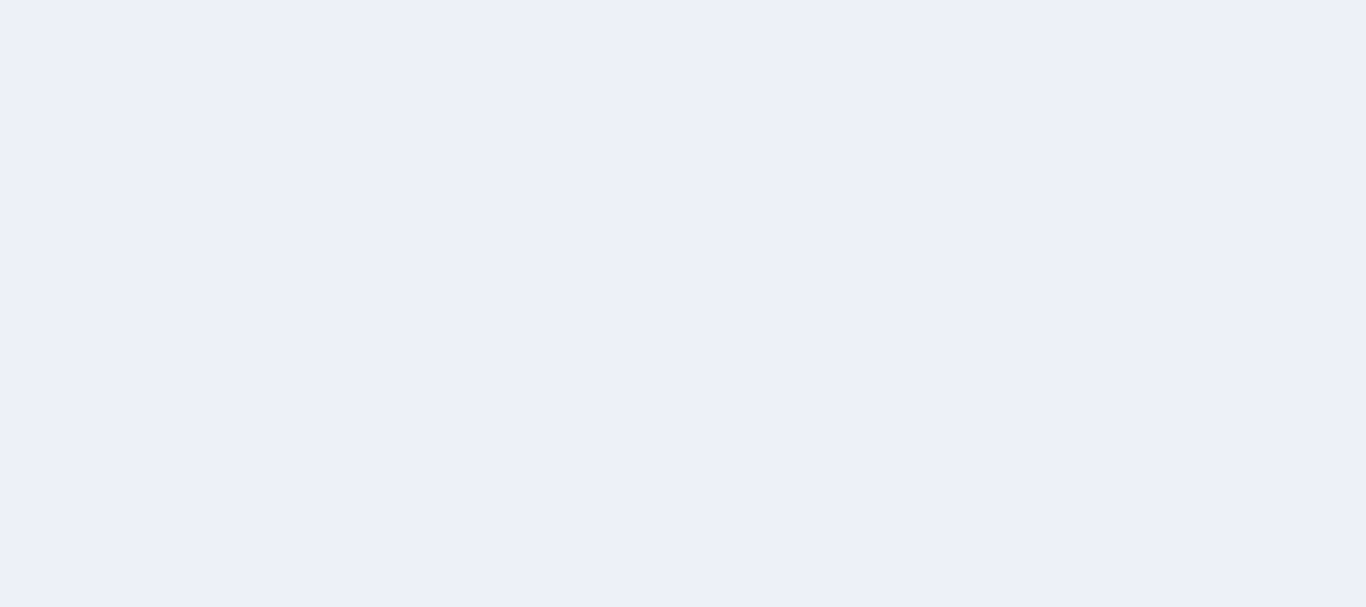 scroll, scrollTop: 0, scrollLeft: 0, axis: both 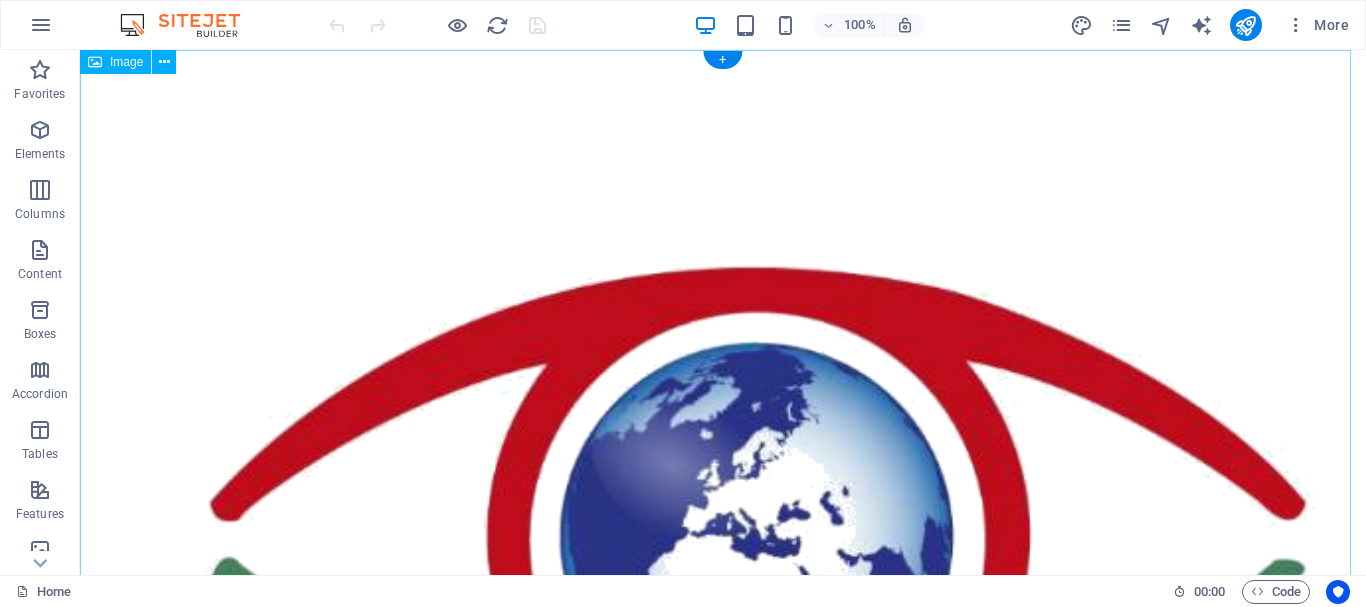 click at bounding box center [723, 645] 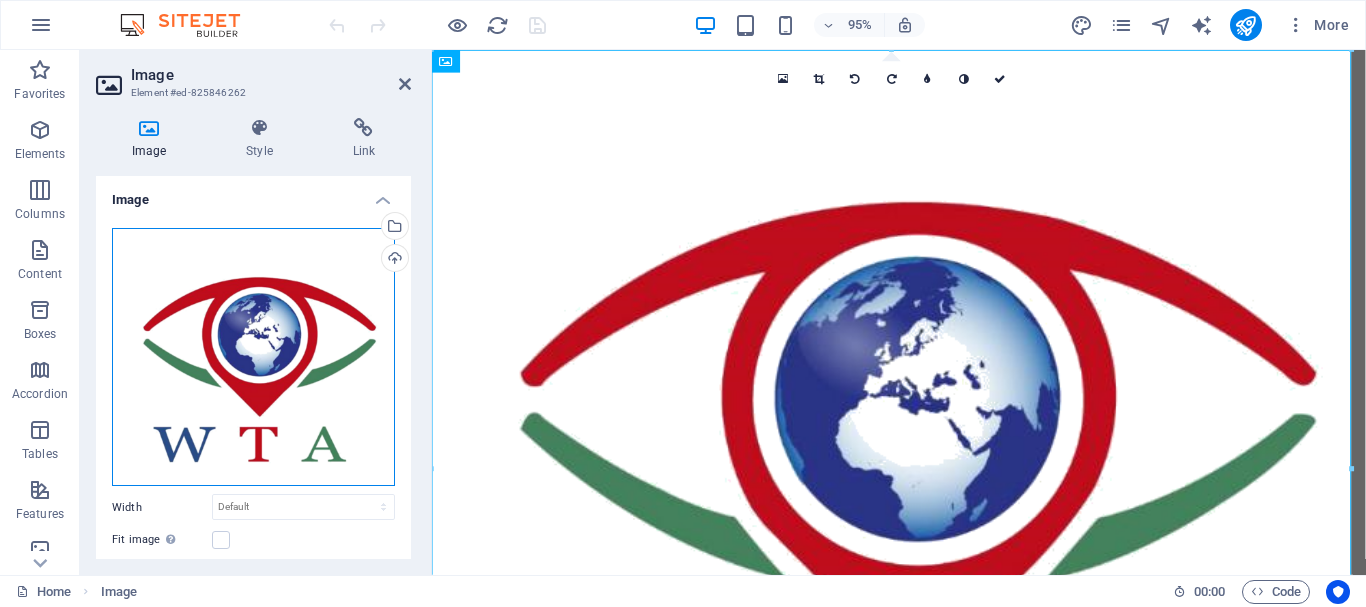 click on "Drag files here, click to choose files or select files from Files or our free stock photos & videos" at bounding box center (253, 357) 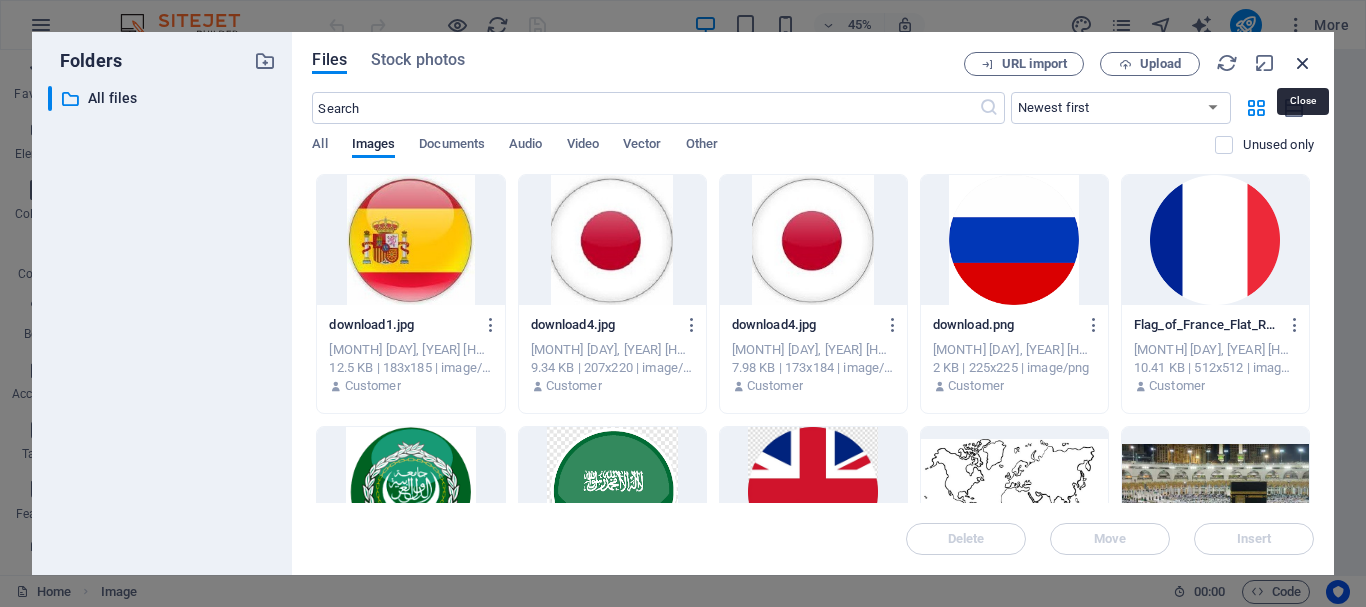 click at bounding box center (1303, 63) 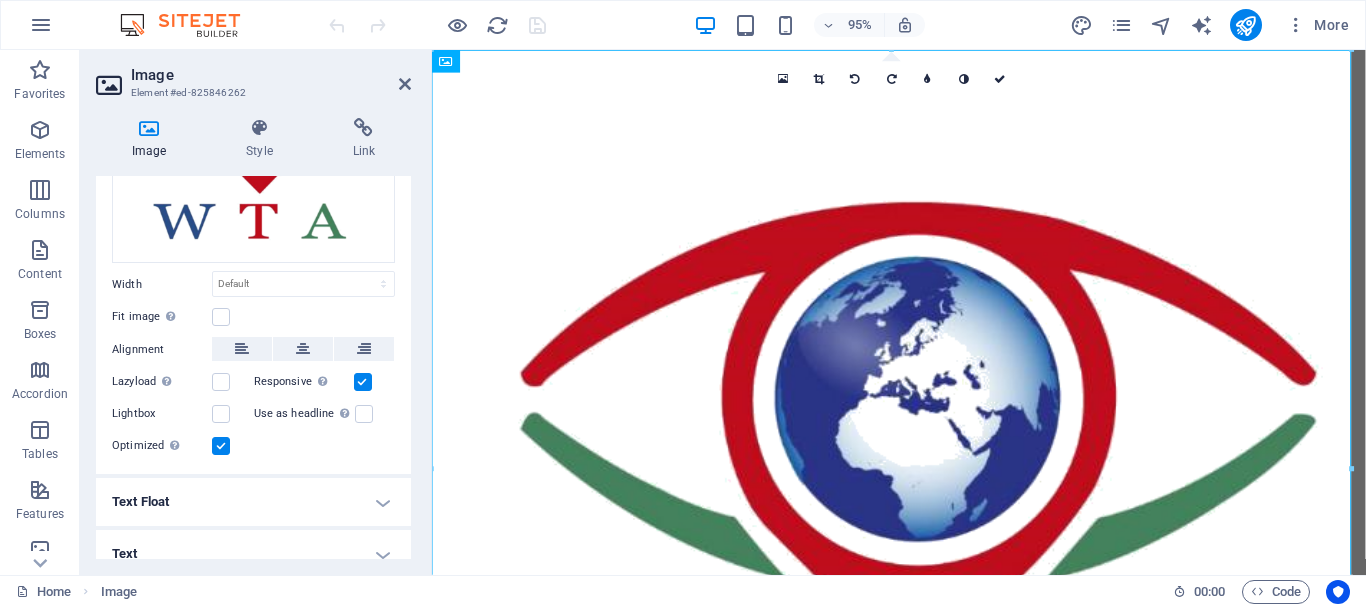 scroll, scrollTop: 238, scrollLeft: 0, axis: vertical 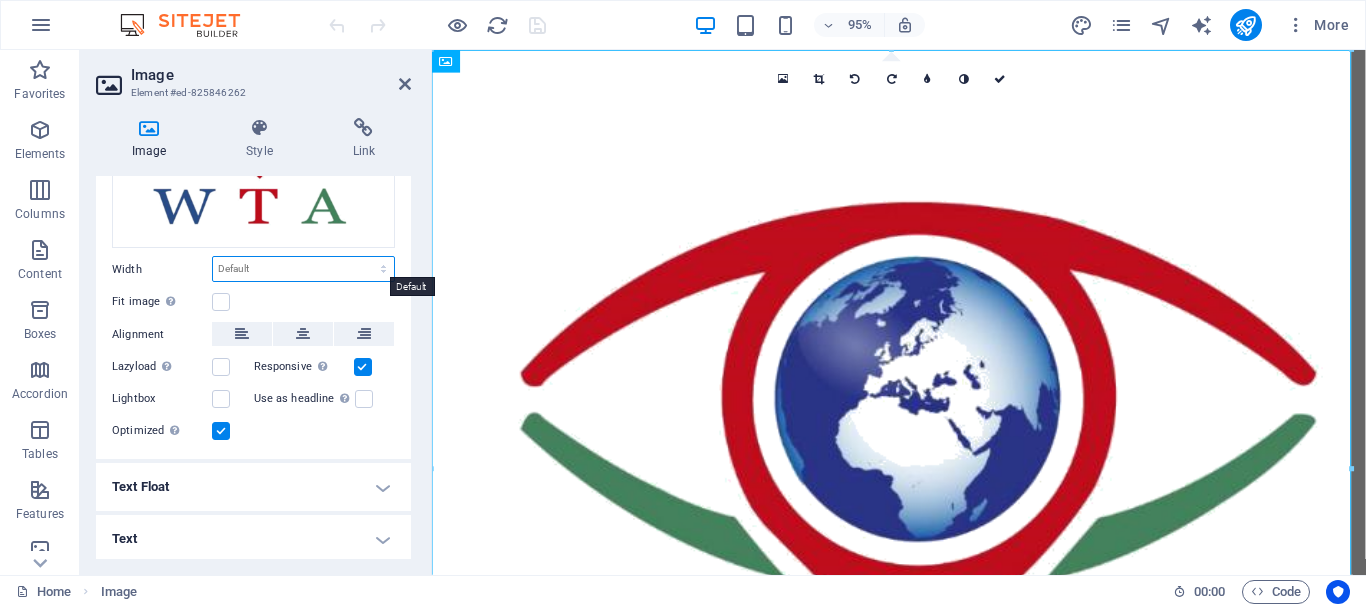 click on "Default auto px rem % em vh vw" at bounding box center [303, 269] 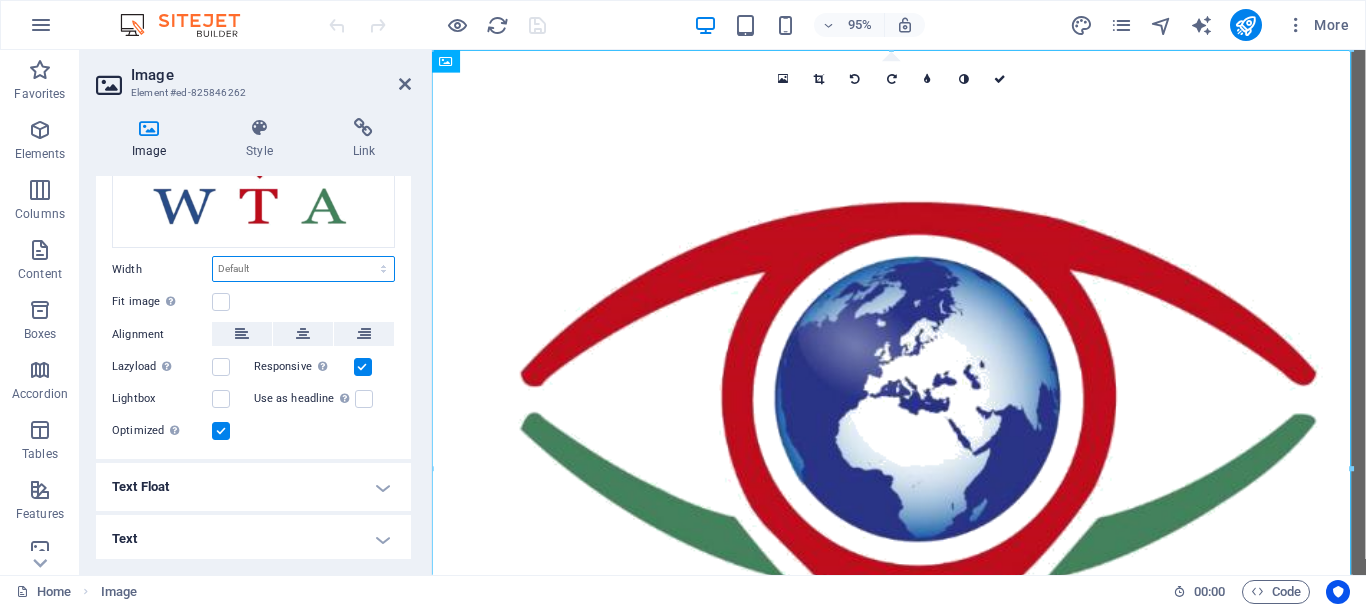select on "px" 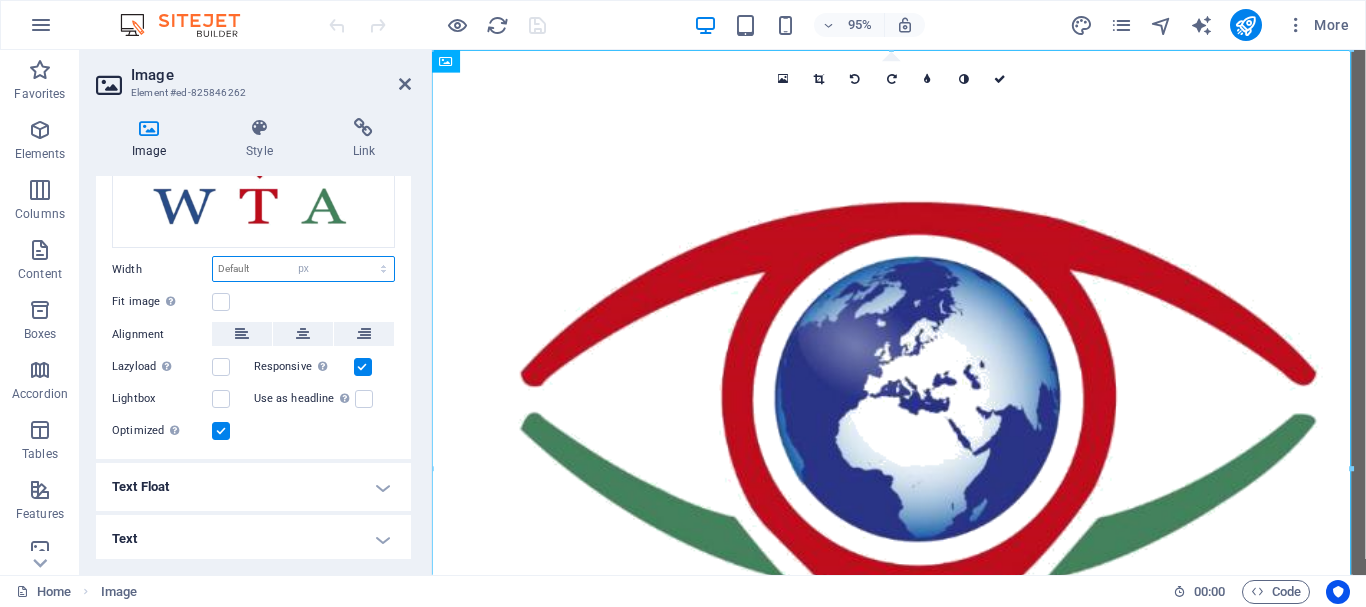 click on "Default auto px rem % em vh vw" at bounding box center [303, 269] 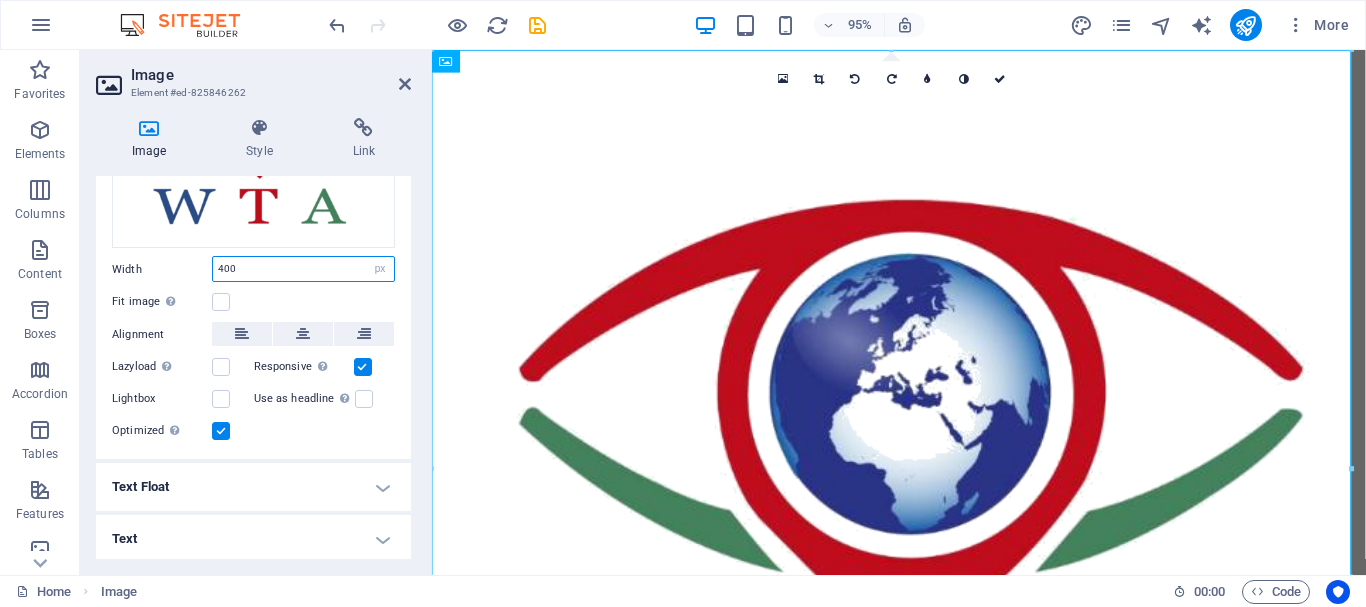 type on "400" 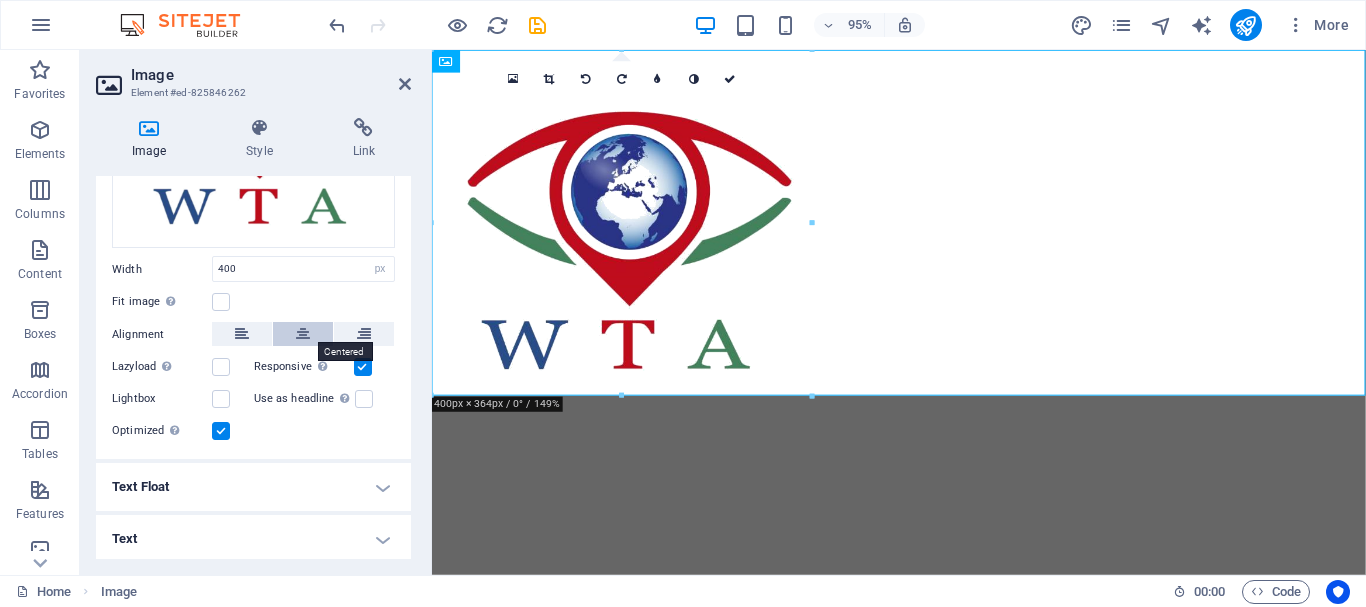 click at bounding box center (303, 334) 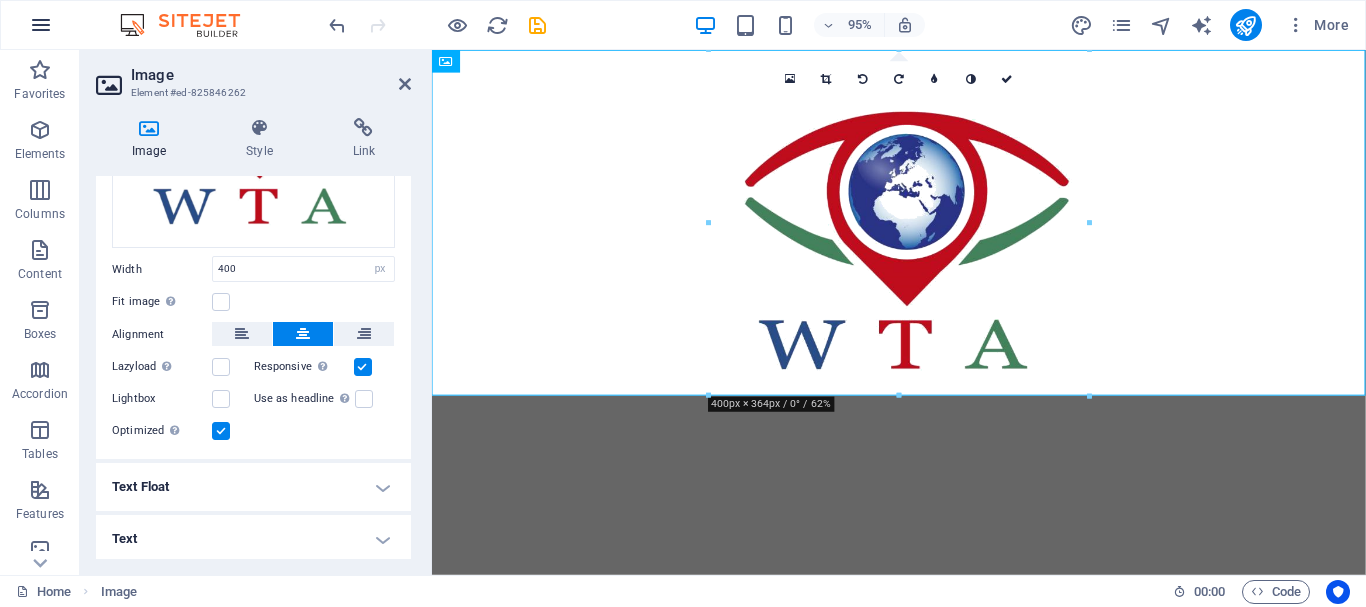 click at bounding box center [41, 25] 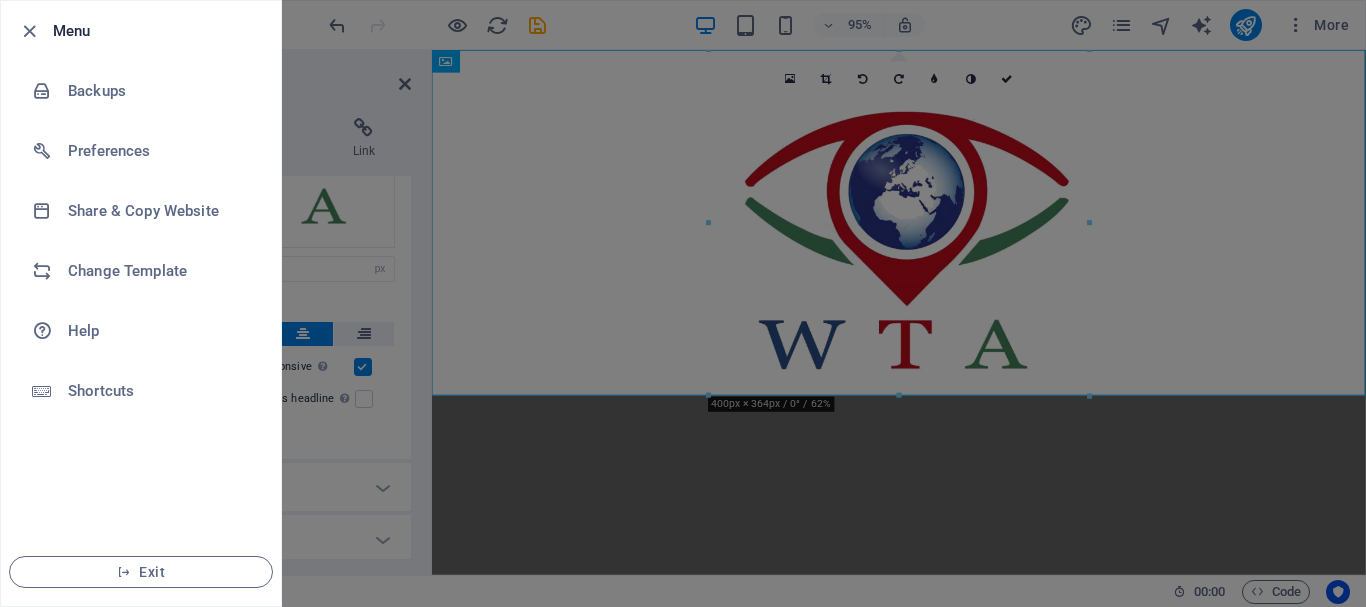 click at bounding box center (683, 303) 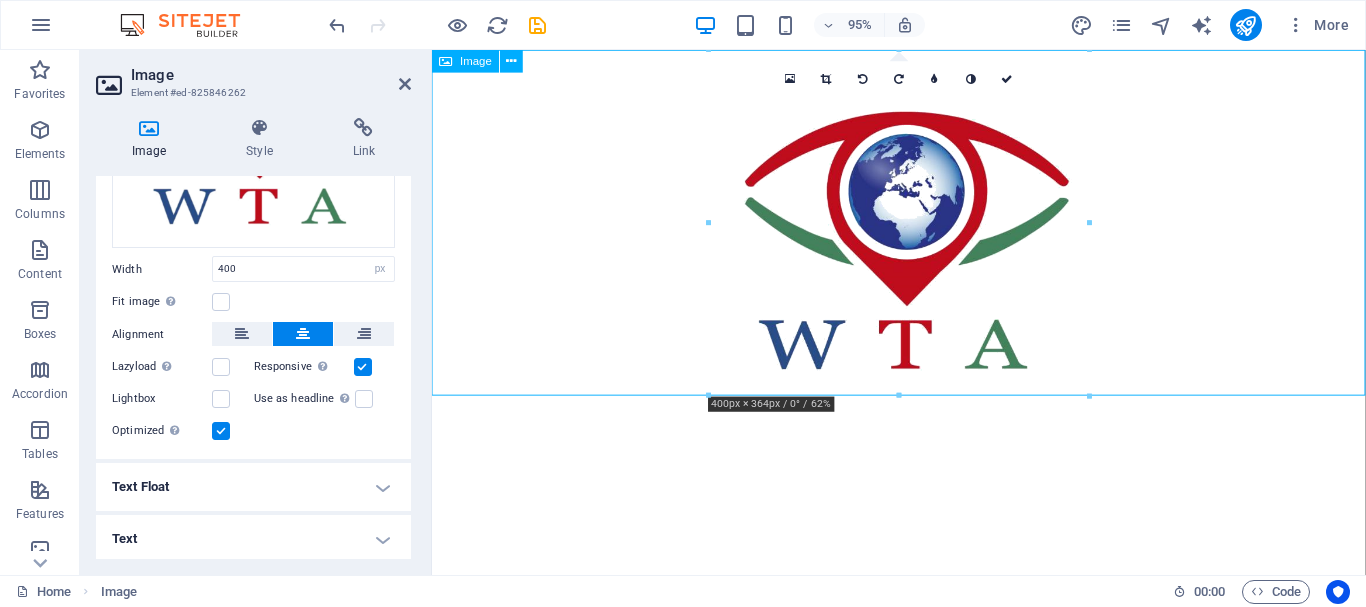 drag, startPoint x: 1414, startPoint y: 178, endPoint x: 1408, endPoint y: 348, distance: 170.10585 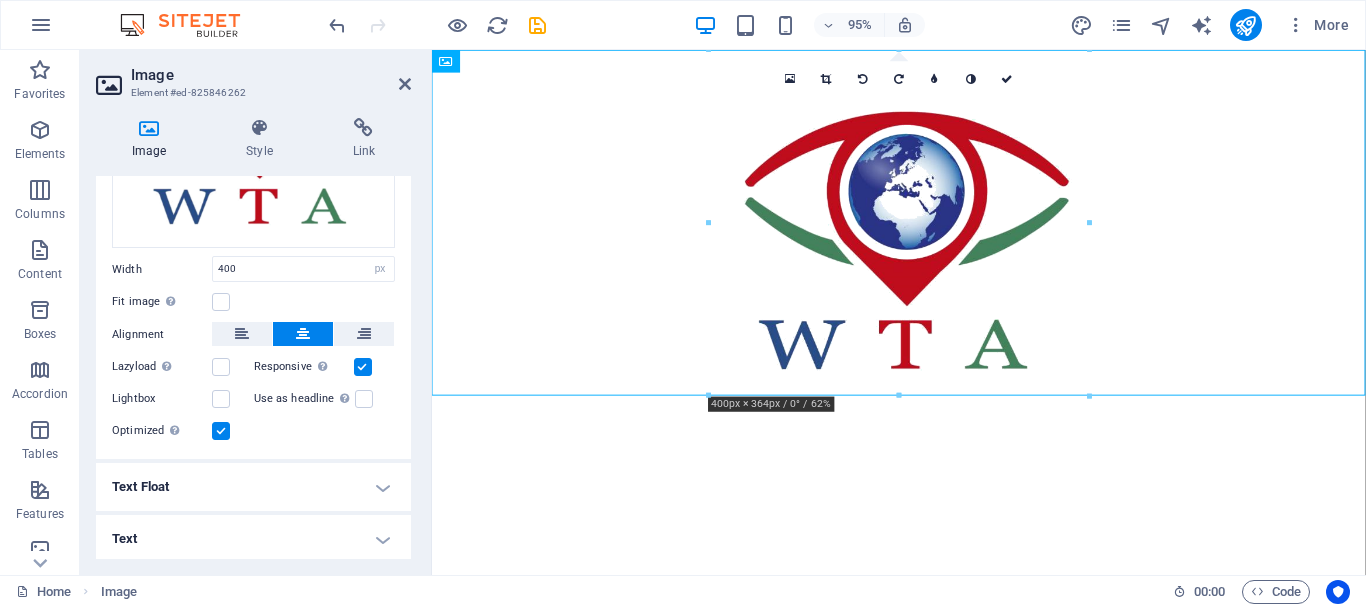 click at bounding box center [923, 232] 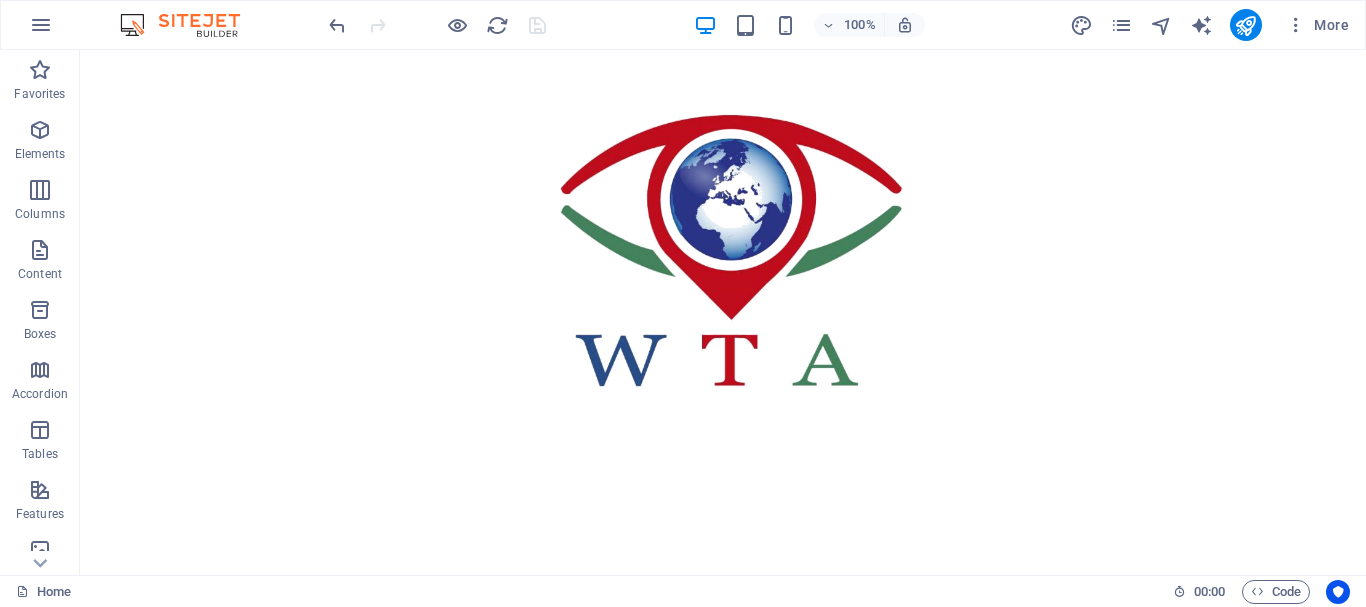 click at bounding box center [723, 232] 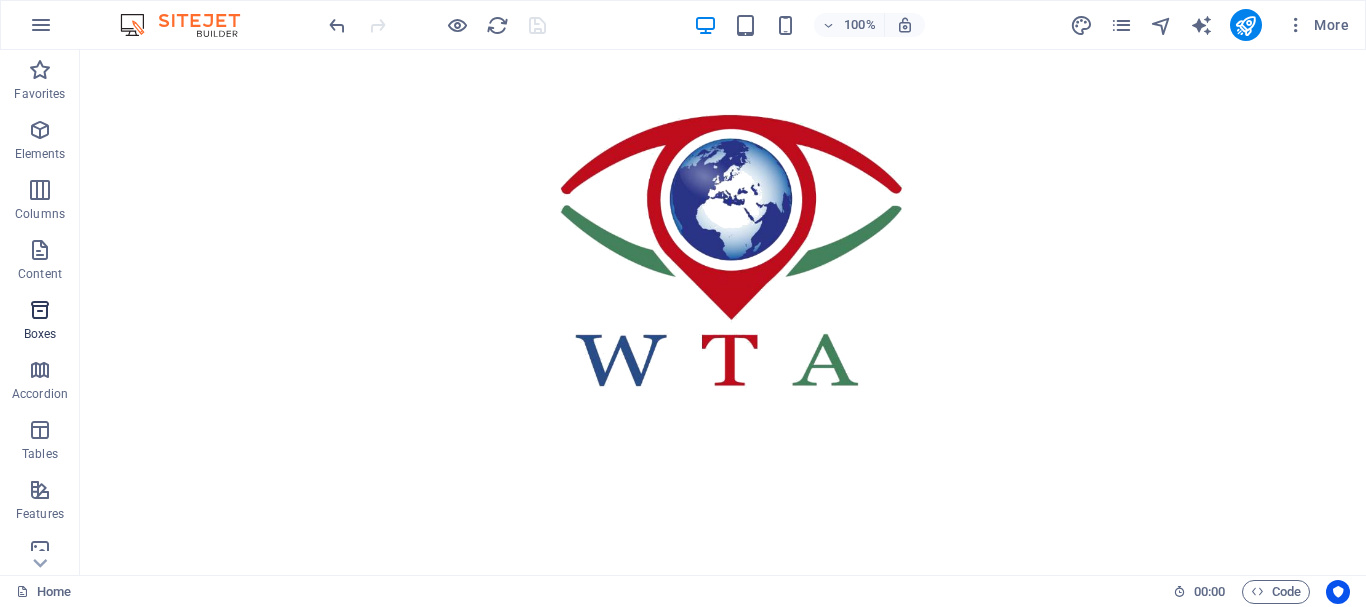 click at bounding box center [40, 310] 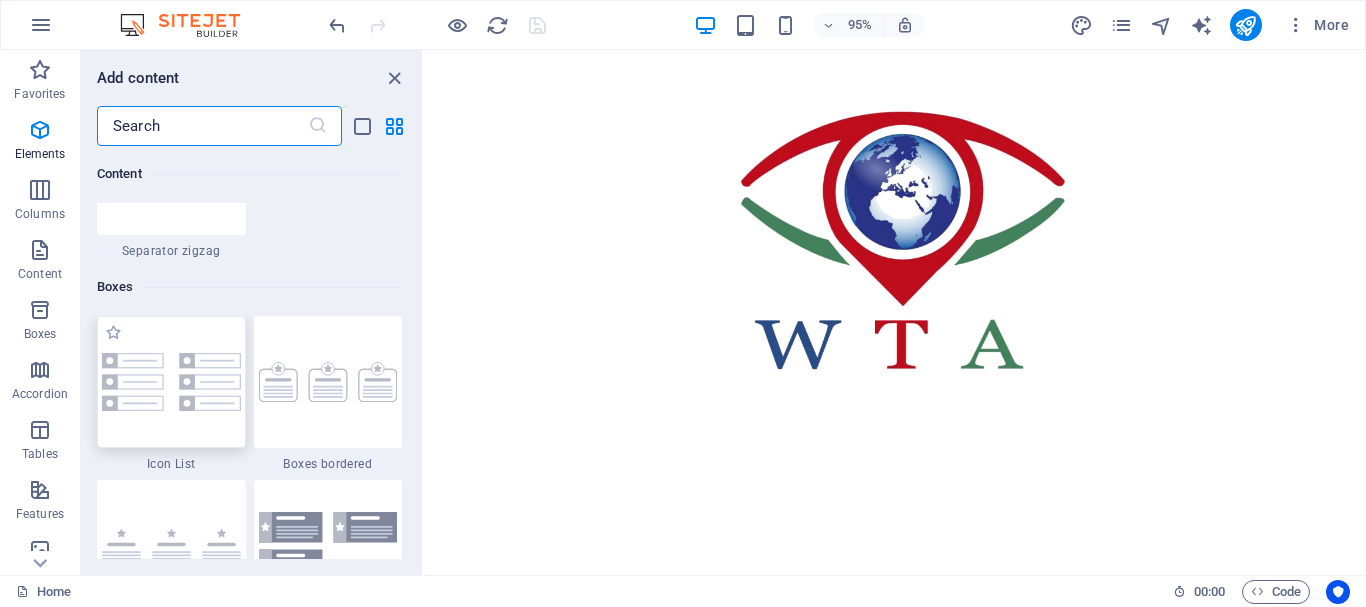 scroll, scrollTop: 5516, scrollLeft: 0, axis: vertical 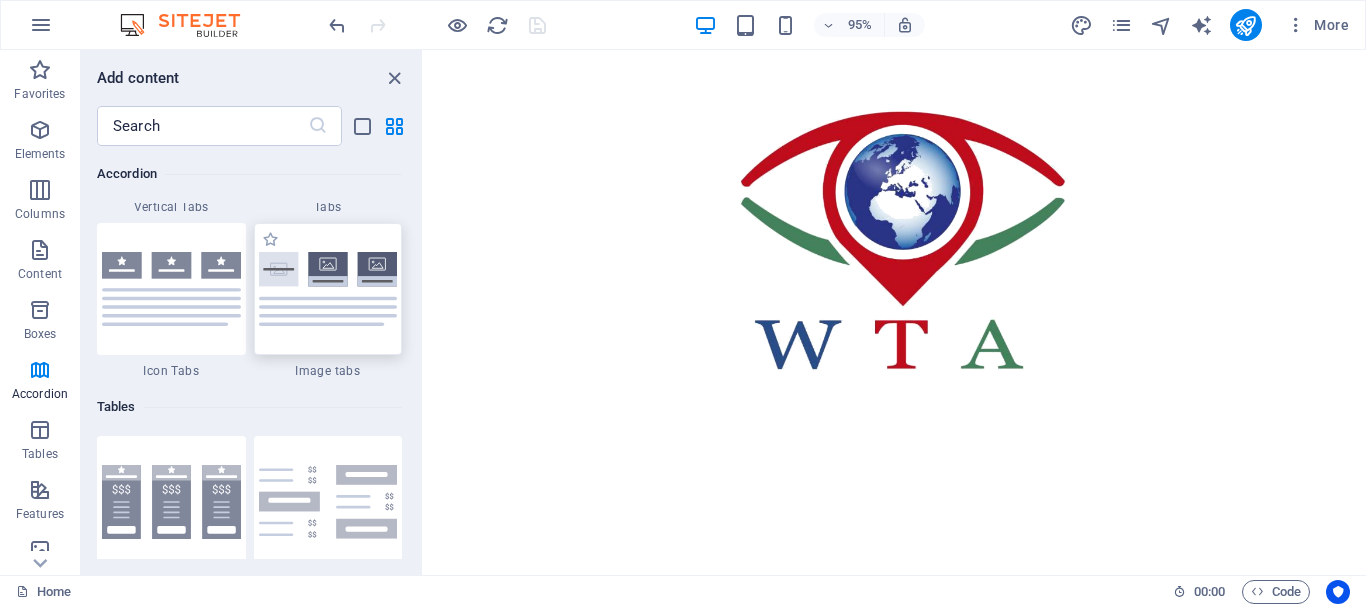 click at bounding box center [328, 289] 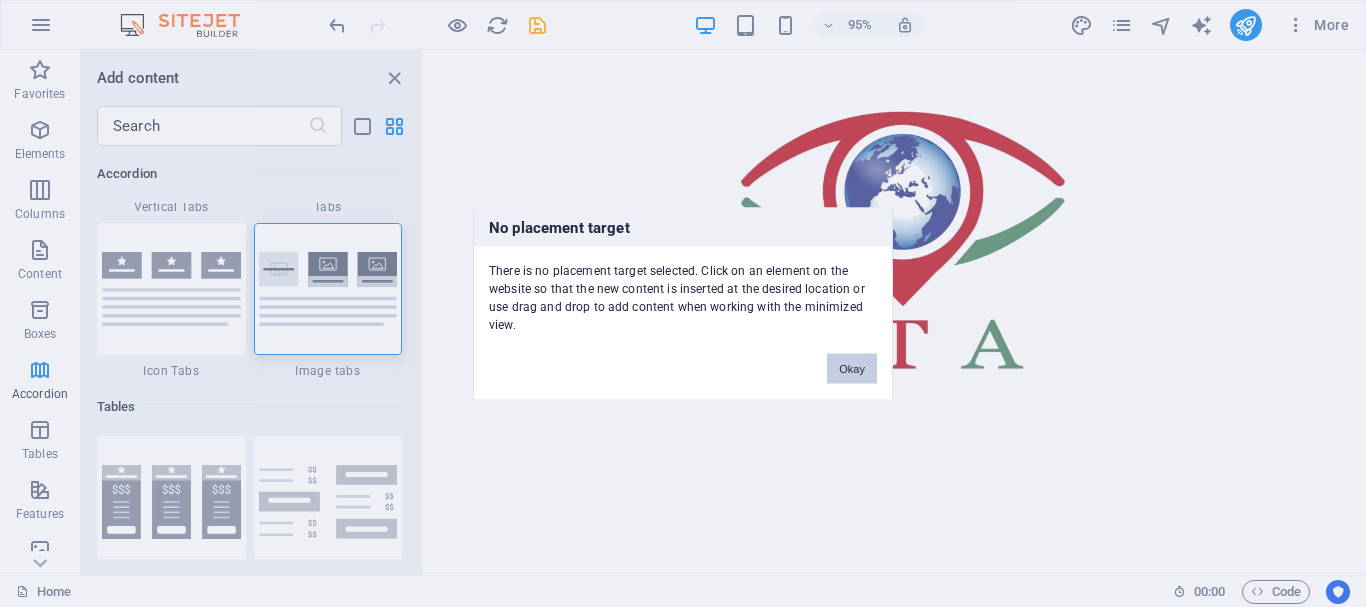 click on "Okay" at bounding box center [852, 368] 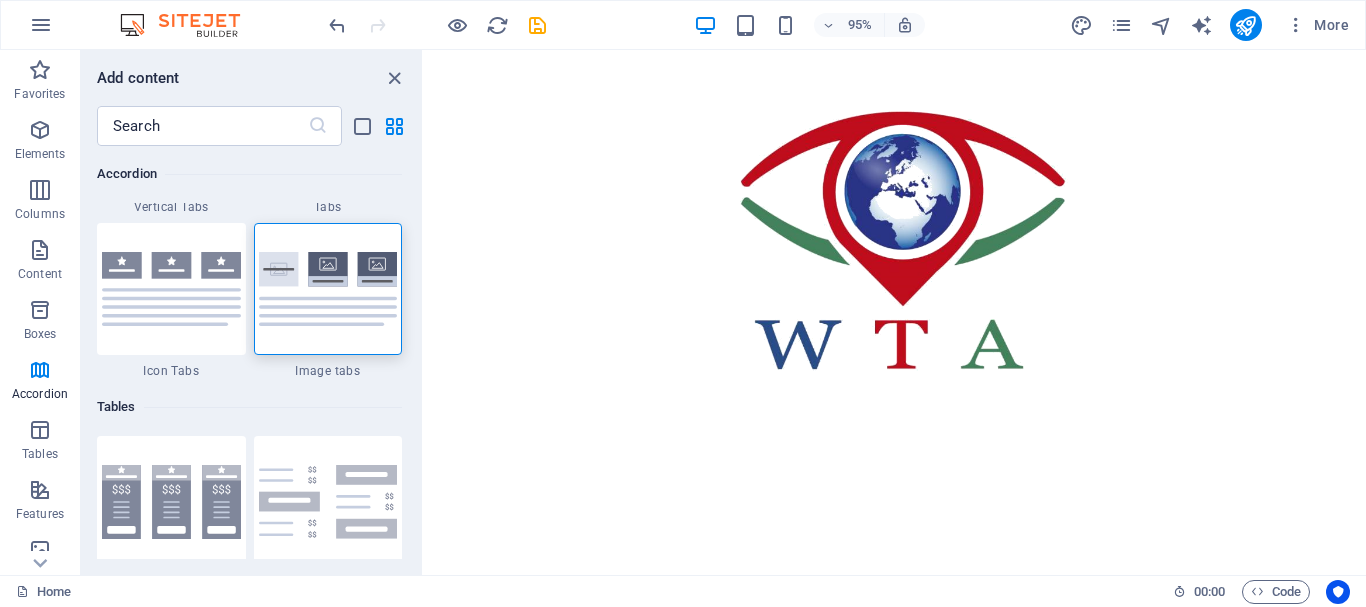 click at bounding box center (920, 232) 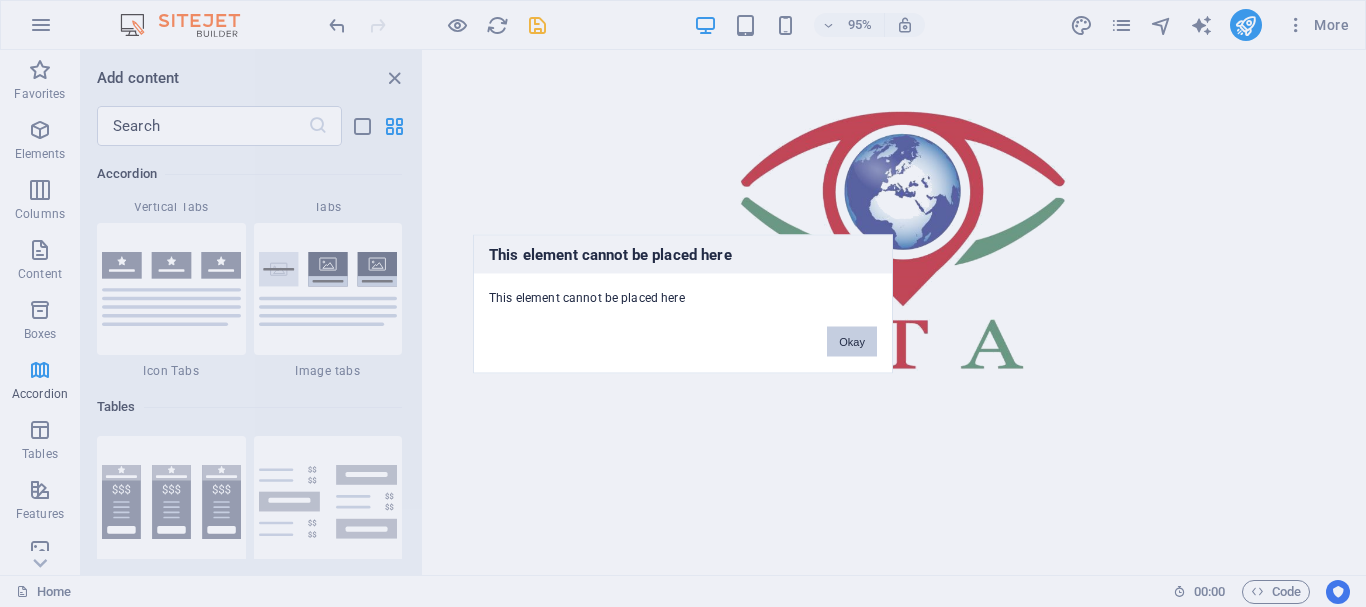 click on "Okay" at bounding box center (852, 341) 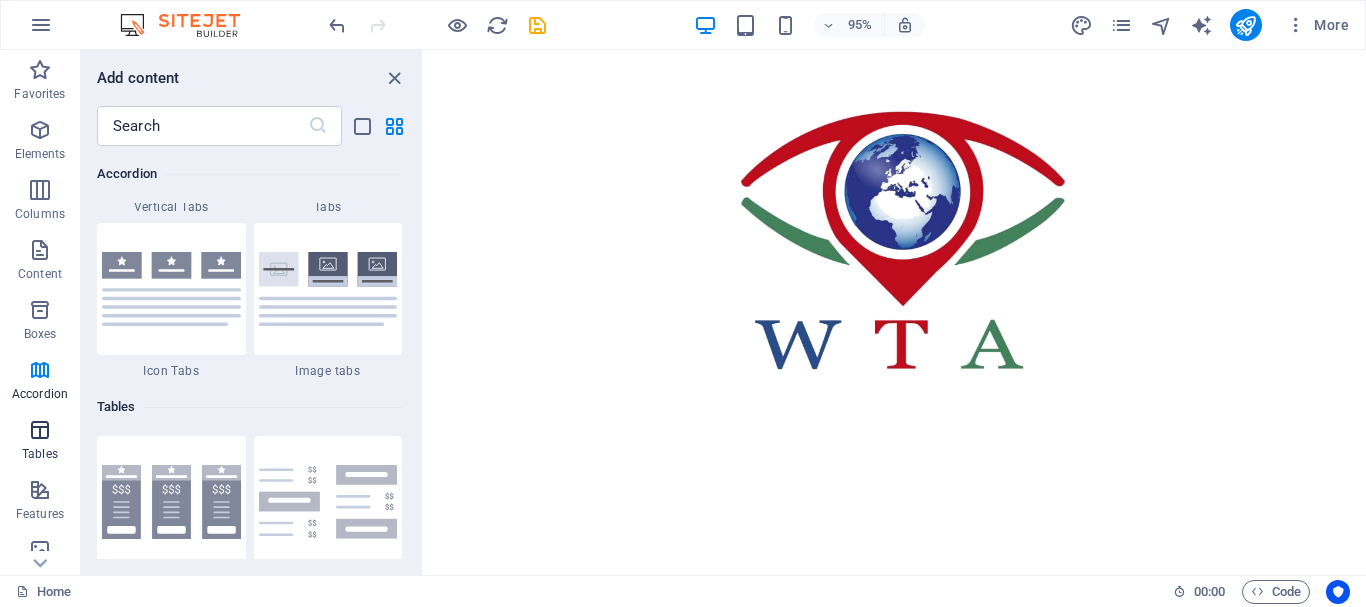 click on "Tables" at bounding box center (40, 442) 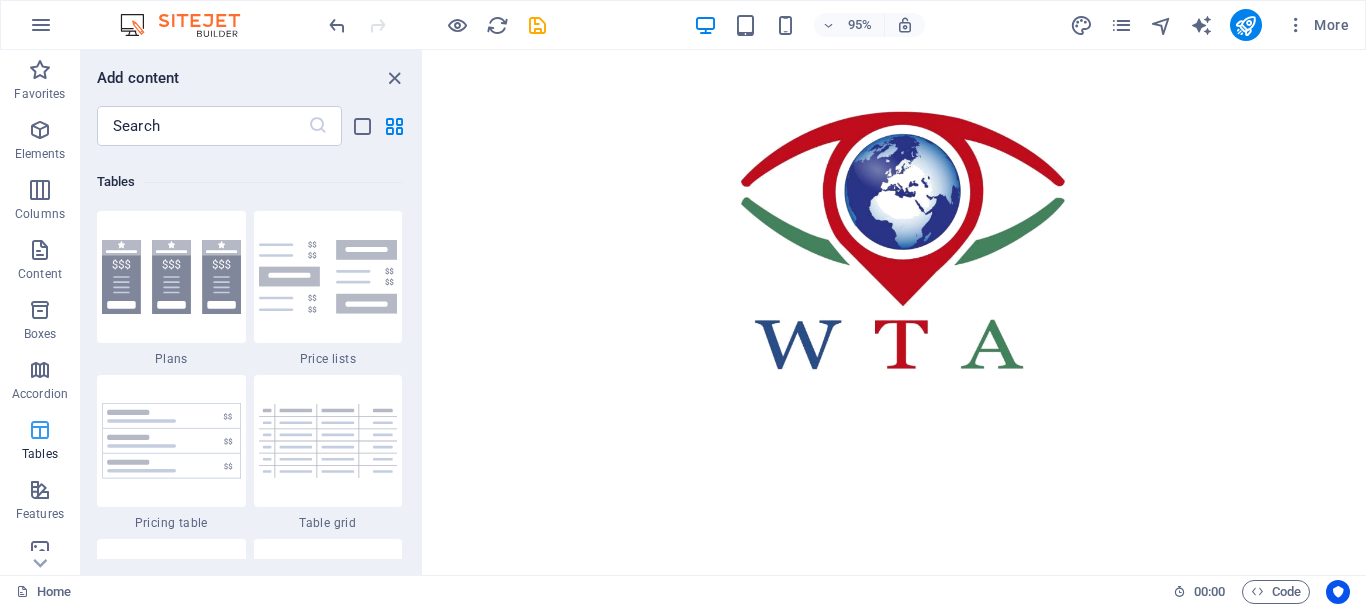 scroll, scrollTop: 6926, scrollLeft: 0, axis: vertical 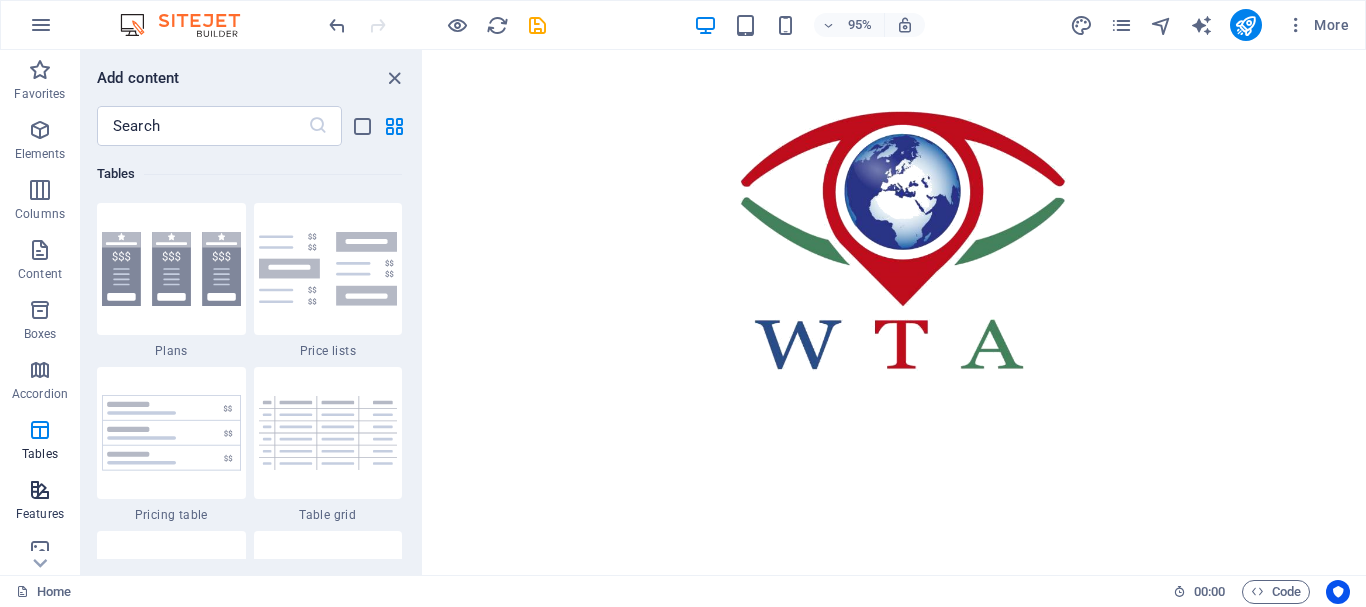 click at bounding box center (40, 490) 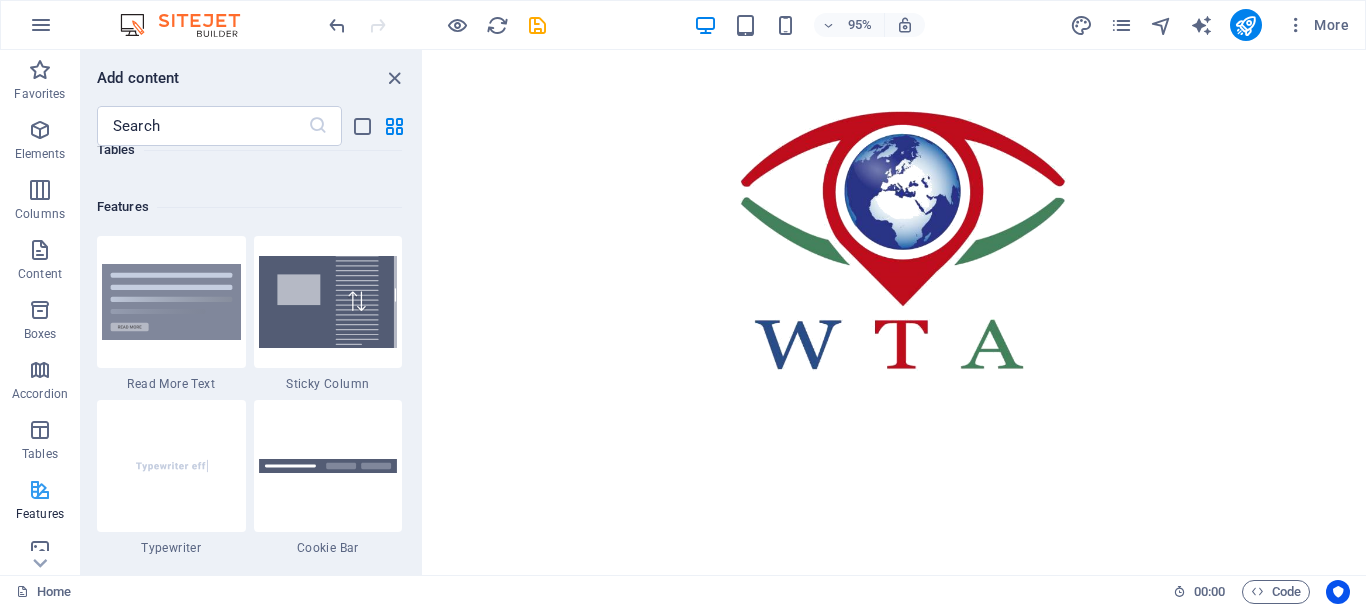 scroll, scrollTop: 7795, scrollLeft: 0, axis: vertical 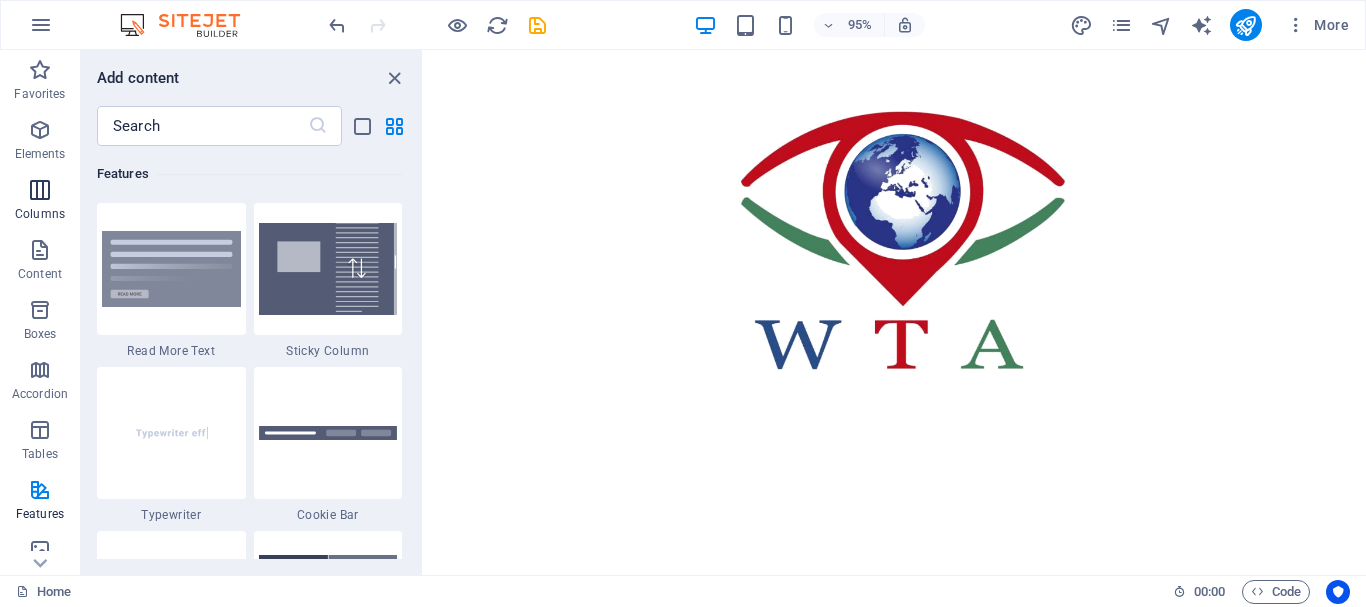 click at bounding box center [40, 190] 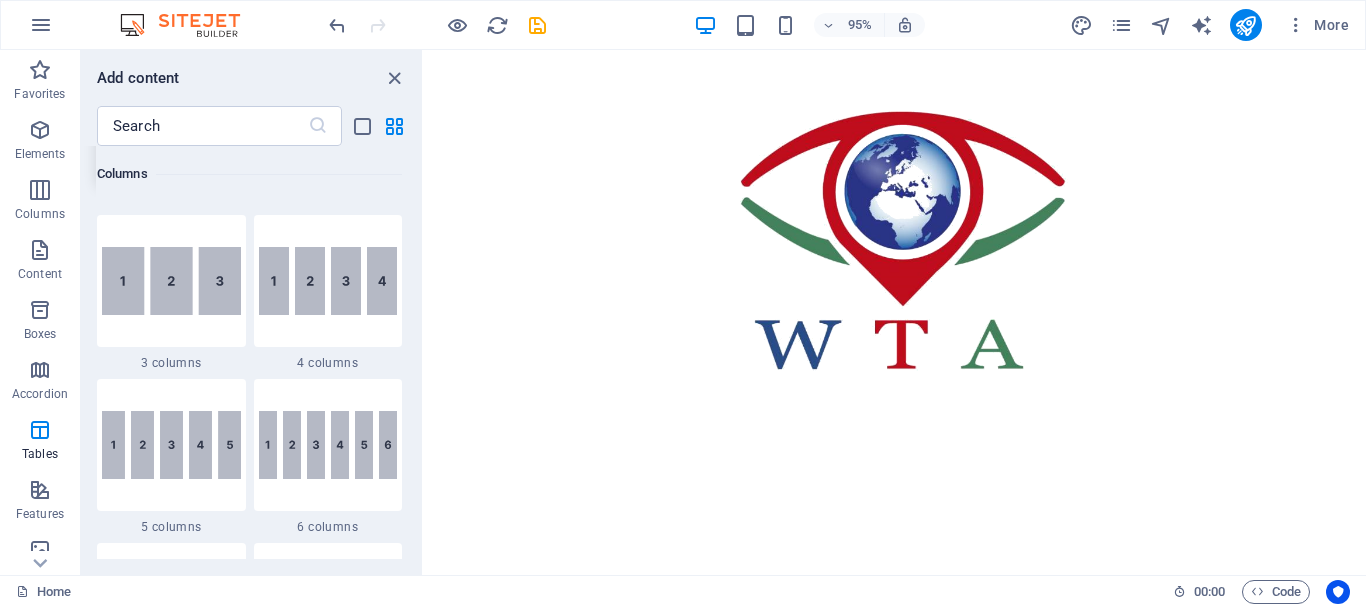 scroll, scrollTop: 990, scrollLeft: 0, axis: vertical 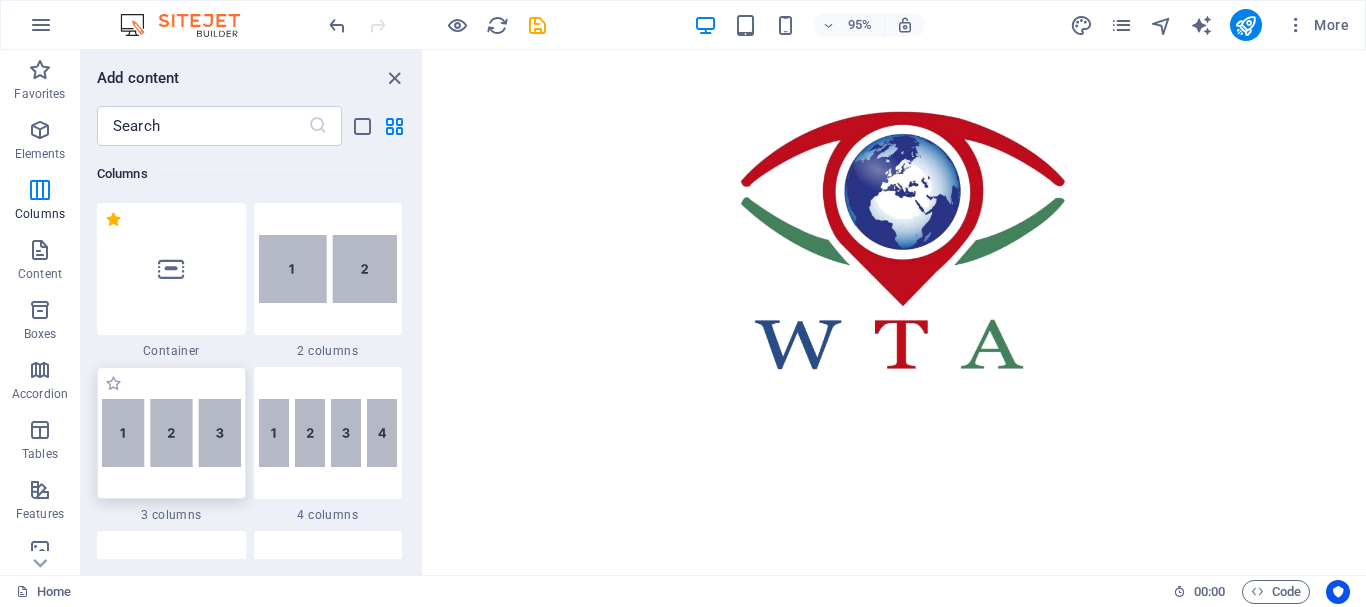 click at bounding box center [171, 433] 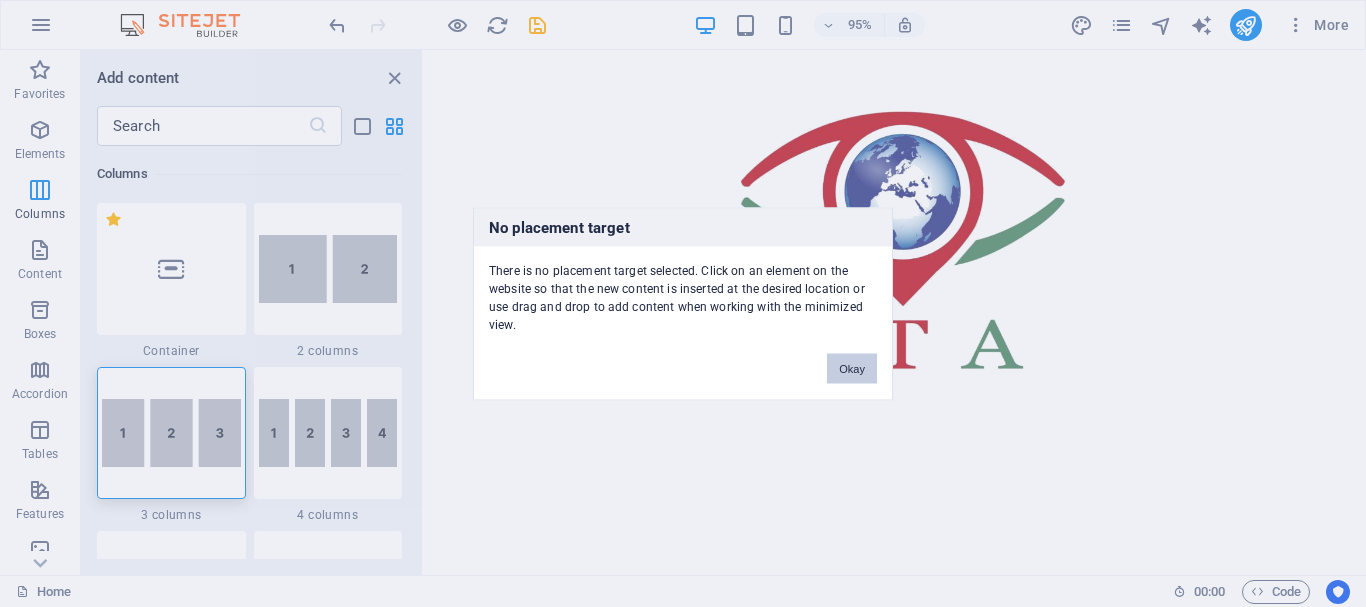 click on "Okay" at bounding box center [852, 368] 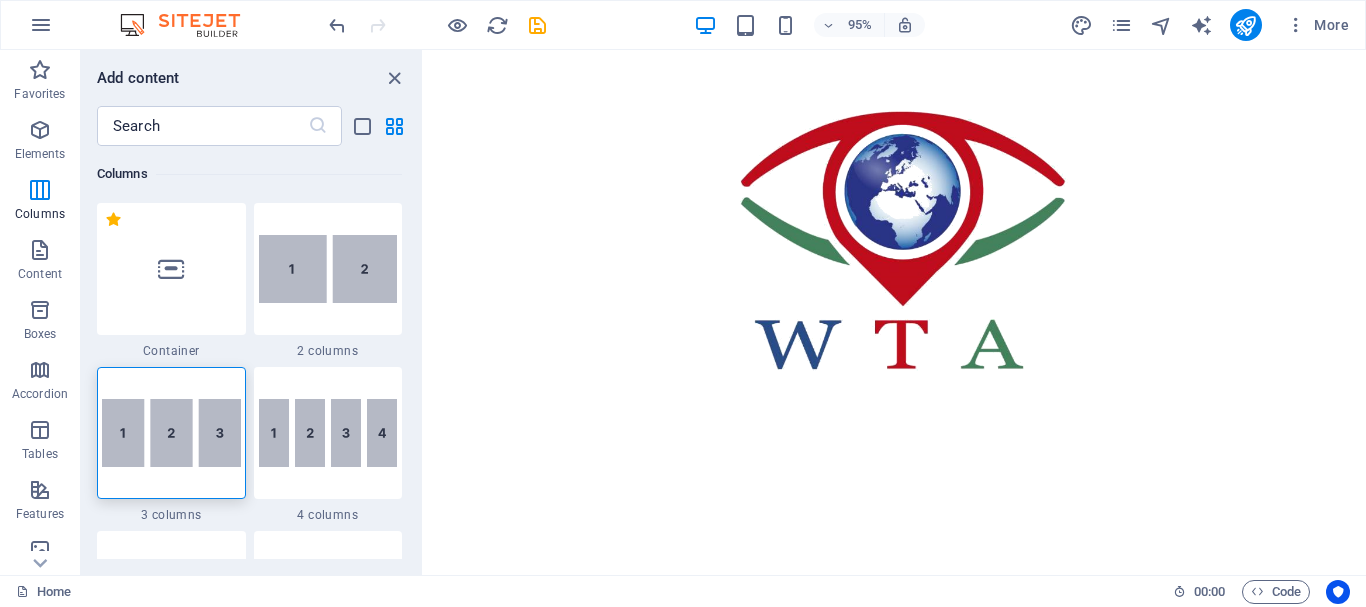 click at bounding box center [920, 232] 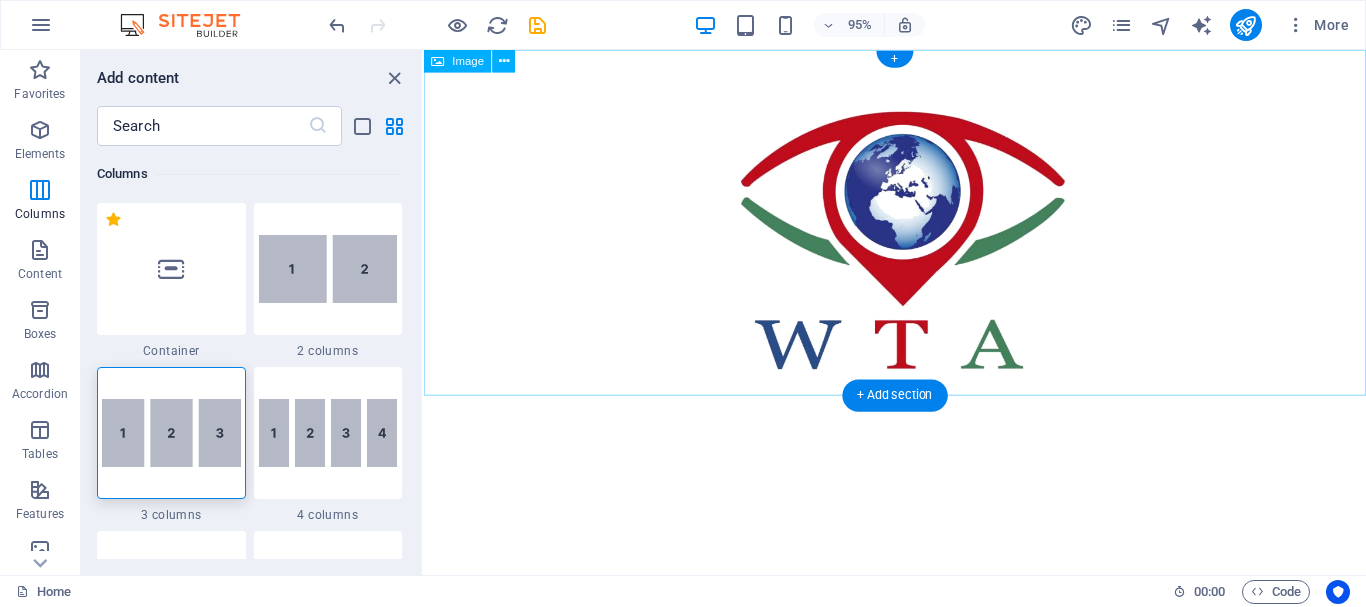 click at bounding box center (920, 232) 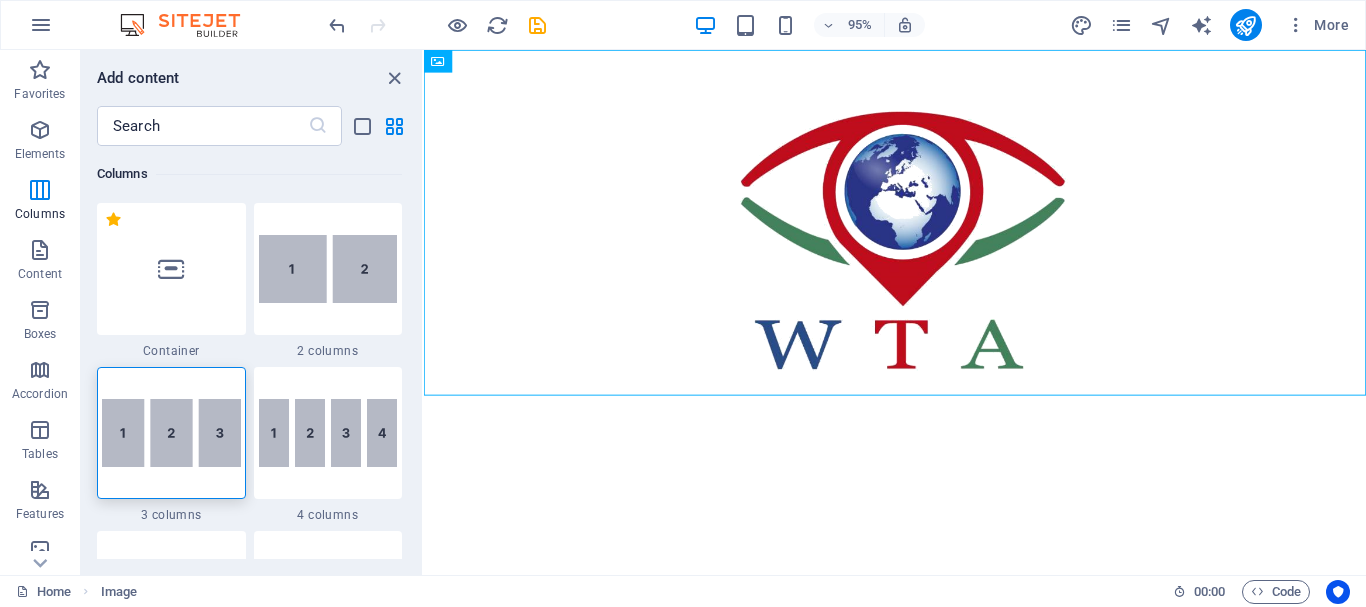 click at bounding box center [920, 232] 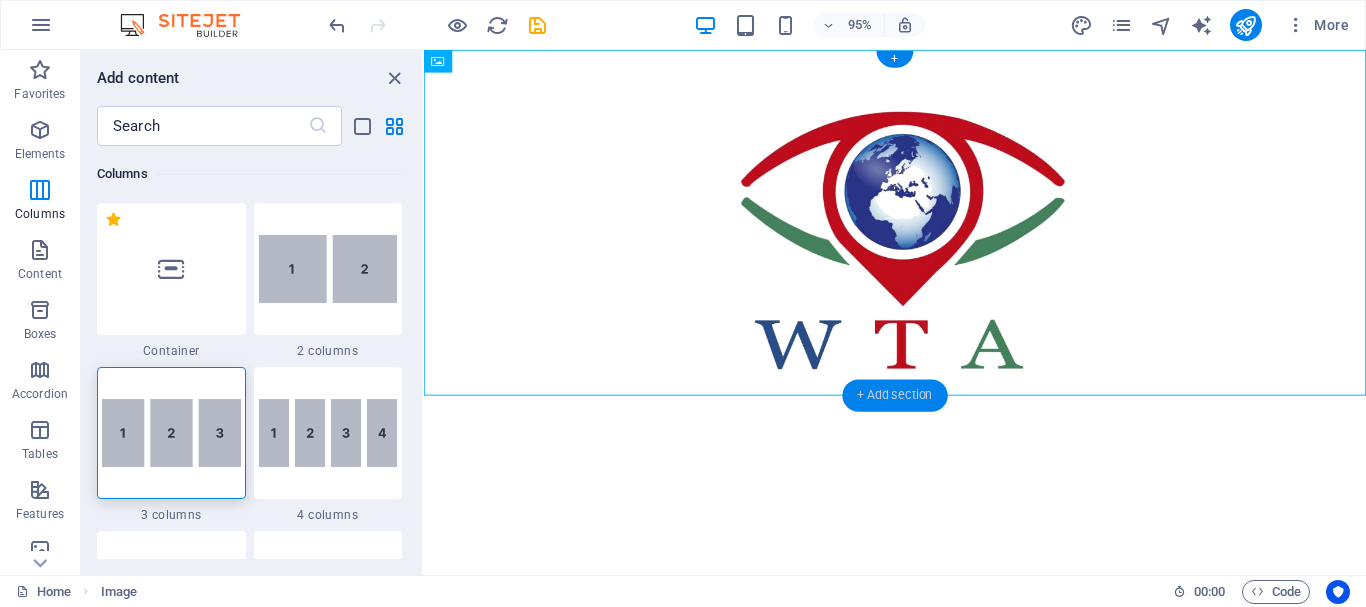 click on "+ Add section" at bounding box center [894, 396] 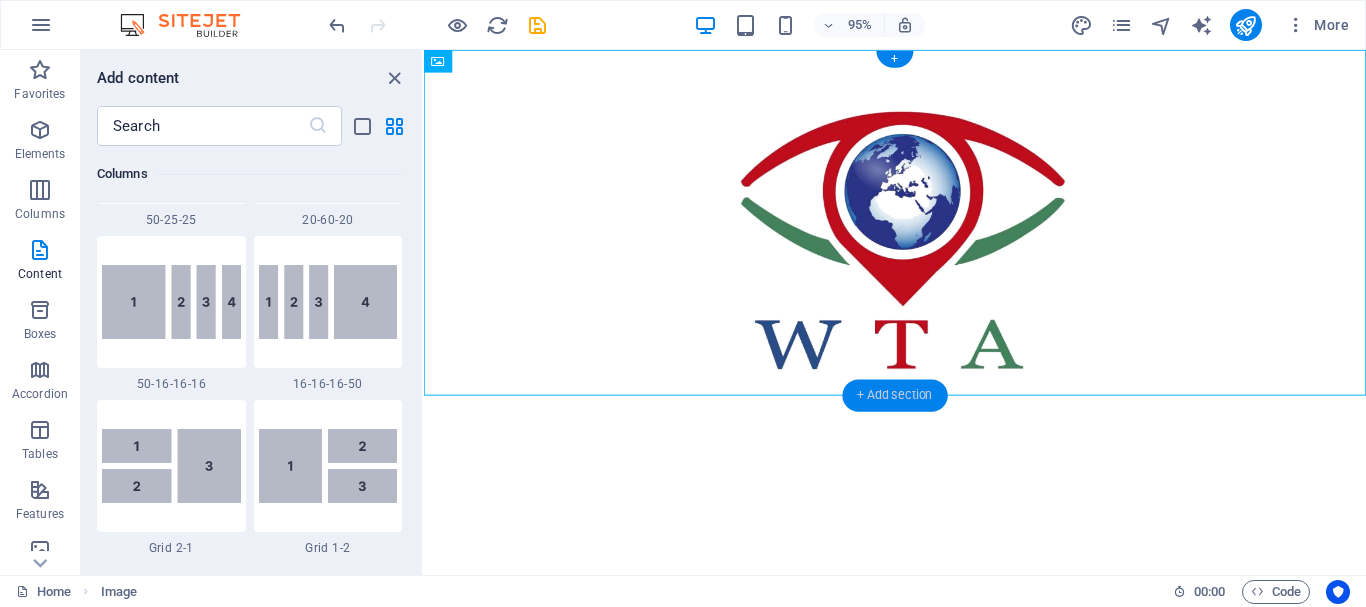 scroll, scrollTop: 3499, scrollLeft: 0, axis: vertical 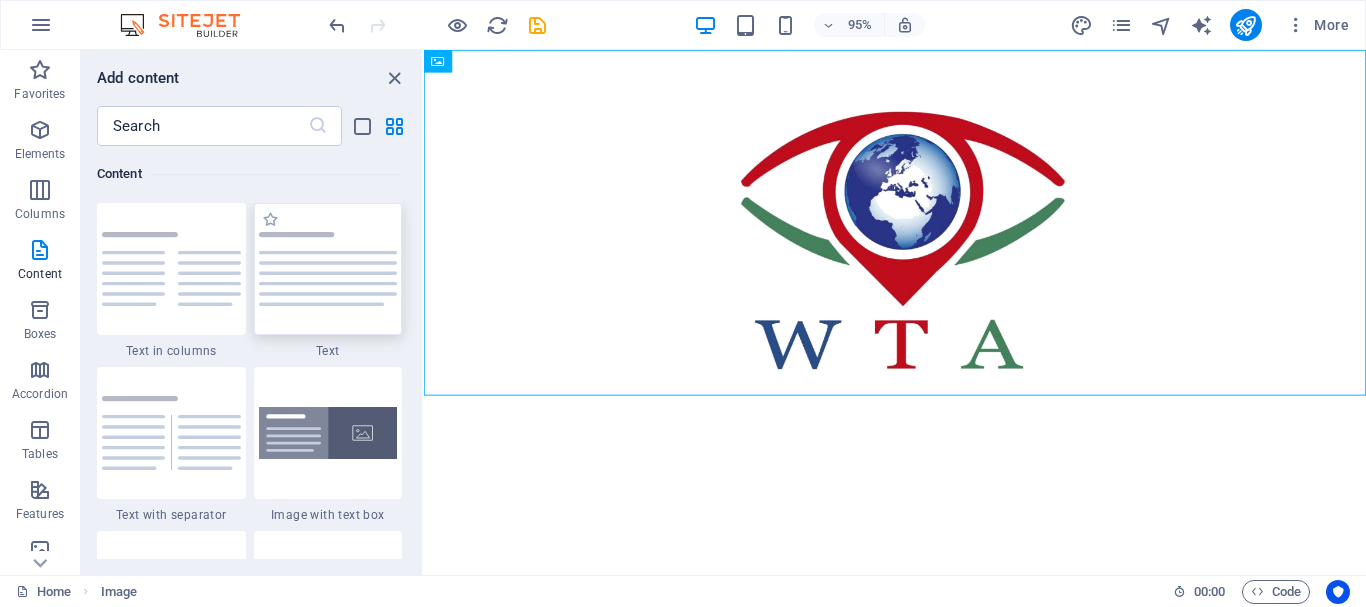 click at bounding box center [328, 269] 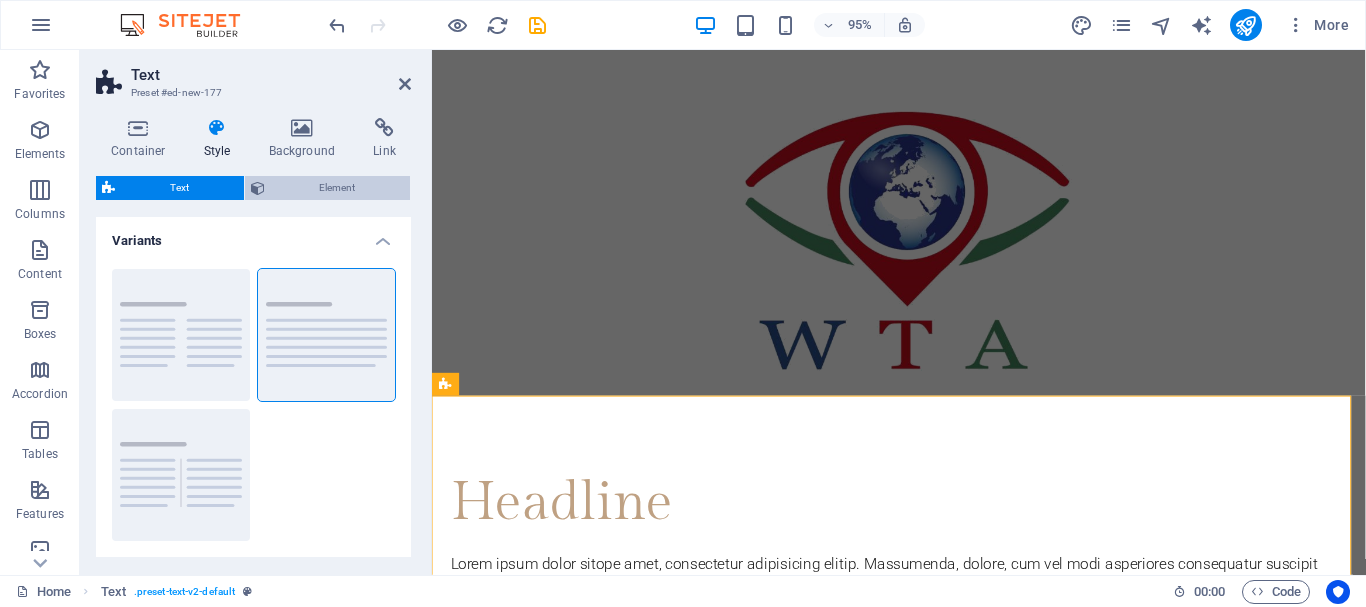 click on "Element" at bounding box center (338, 188) 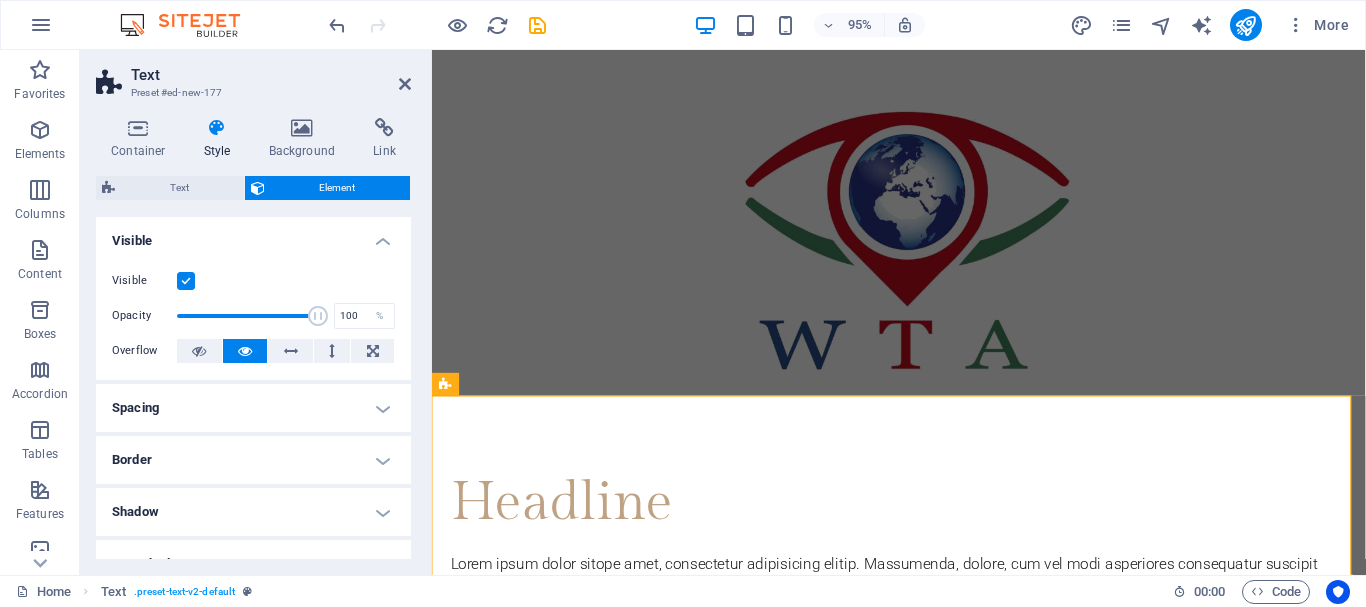 click on "Spacing" at bounding box center [253, 408] 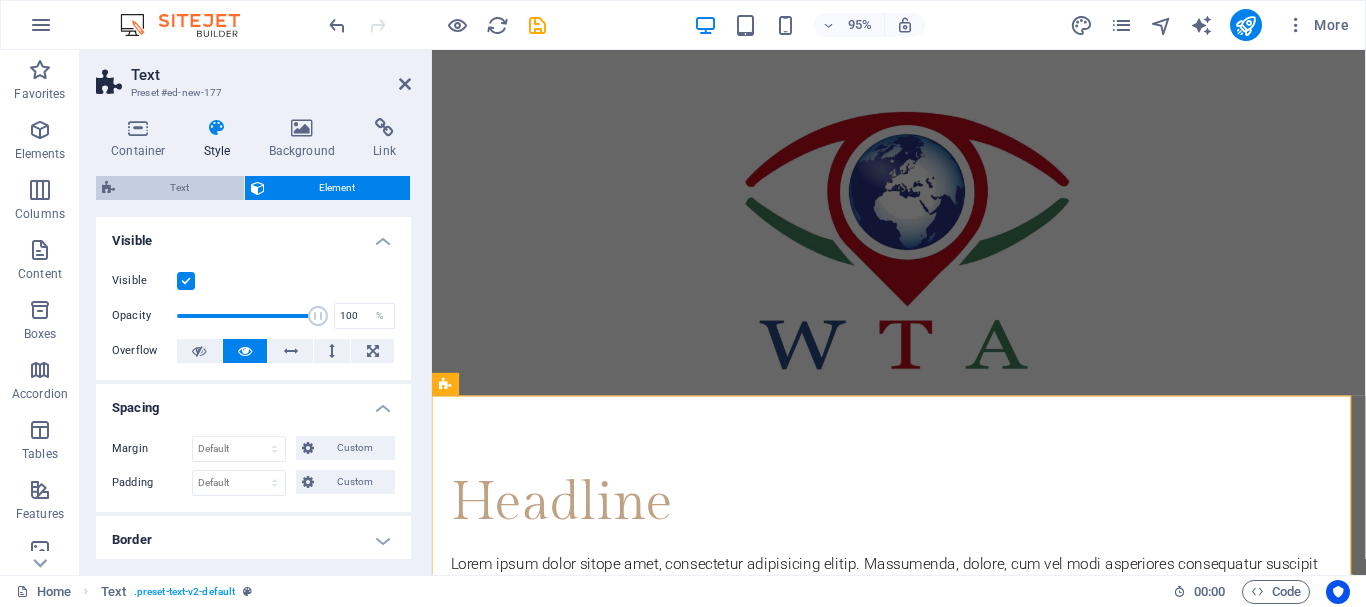 click on "Text" at bounding box center (179, 188) 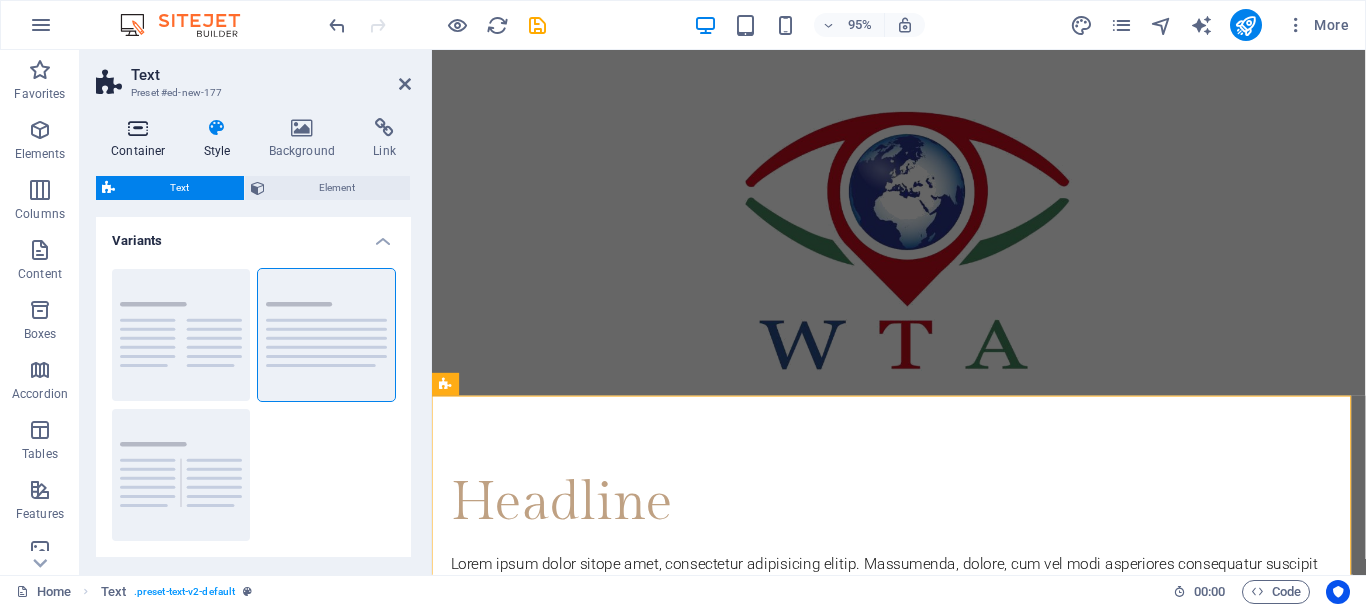 click at bounding box center [138, 128] 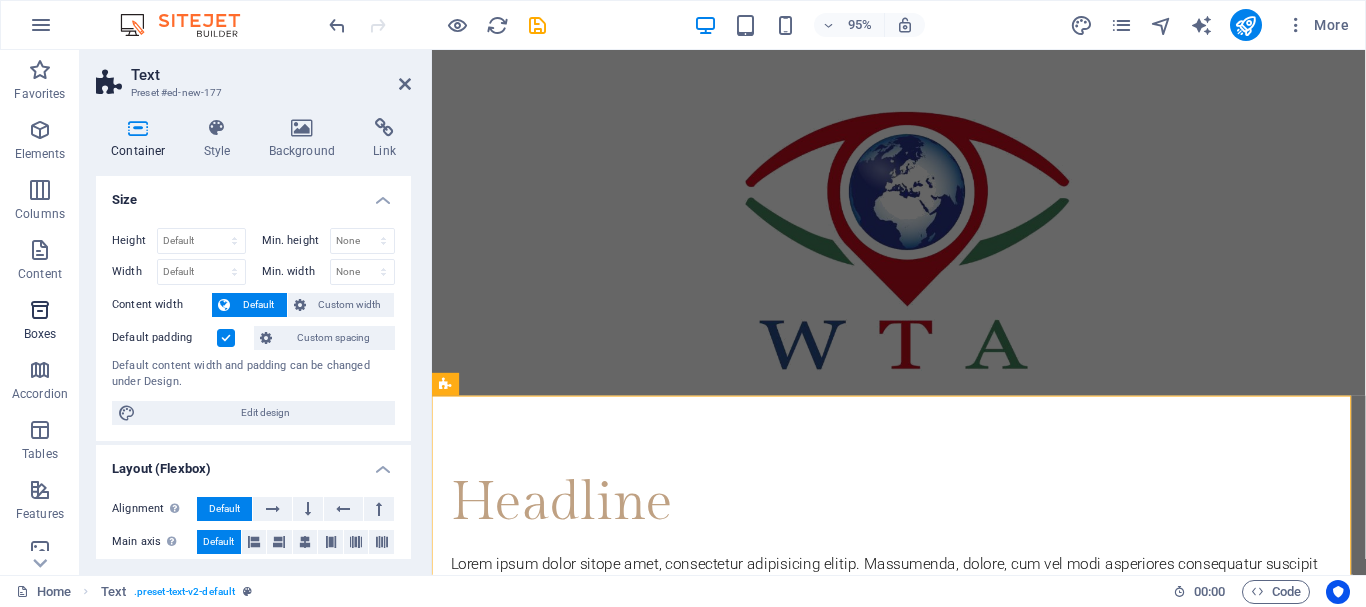 click on "Boxes" at bounding box center [40, 322] 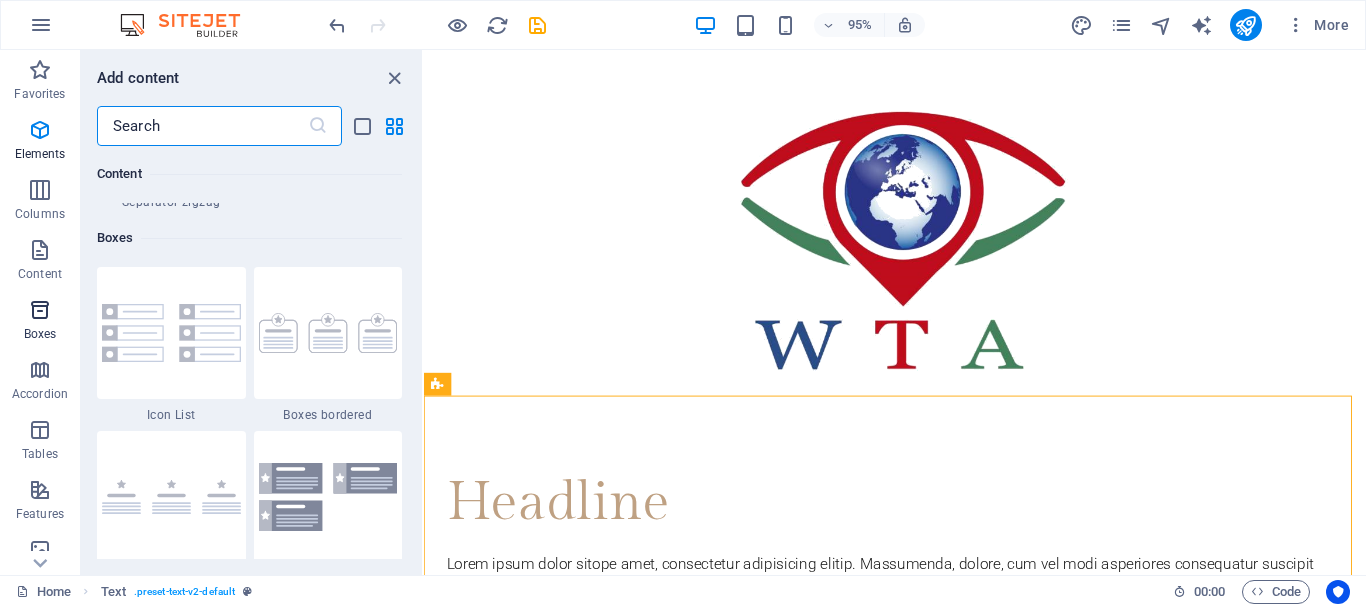 scroll, scrollTop: 5516, scrollLeft: 0, axis: vertical 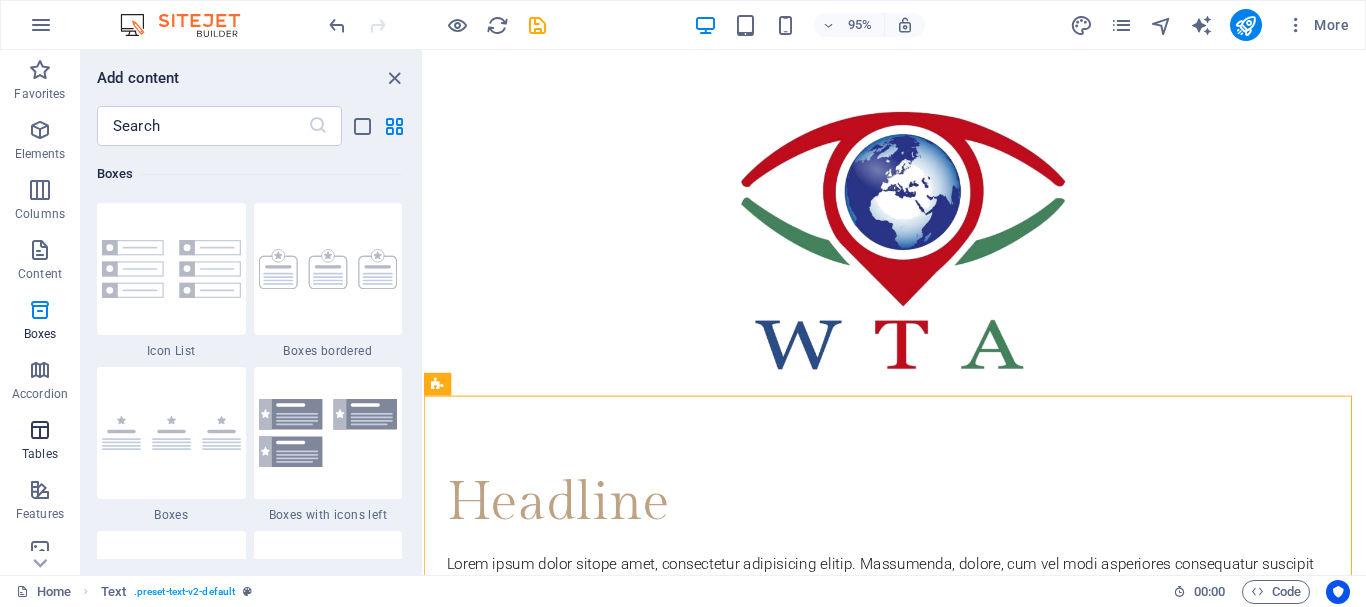click at bounding box center (40, 430) 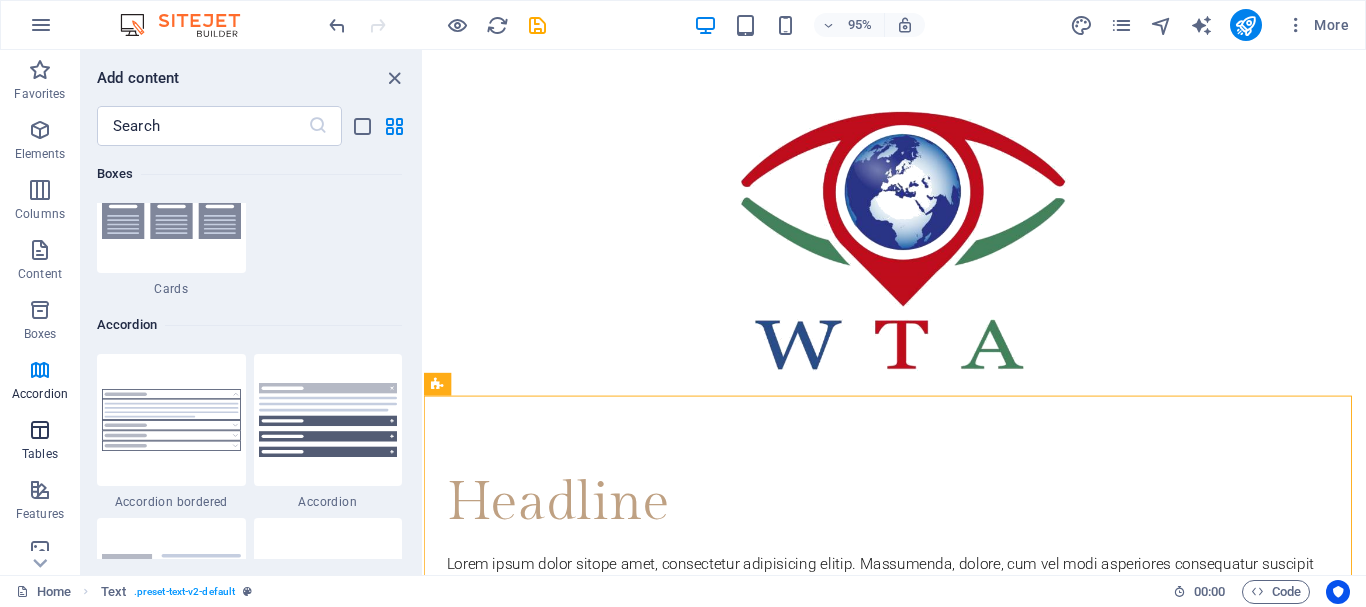scroll, scrollTop: 6926, scrollLeft: 0, axis: vertical 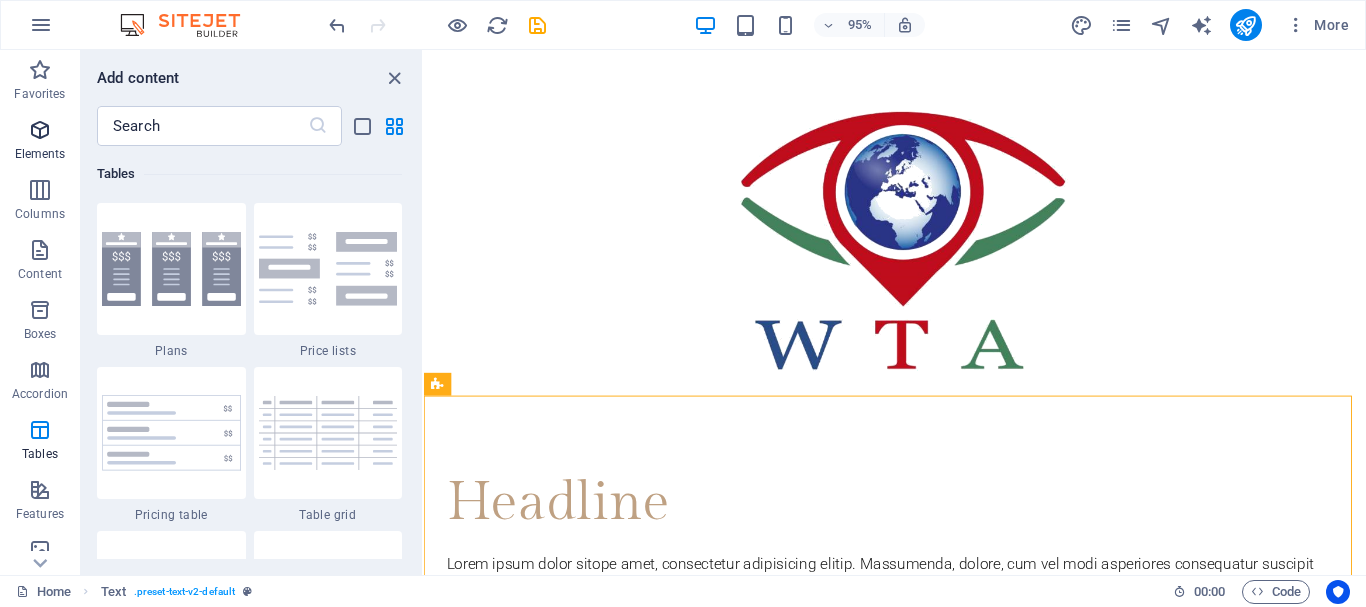click at bounding box center (40, 130) 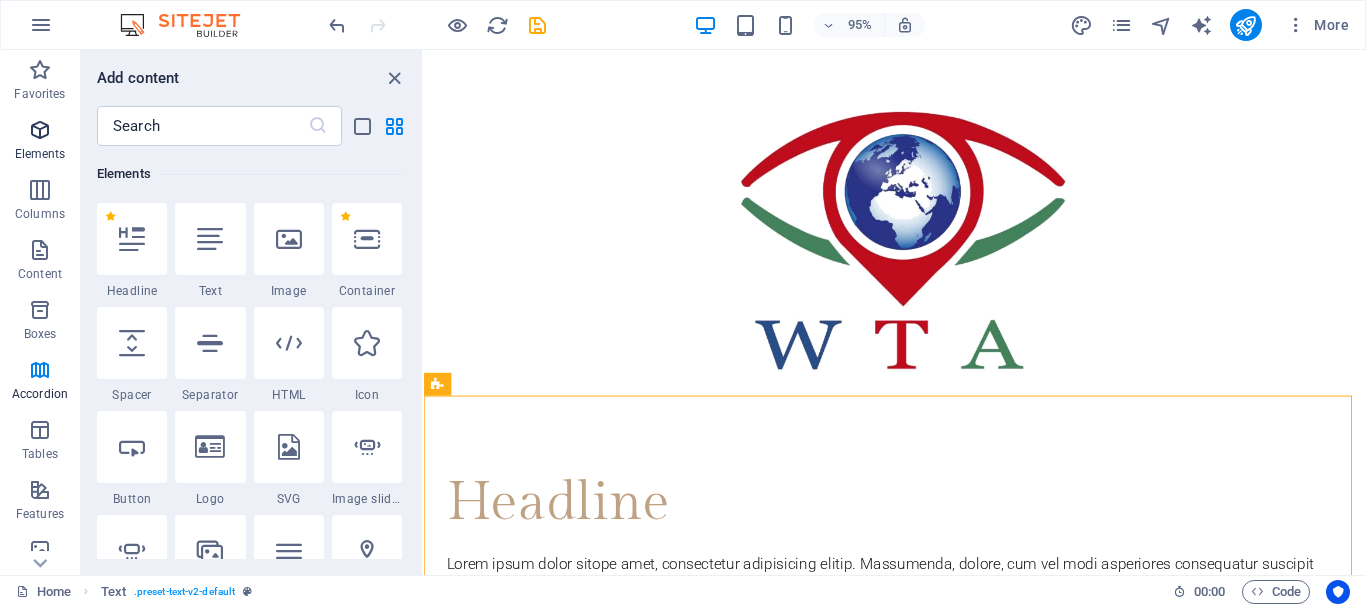 scroll, scrollTop: 213, scrollLeft: 0, axis: vertical 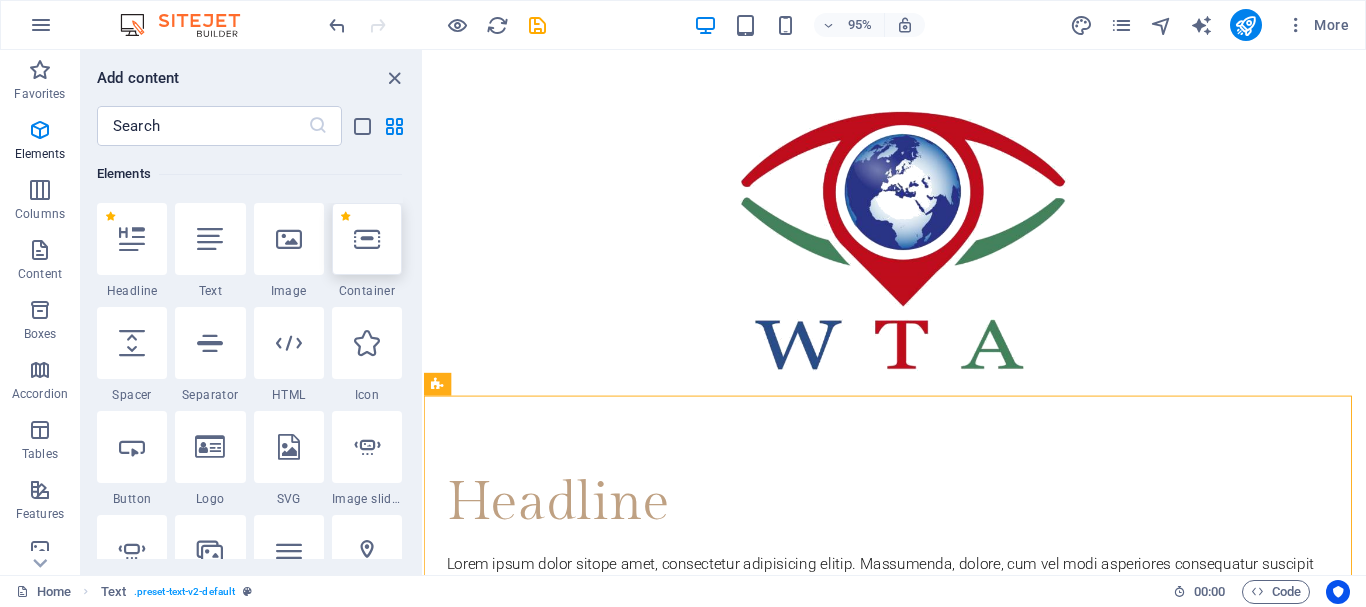 click at bounding box center (367, 239) 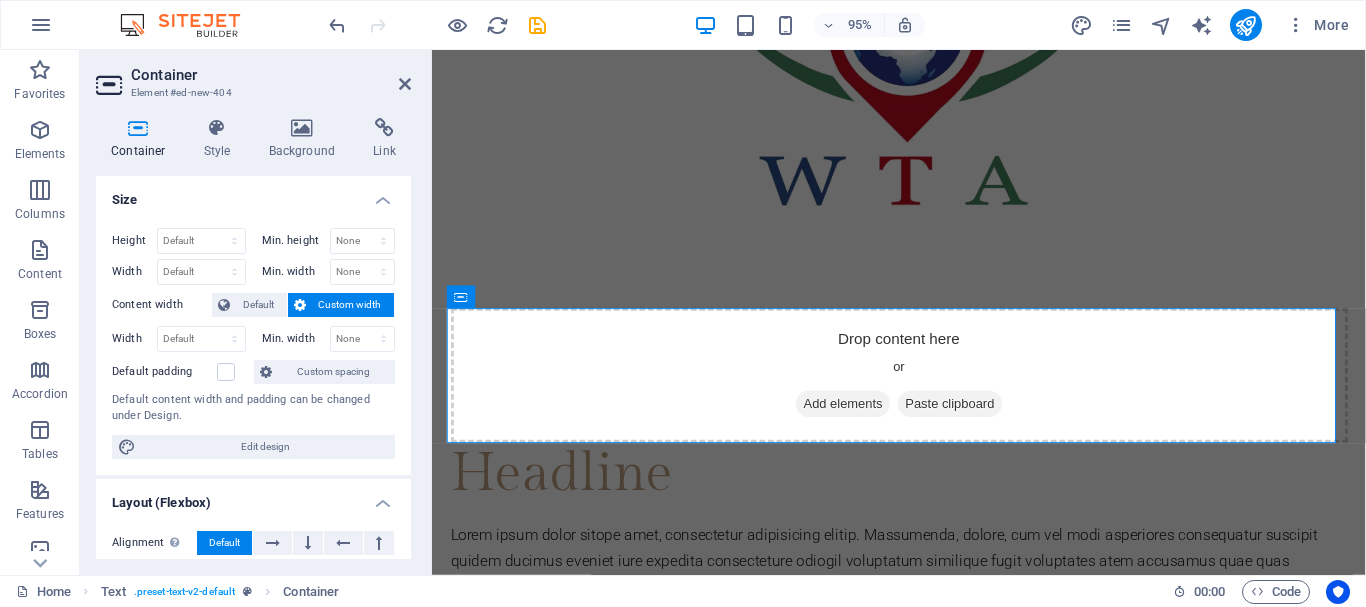 scroll, scrollTop: 177, scrollLeft: 0, axis: vertical 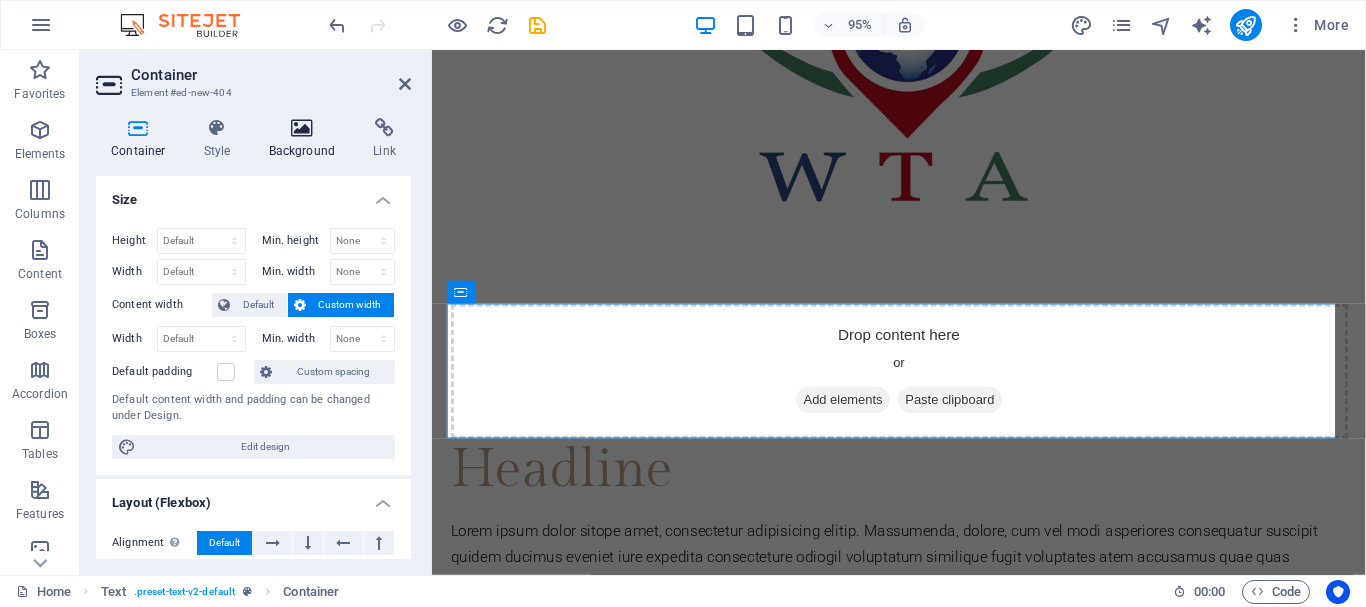 click on "Background" at bounding box center (306, 139) 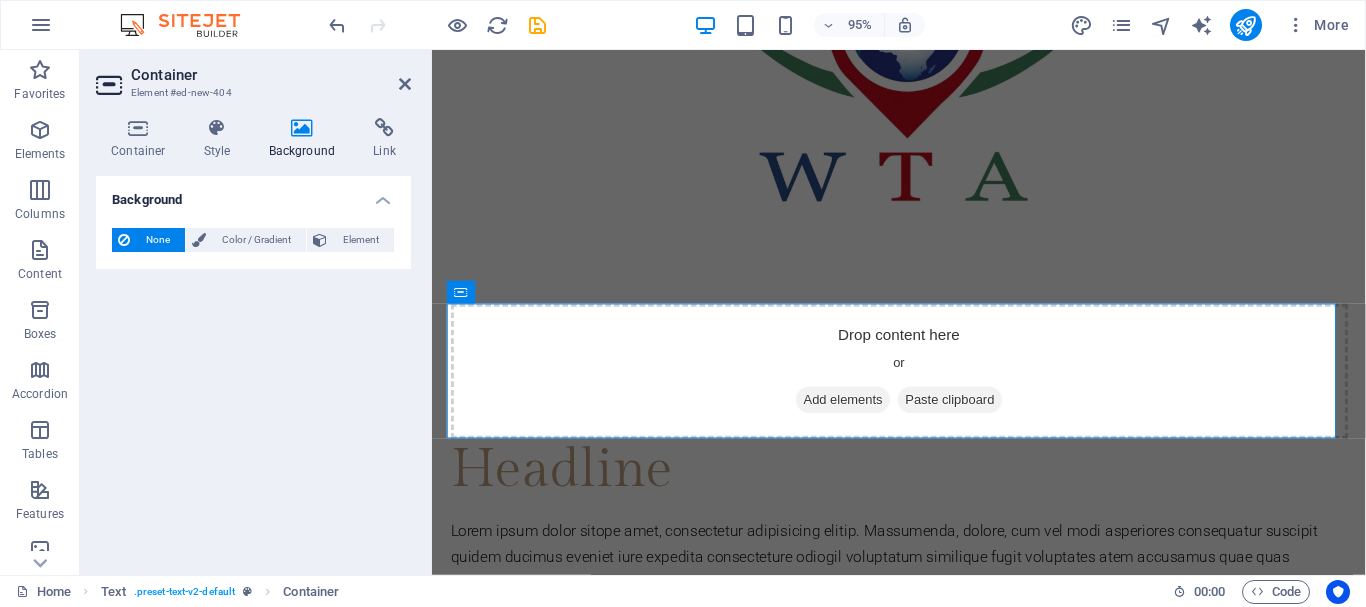 click at bounding box center [302, 128] 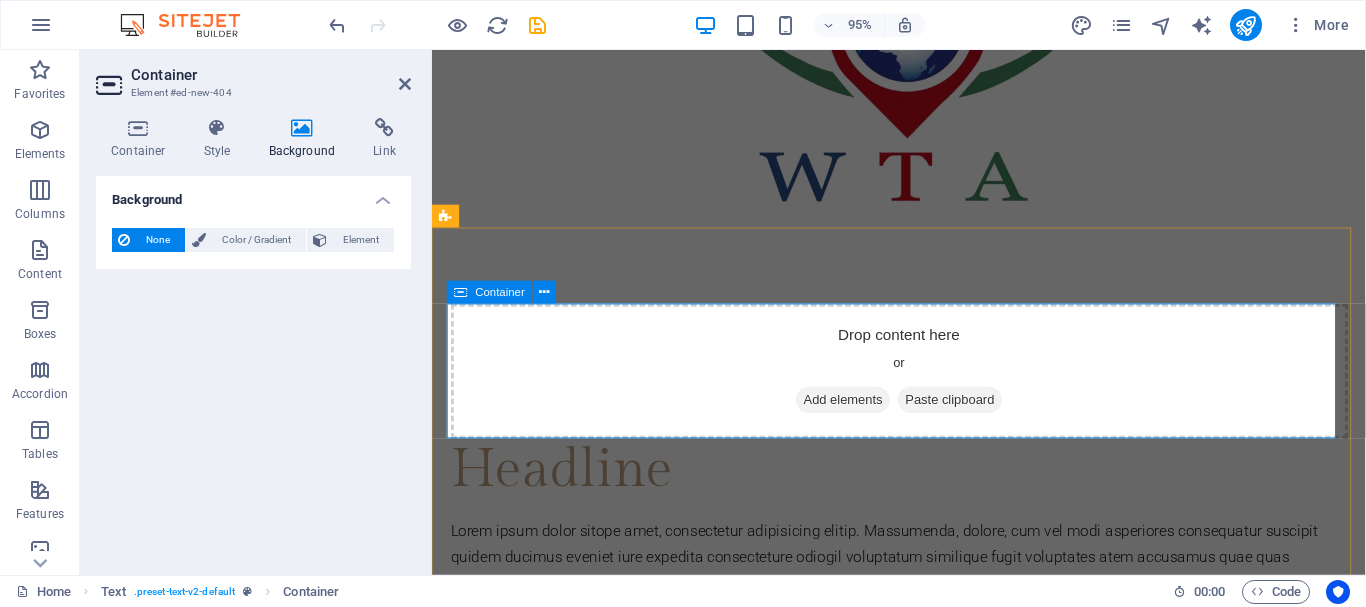 click on "Add elements" at bounding box center (864, 418) 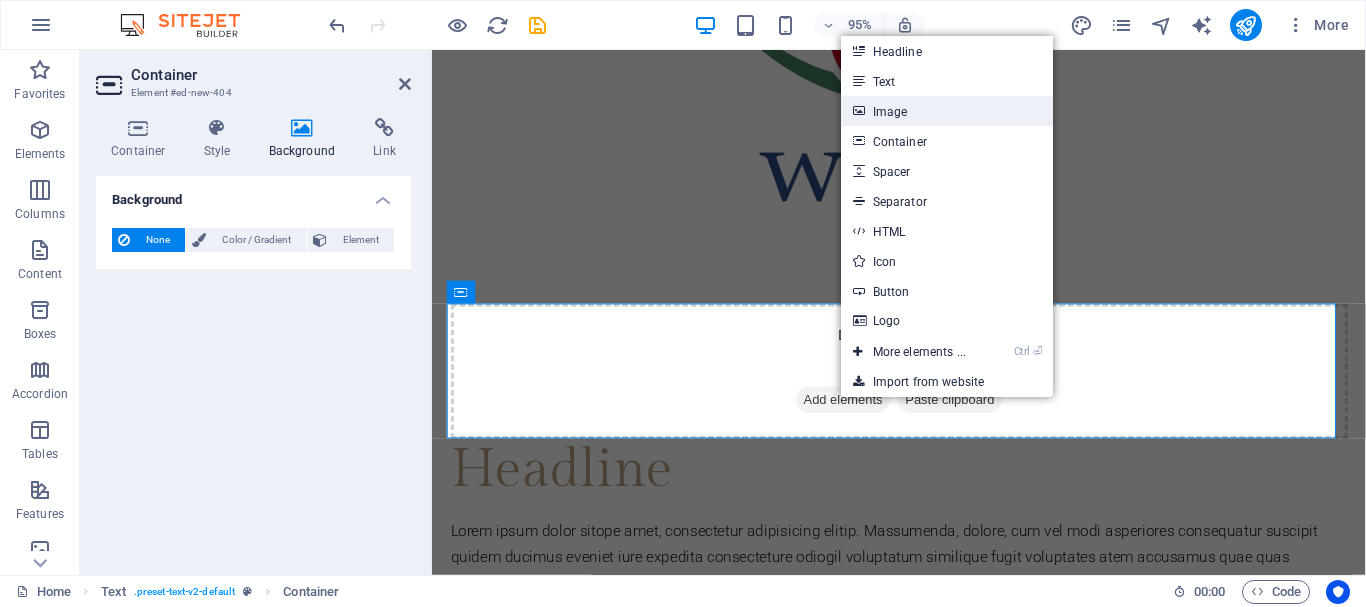 click on "Image" at bounding box center [947, 111] 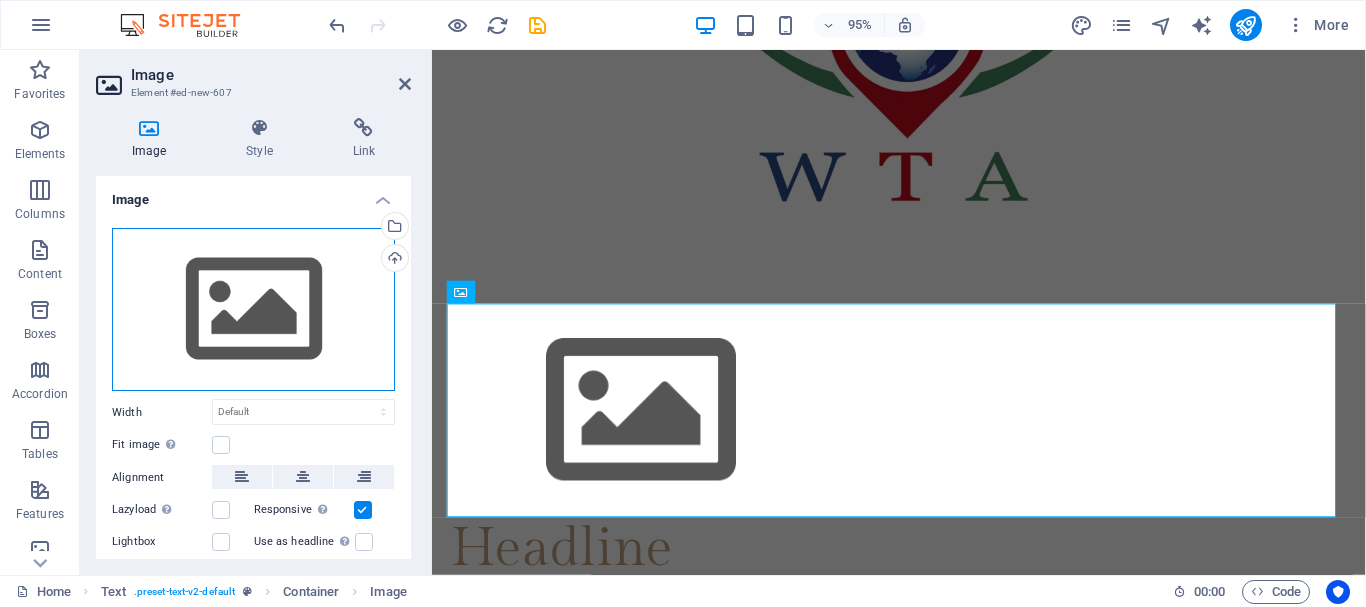 click on "Drag files here, click to choose files or select files from Files or our free stock photos & videos" at bounding box center (253, 310) 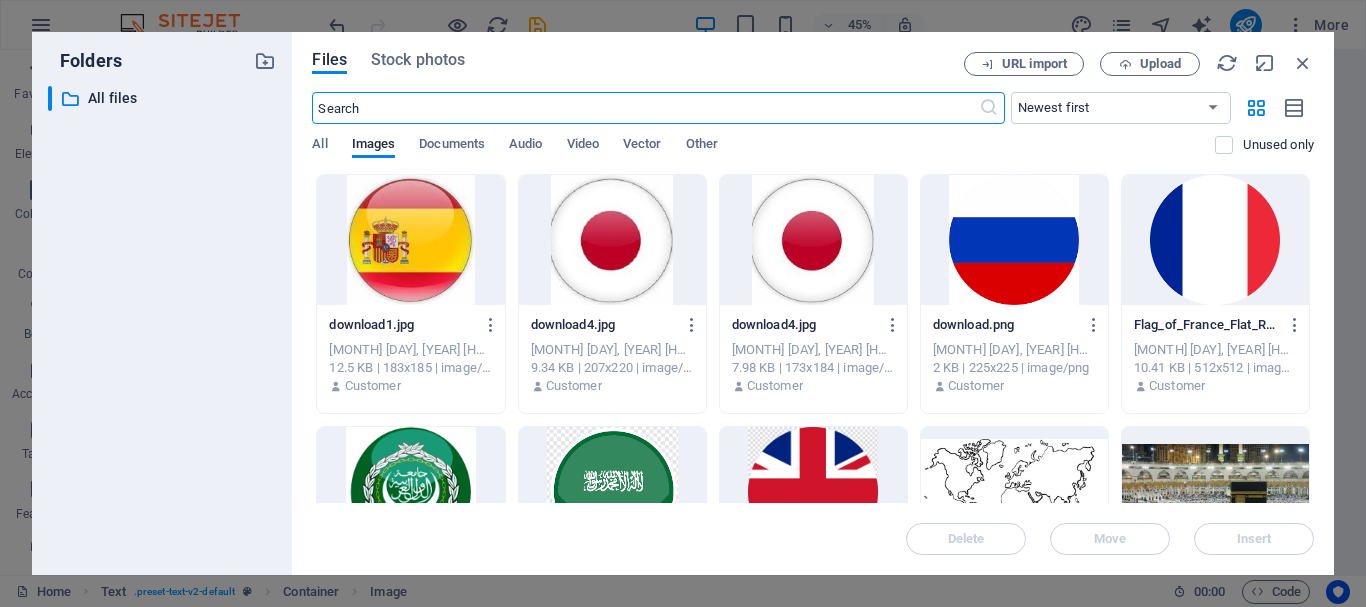 scroll, scrollTop: 0, scrollLeft: 0, axis: both 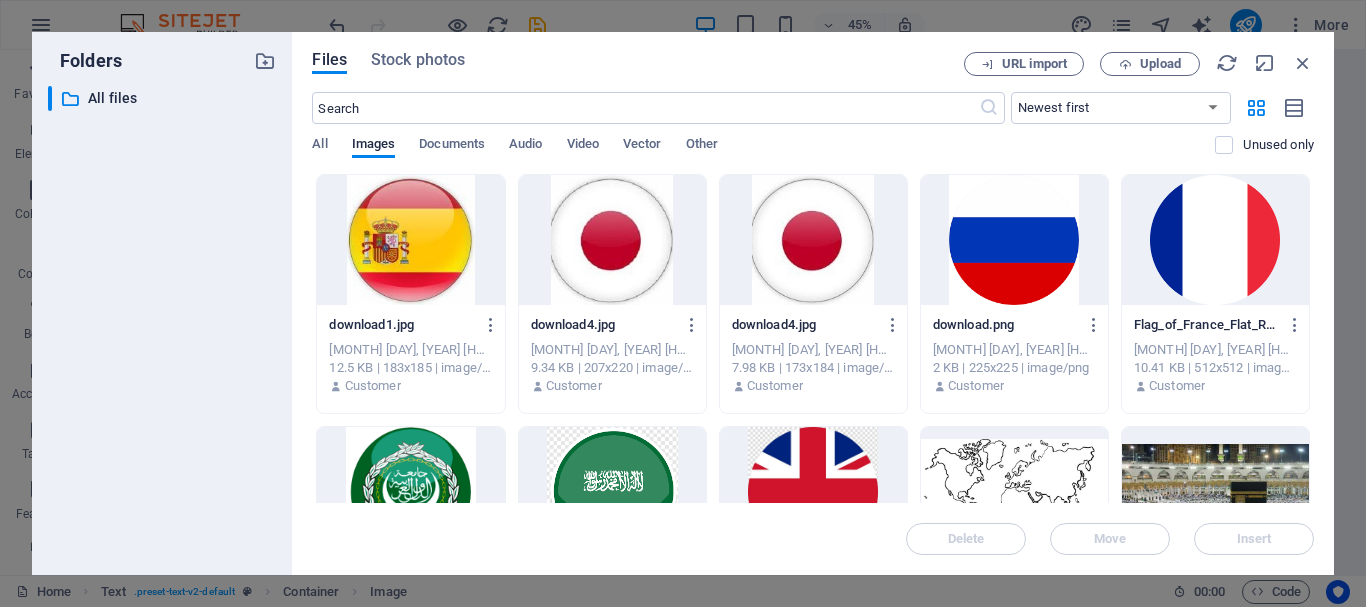 click at bounding box center [1014, 492] 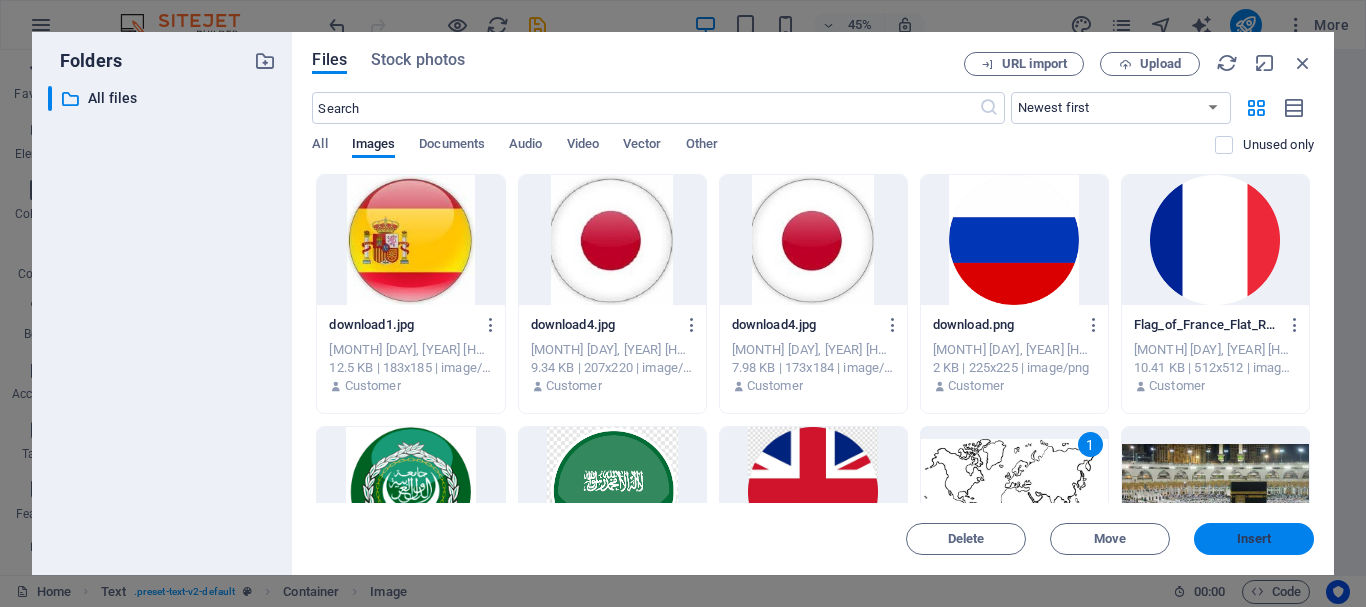 click on "Insert" at bounding box center (1254, 539) 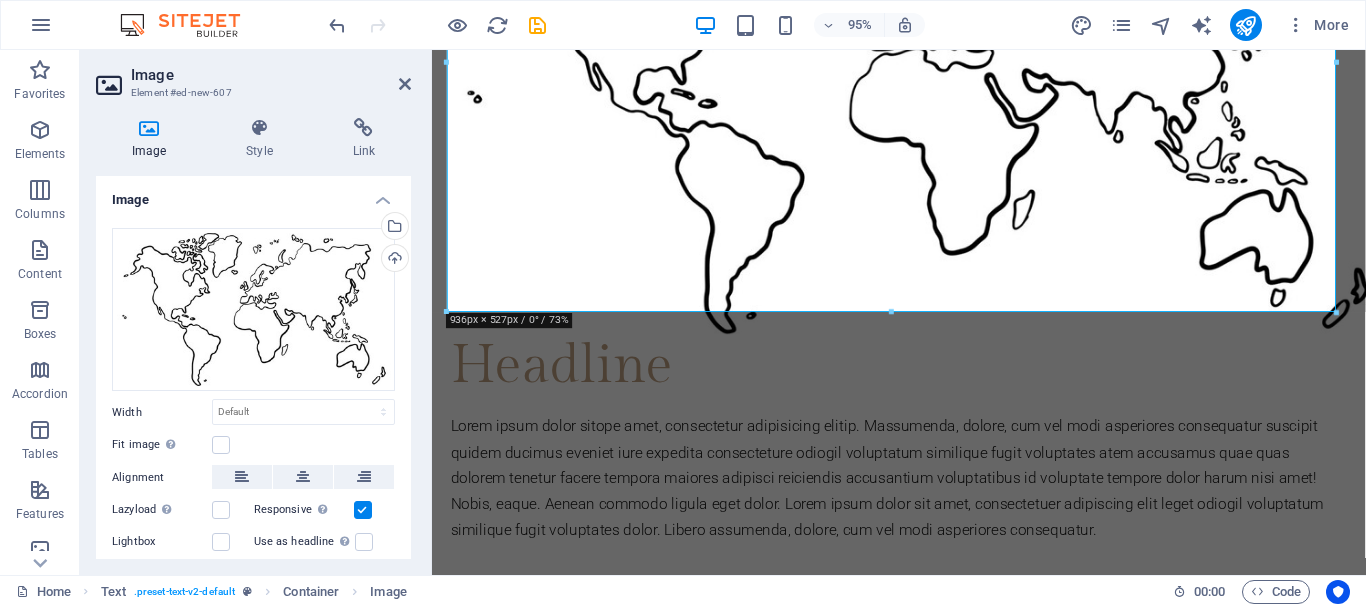 scroll, scrollTop: 695, scrollLeft: 0, axis: vertical 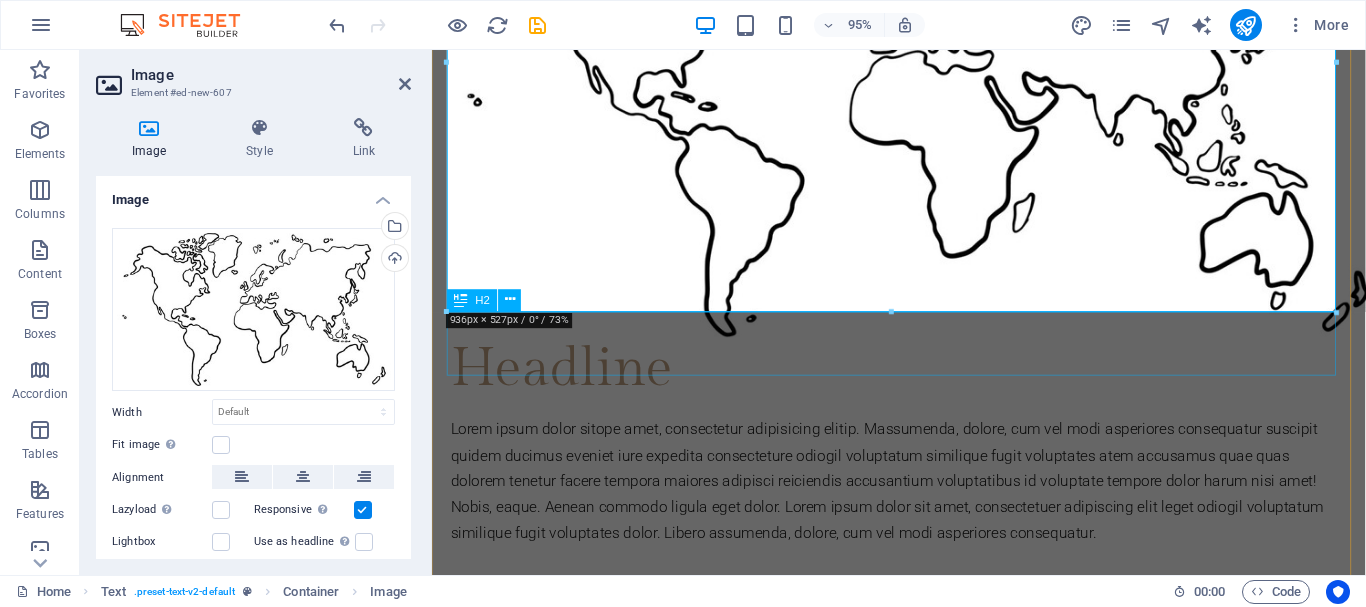 click on "Headline" at bounding box center (924, 385) 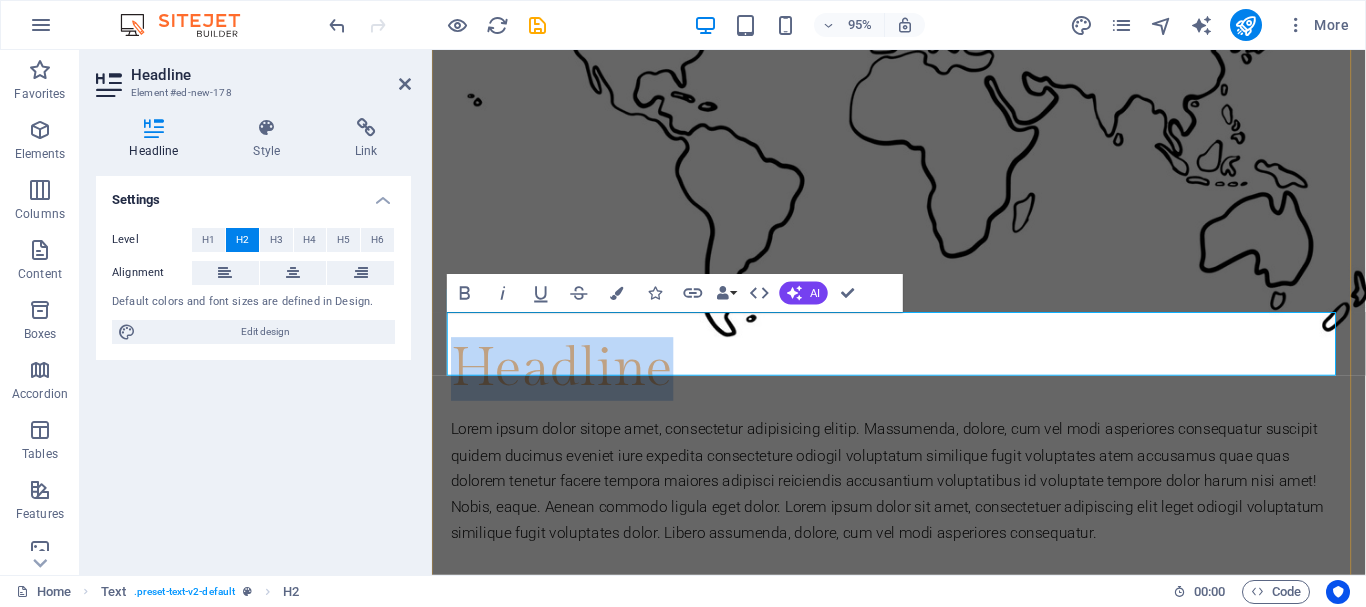 type 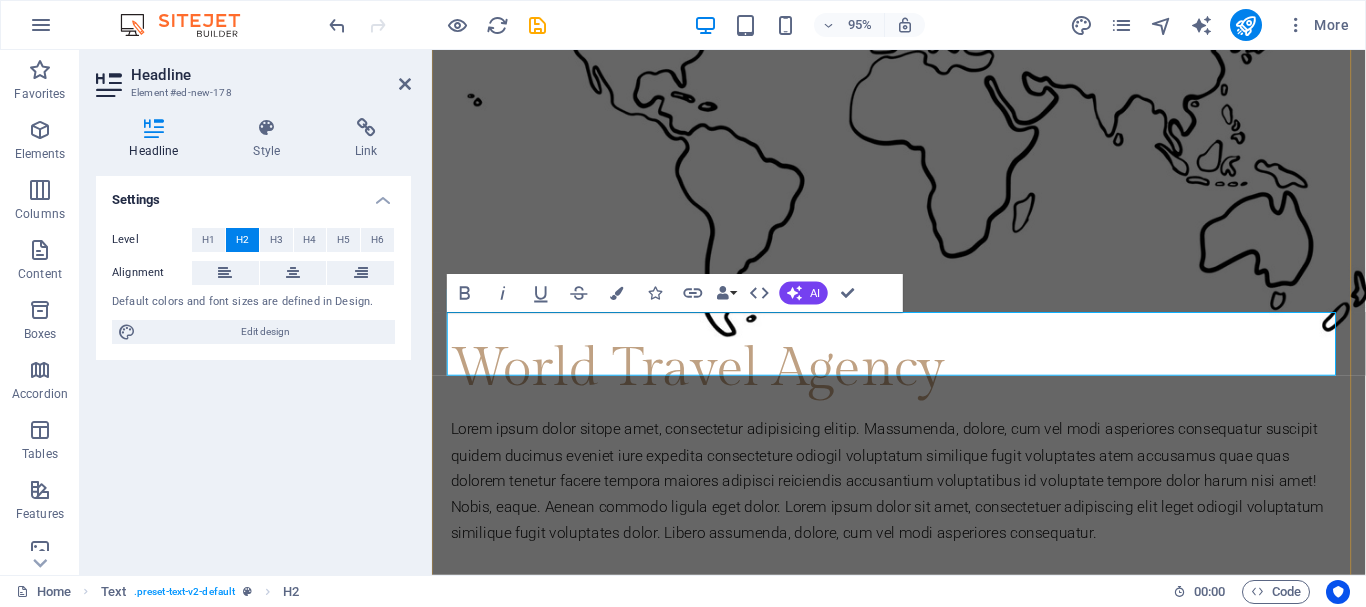 click on "World Travel Agency" at bounding box center [924, 385] 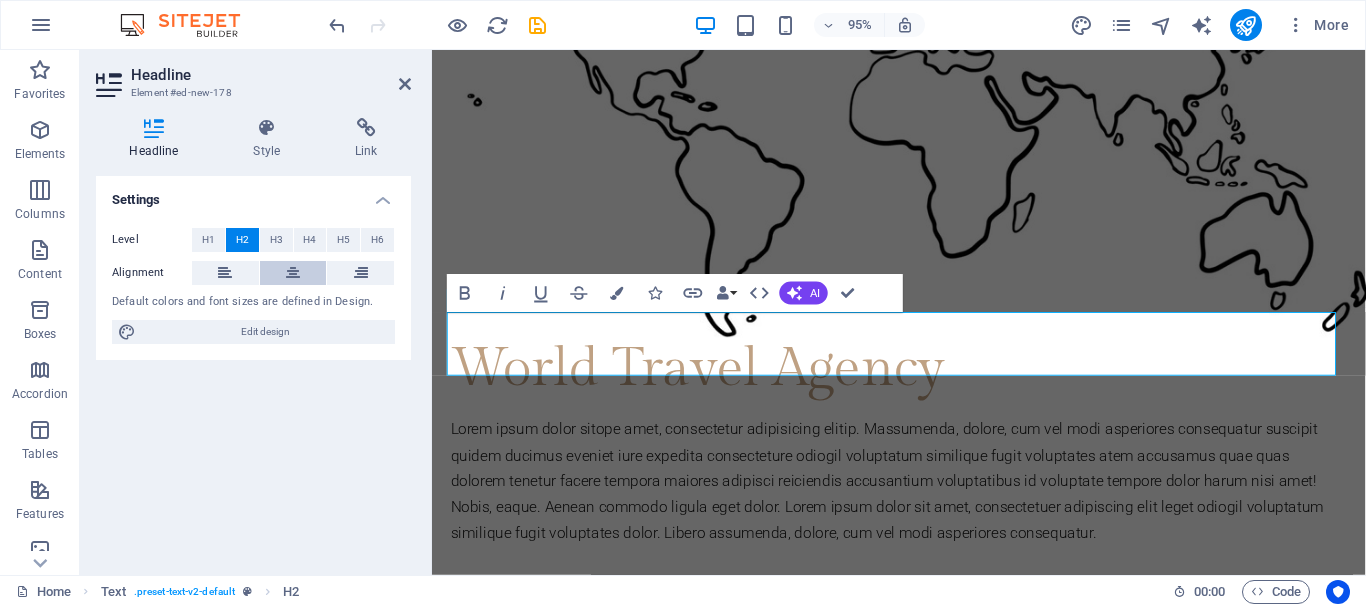 click at bounding box center (293, 273) 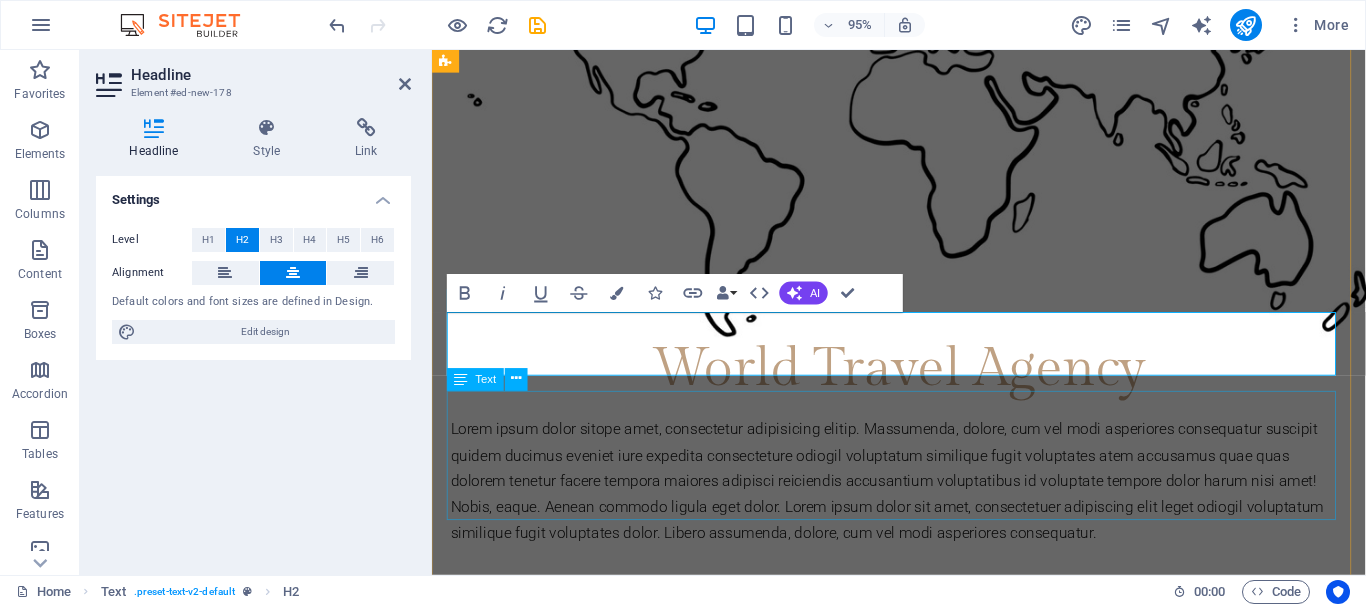 click on "Lorem ipsum dolor sitope amet, consectetur adipisicing elitip. Massumenda, dolore, cum vel modi asperiores consequatur suscipit quidem ducimus eveniet iure expedita consecteture odiogil voluptatum similique fugit voluptates atem accusamus quae quas dolorem tenetur facere tempora maiores adipisci reiciendis accusantium voluptatibus id voluptate tempore dolor harum nisi amet! Nobis, eaque. Aenean commodo ligula eget dolor. Lorem ipsum dolor sit amet, consectetuer adipiscing elit leget odiogil voluptatum similique fugit voluptates dolor. Libero assumenda, dolore, cum vel modi asperiores consequatur." at bounding box center [924, 503] 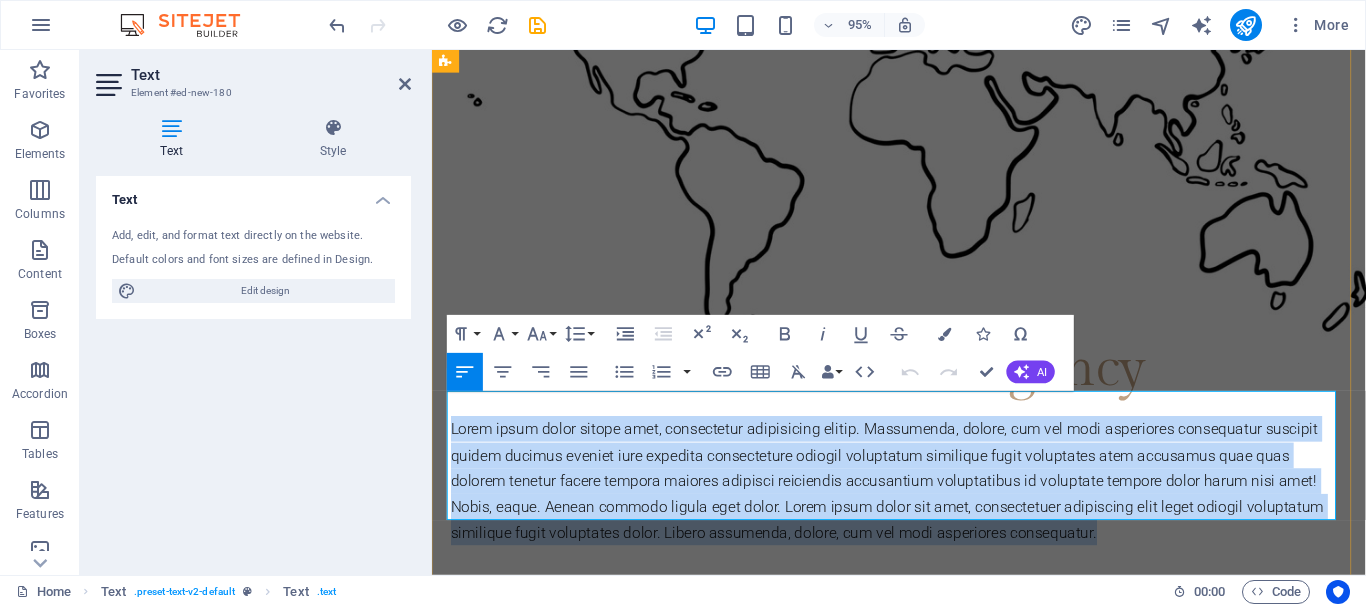 drag, startPoint x: 450, startPoint y: 423, endPoint x: 1159, endPoint y: 535, distance: 717.79175 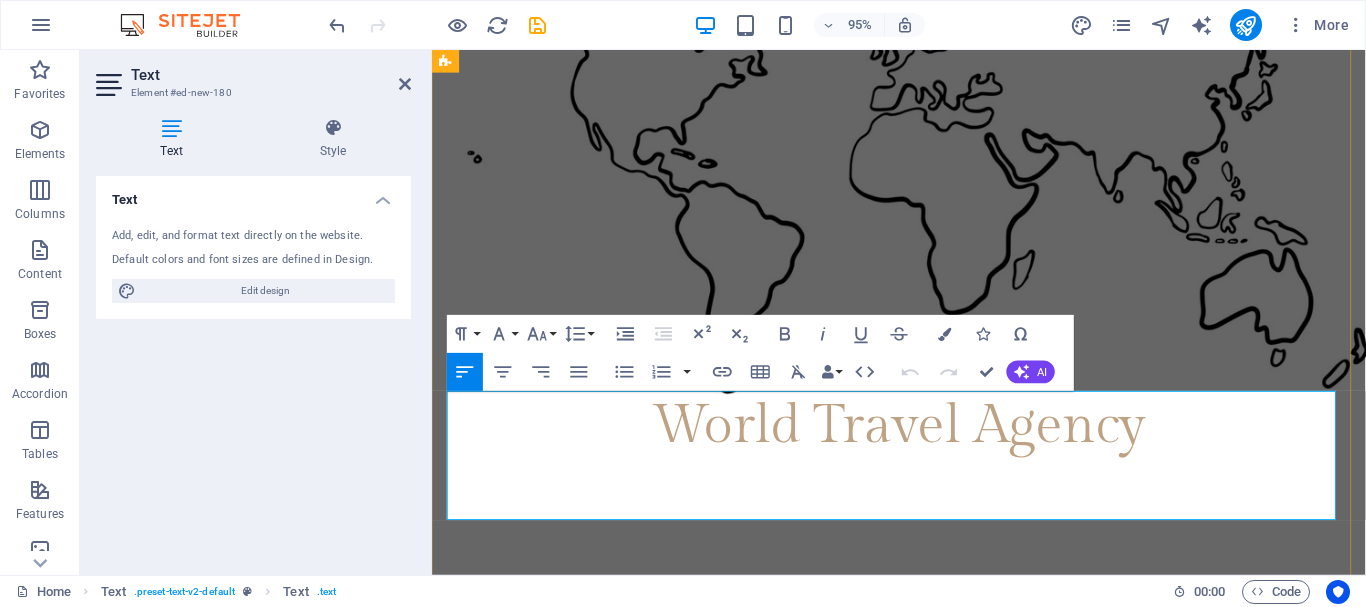 scroll, scrollTop: 608, scrollLeft: 0, axis: vertical 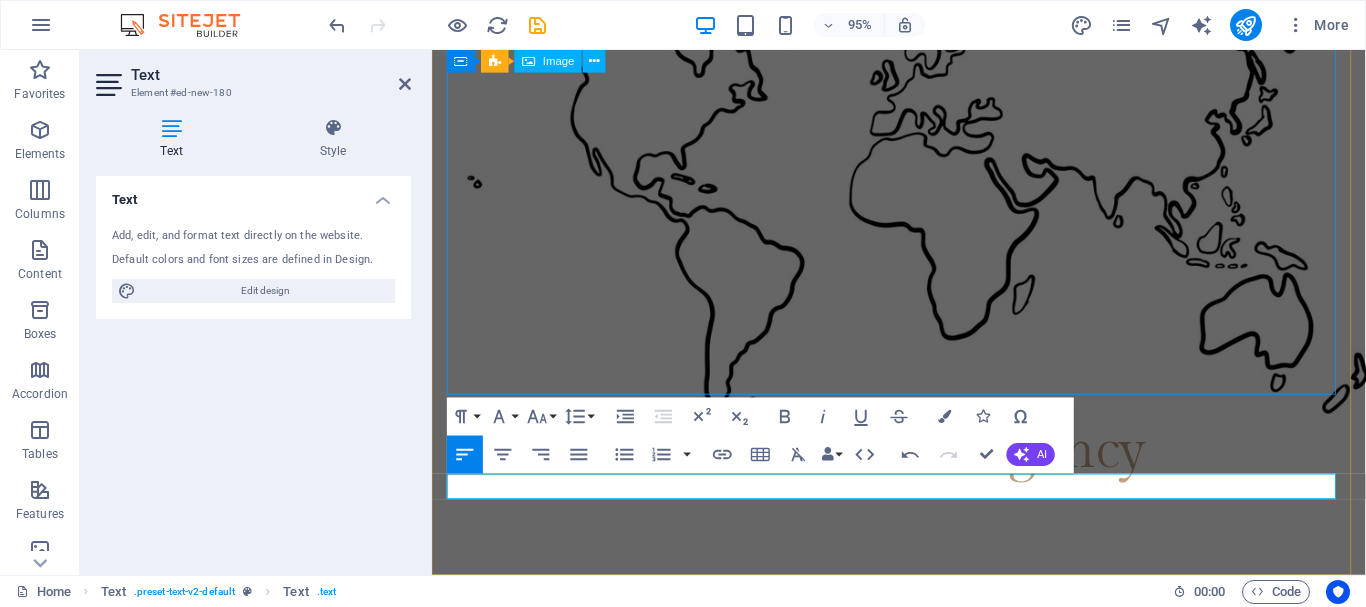 click at bounding box center (924, 162) 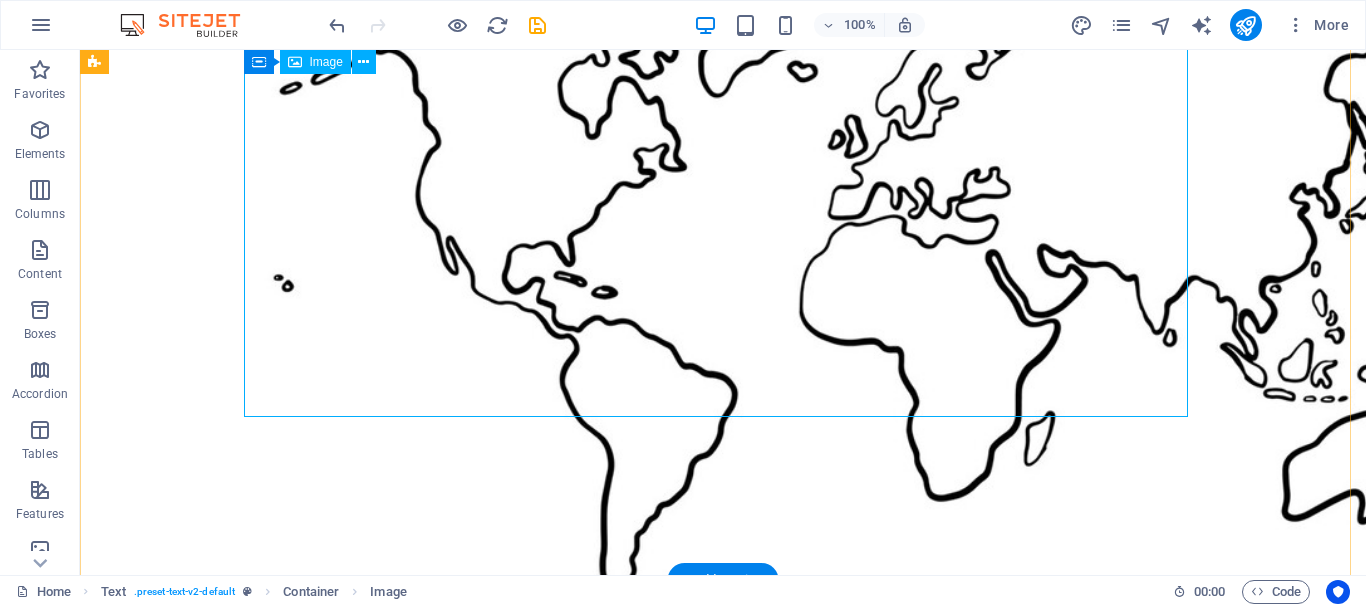 click at bounding box center (723, 247) 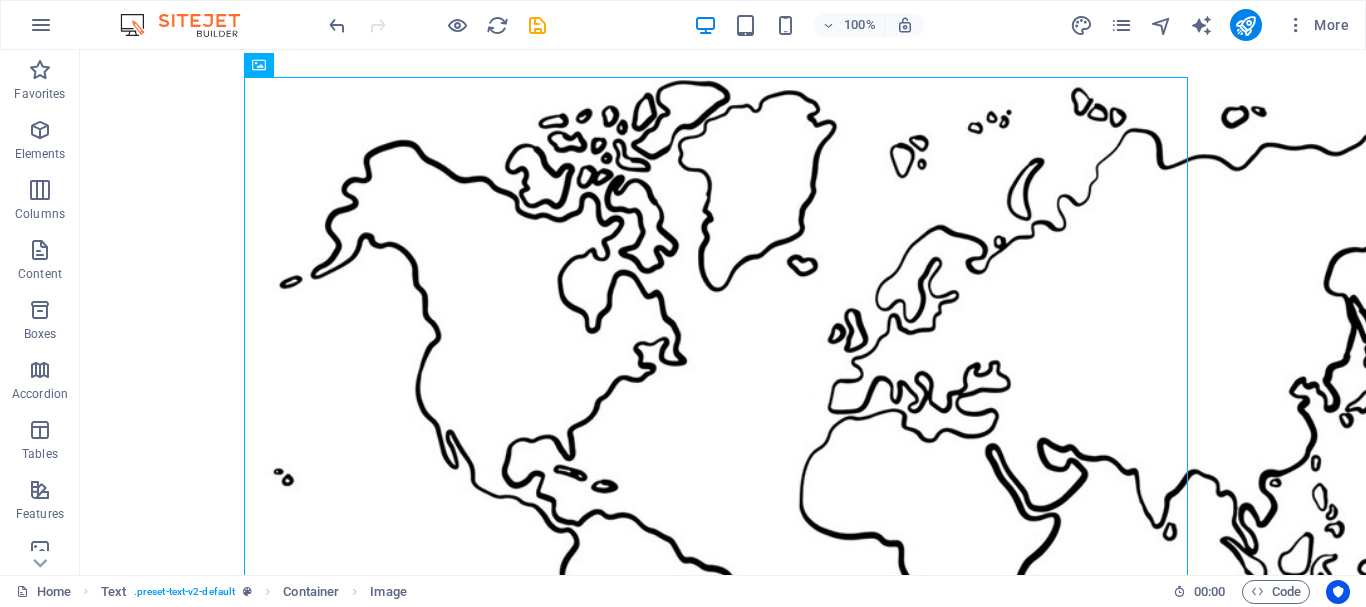 scroll, scrollTop: 419, scrollLeft: 0, axis: vertical 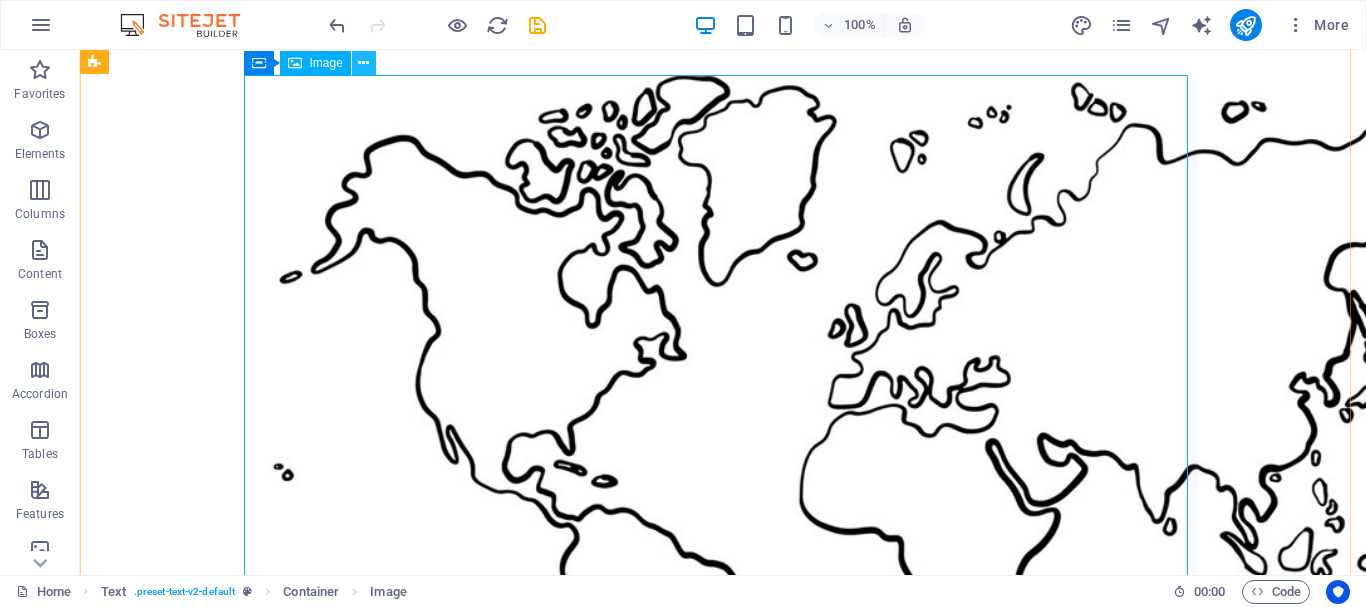 click at bounding box center (364, 63) 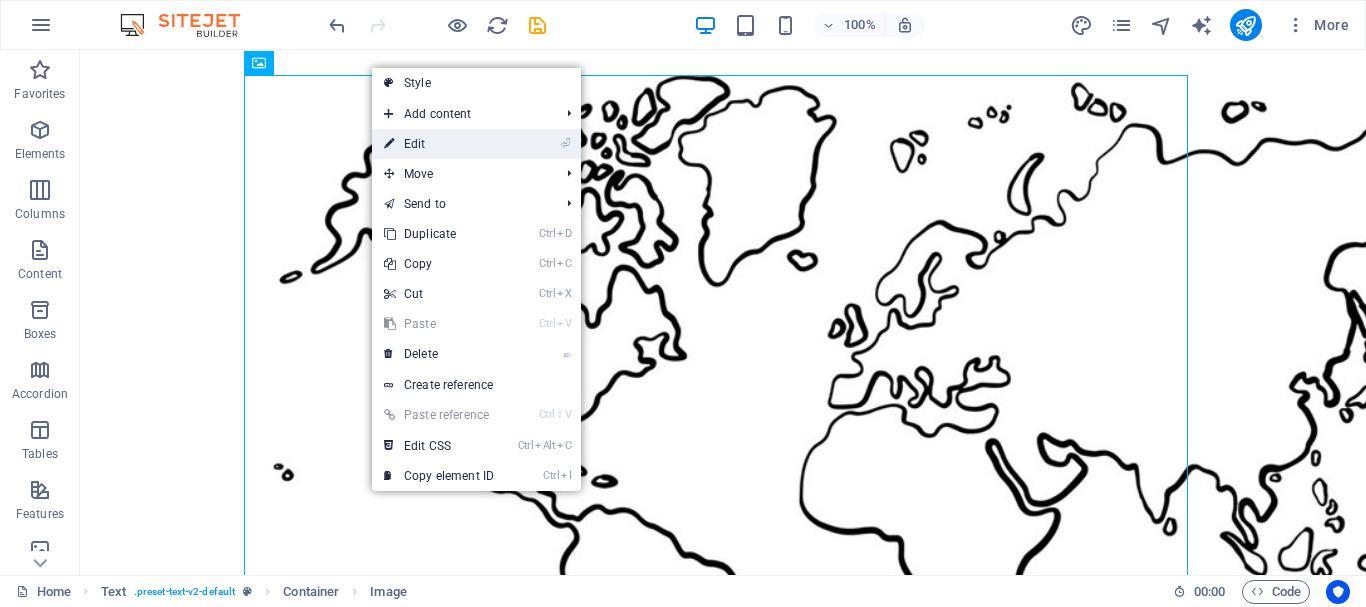 click on "⏎  Edit" at bounding box center [439, 144] 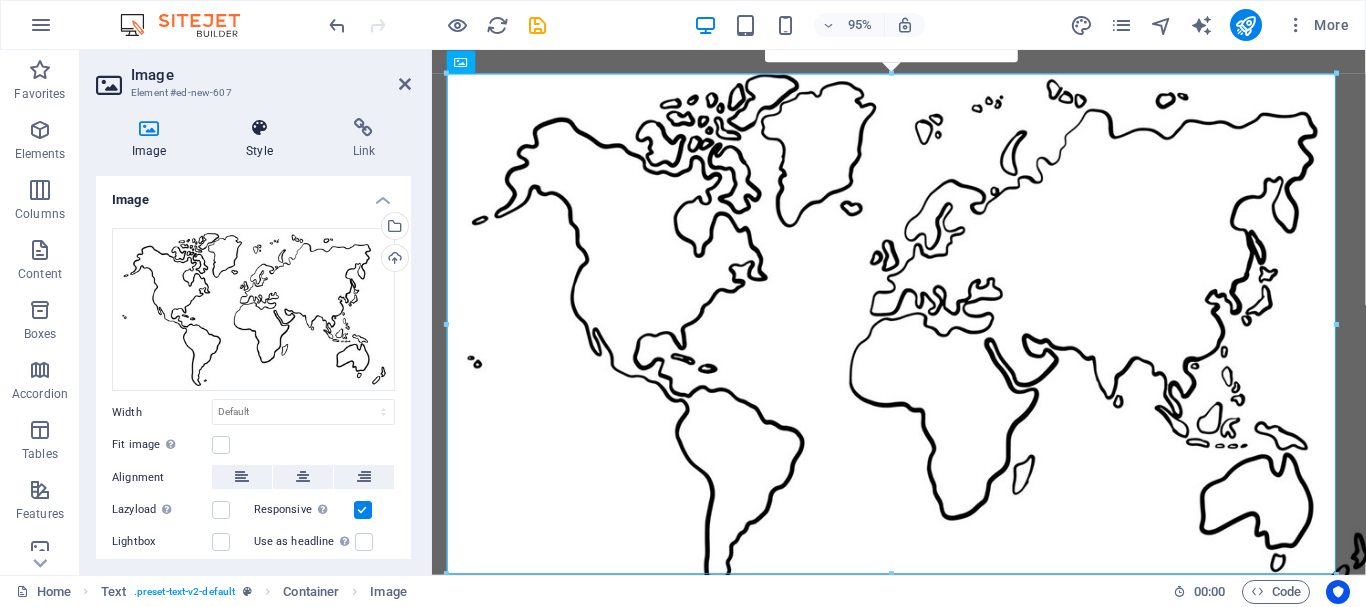 click at bounding box center [259, 128] 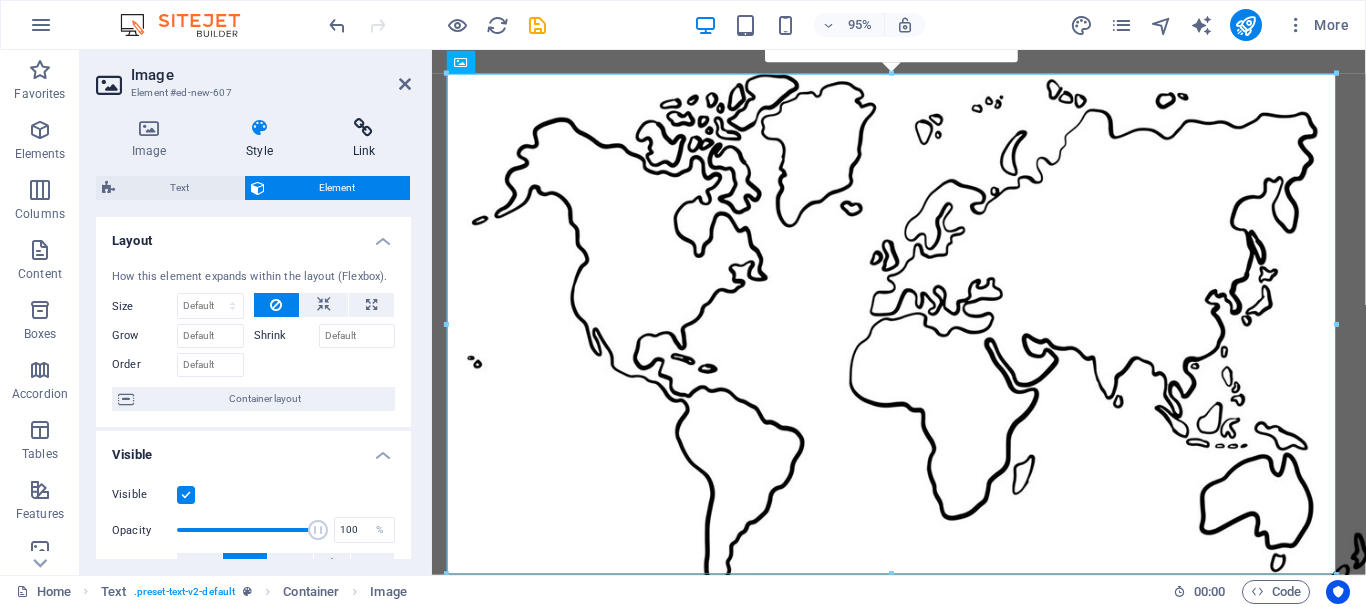 click at bounding box center (364, 128) 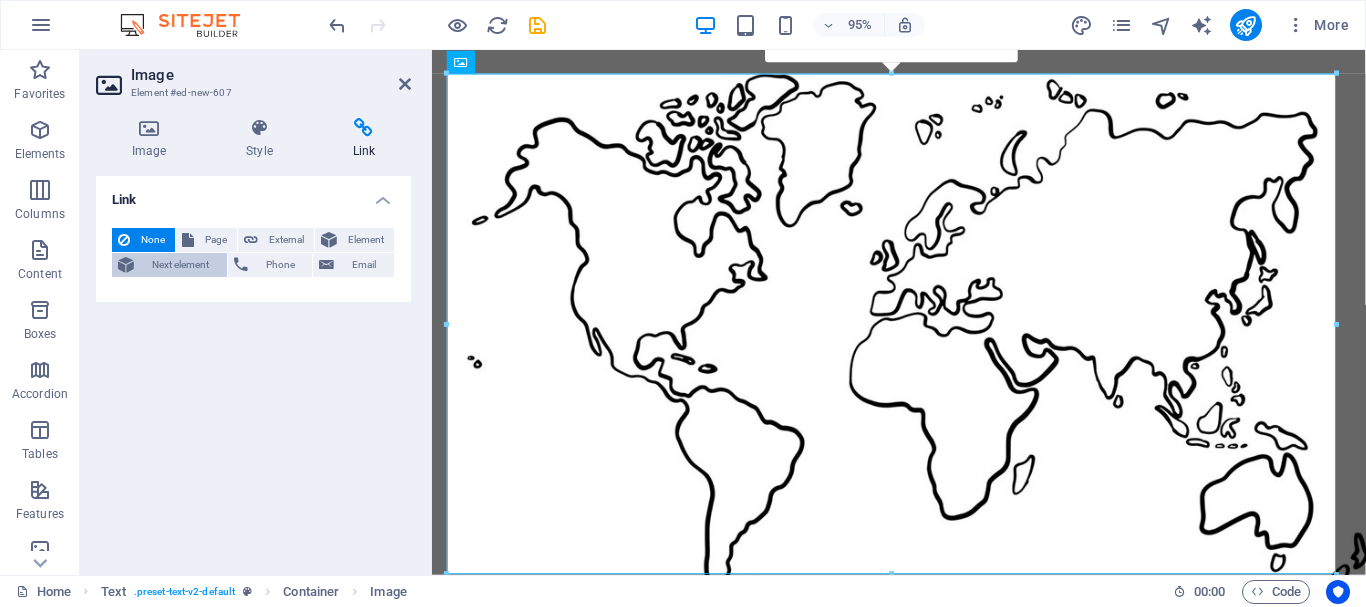 click on "Next element" at bounding box center [180, 265] 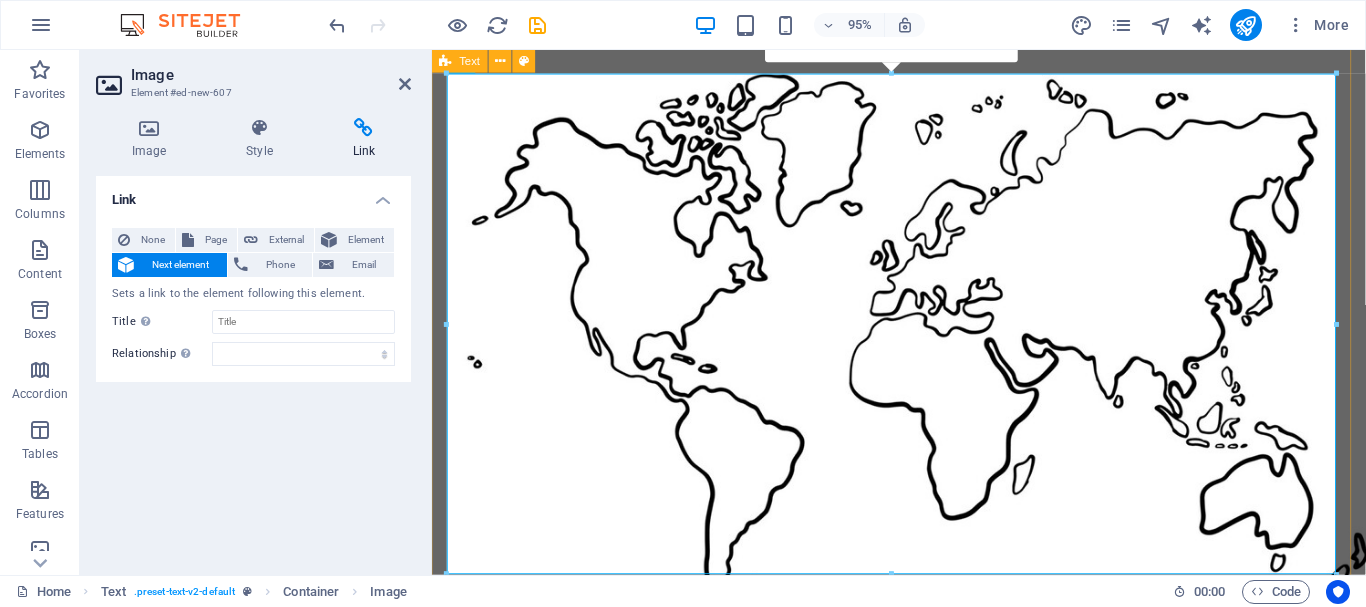 click on "Text" at bounding box center [470, 61] 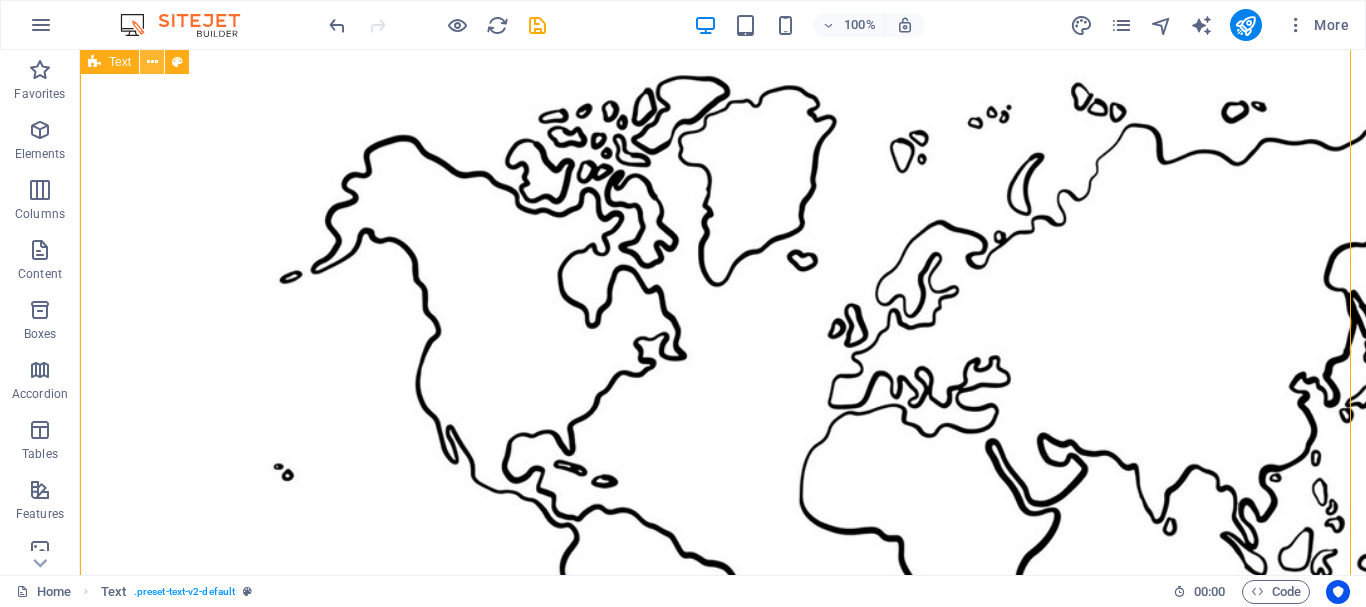 click at bounding box center (152, 62) 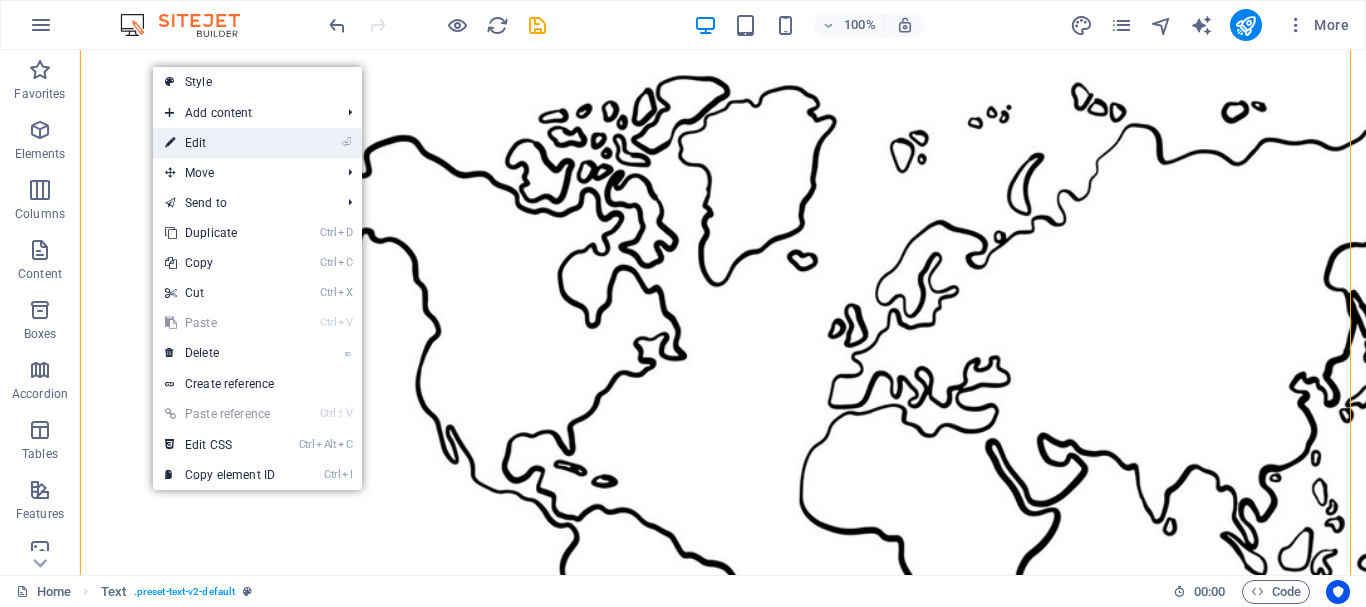 click on "⏎  Edit" at bounding box center (220, 143) 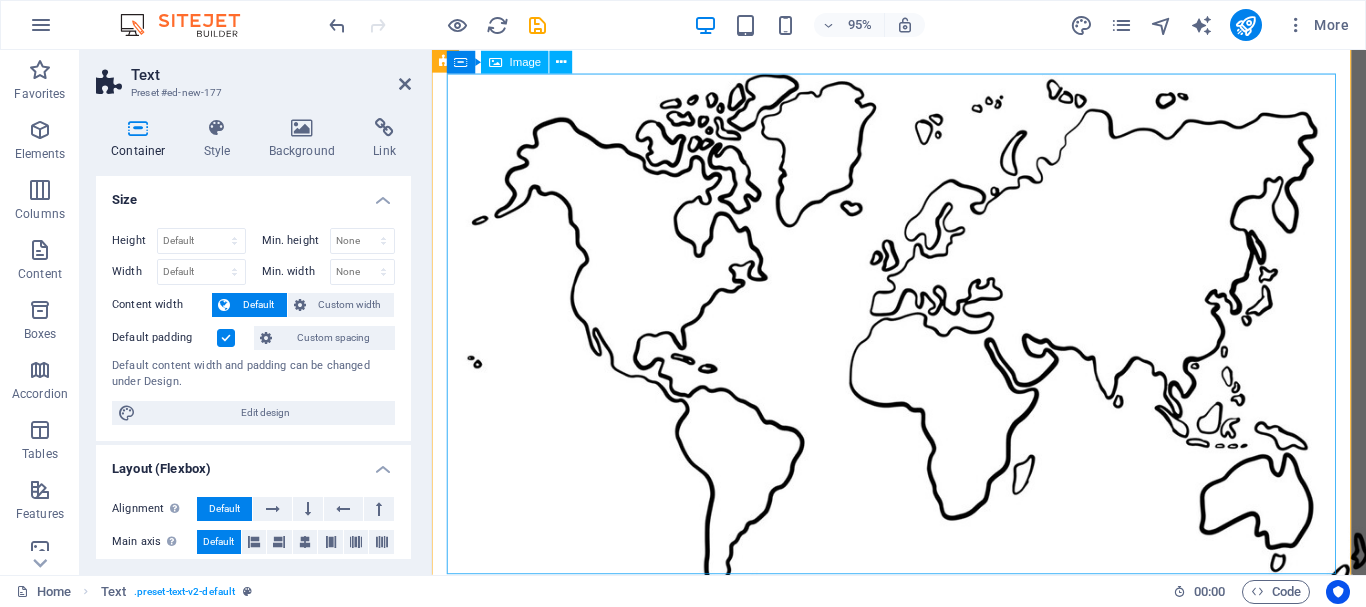 click at bounding box center (924, 351) 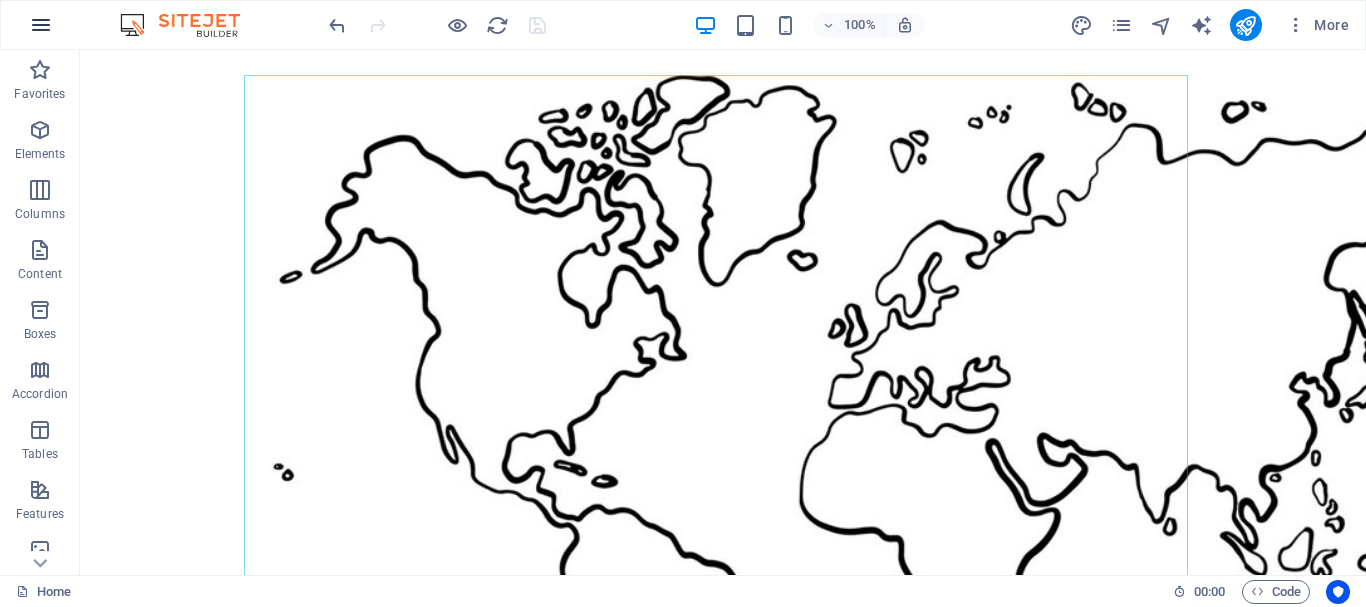 click at bounding box center (41, 25) 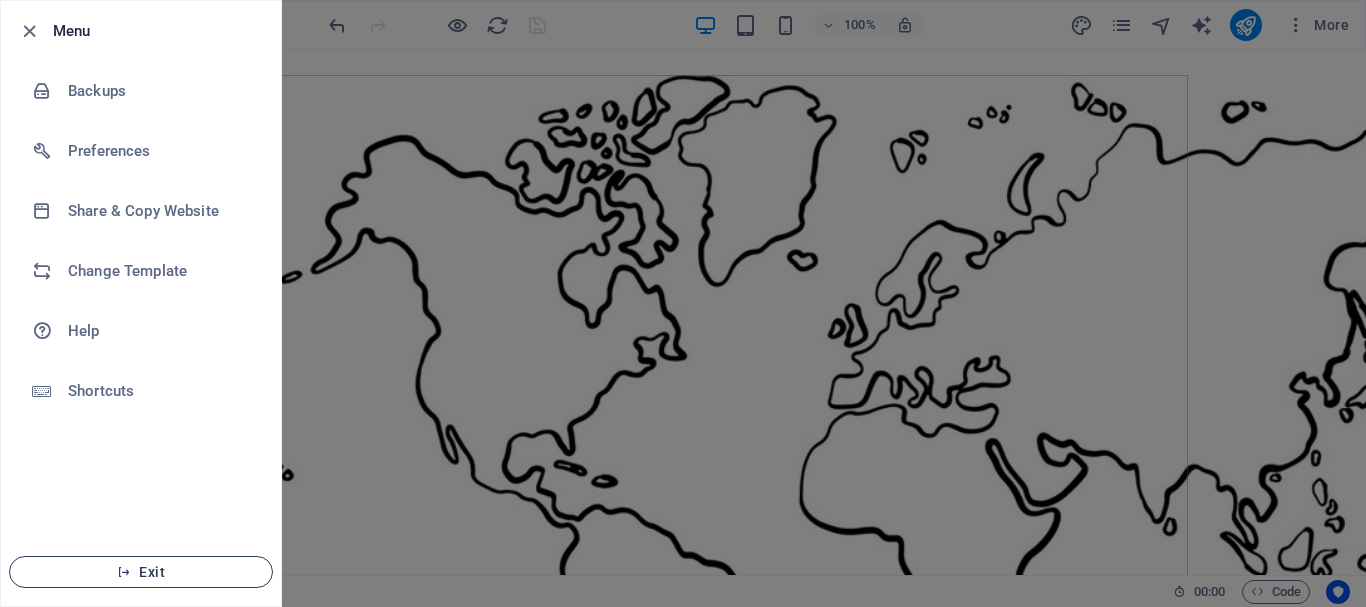 click on "Exit" at bounding box center [141, 572] 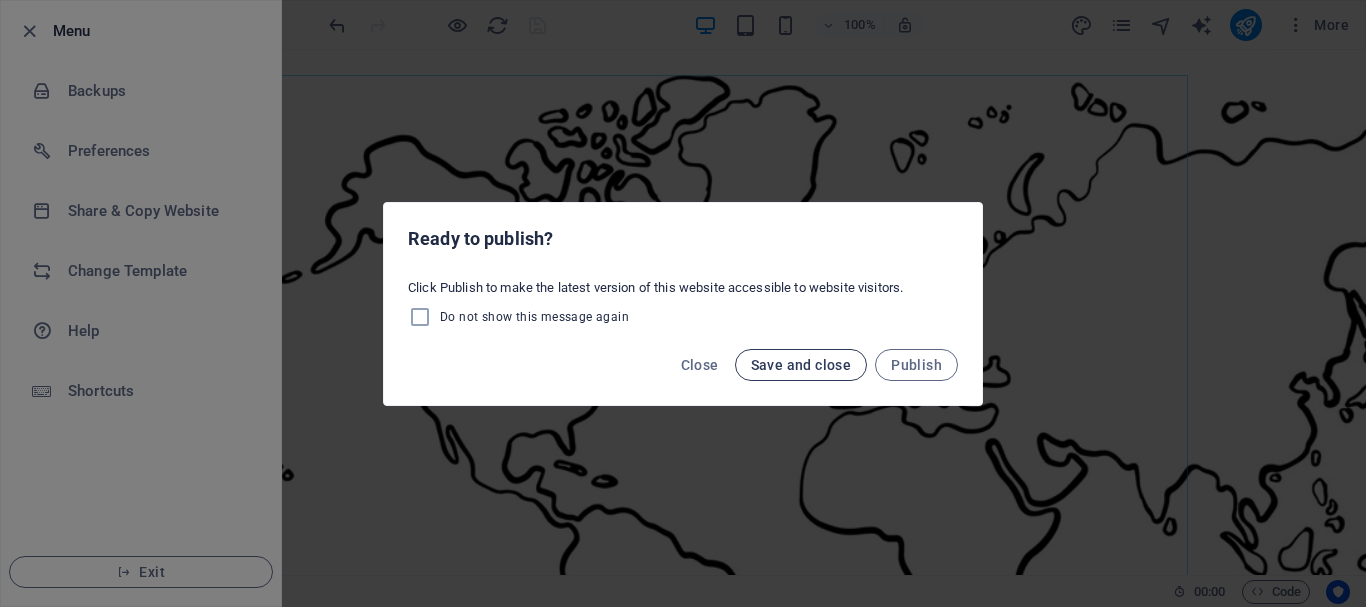 click on "Save and close" at bounding box center [801, 365] 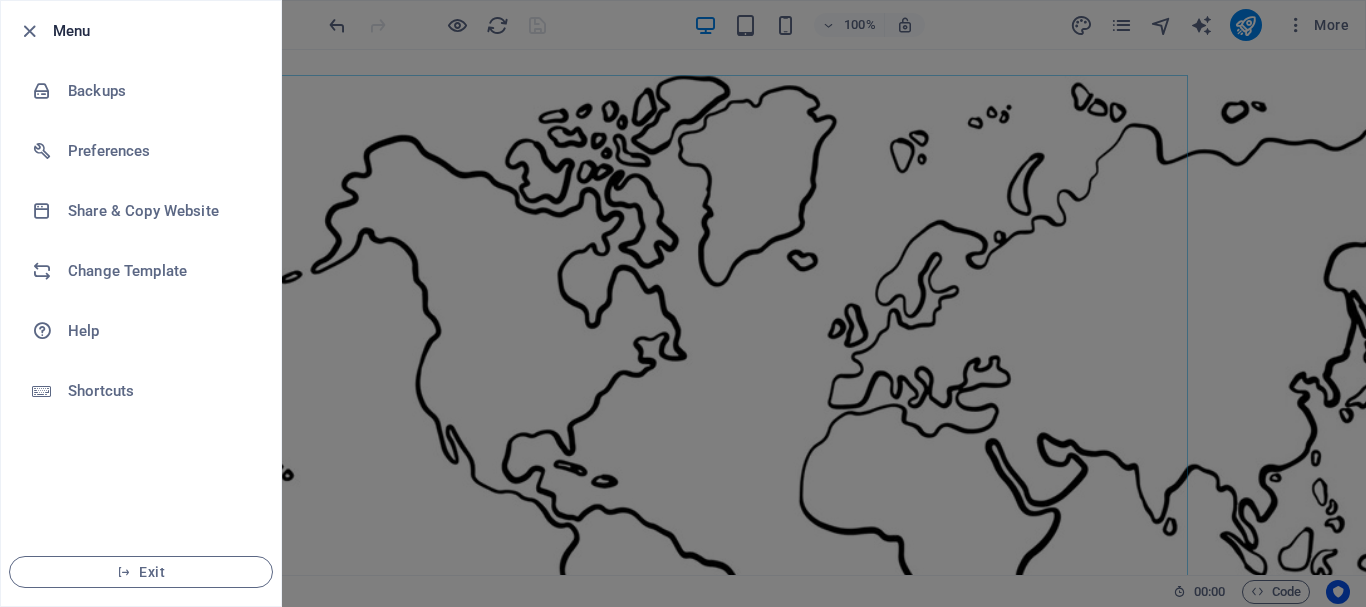 click at bounding box center [683, 303] 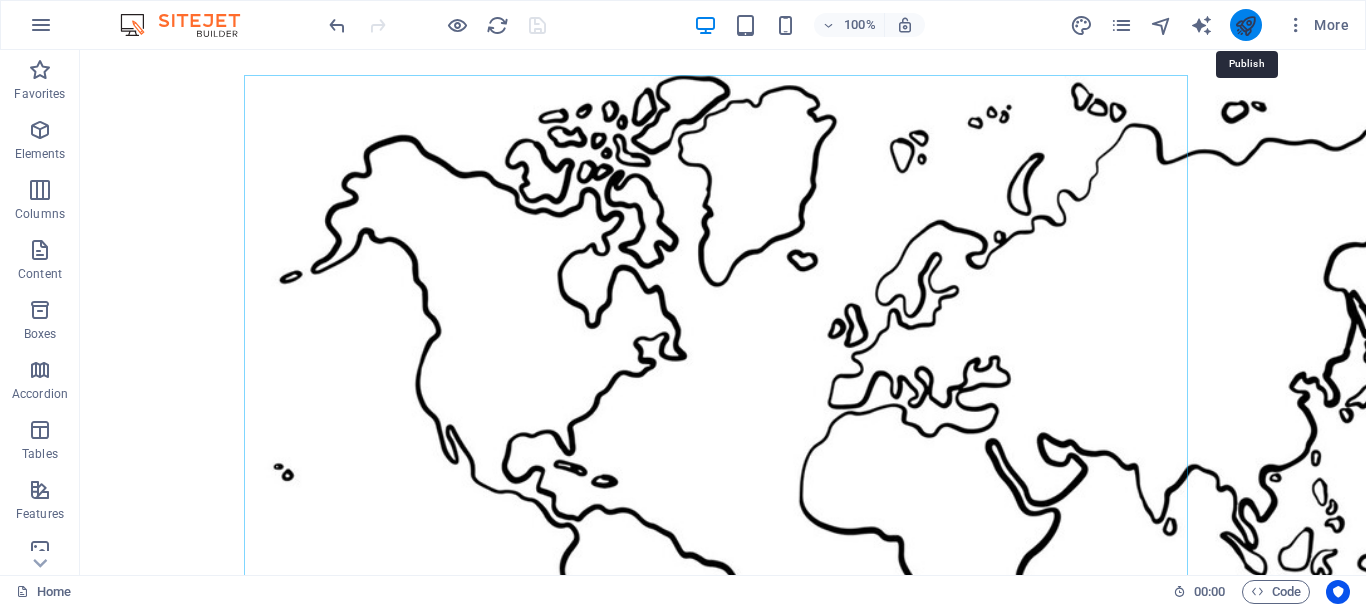 click at bounding box center (1245, 25) 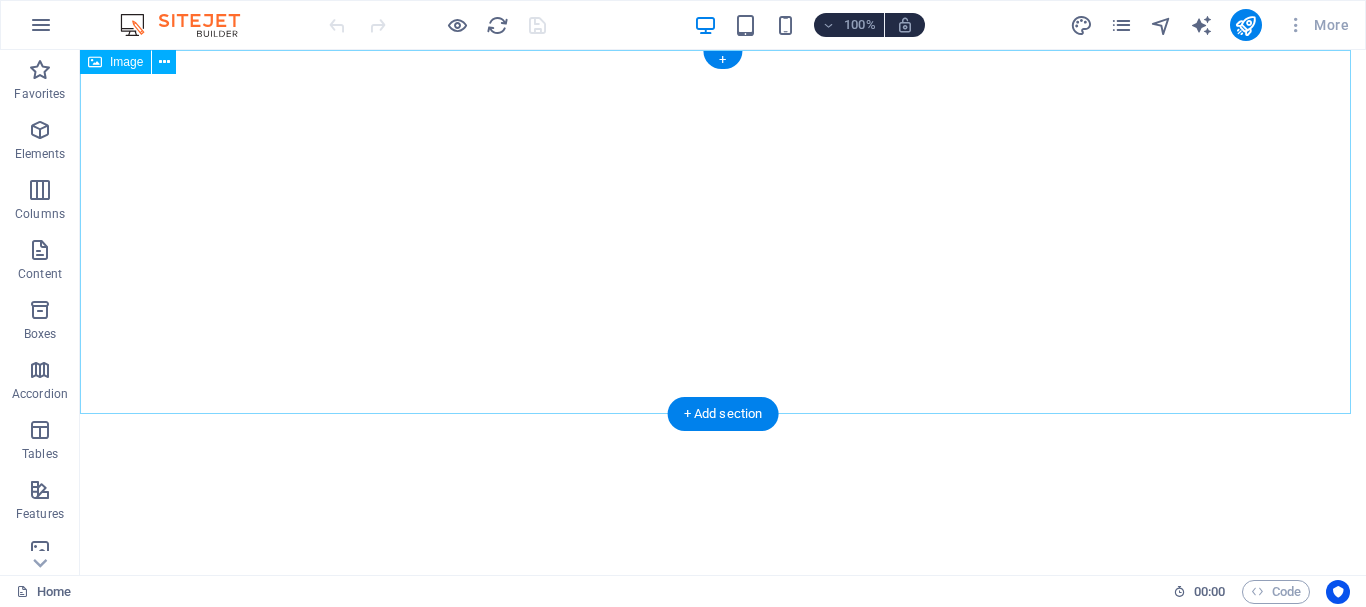 scroll, scrollTop: 0, scrollLeft: 0, axis: both 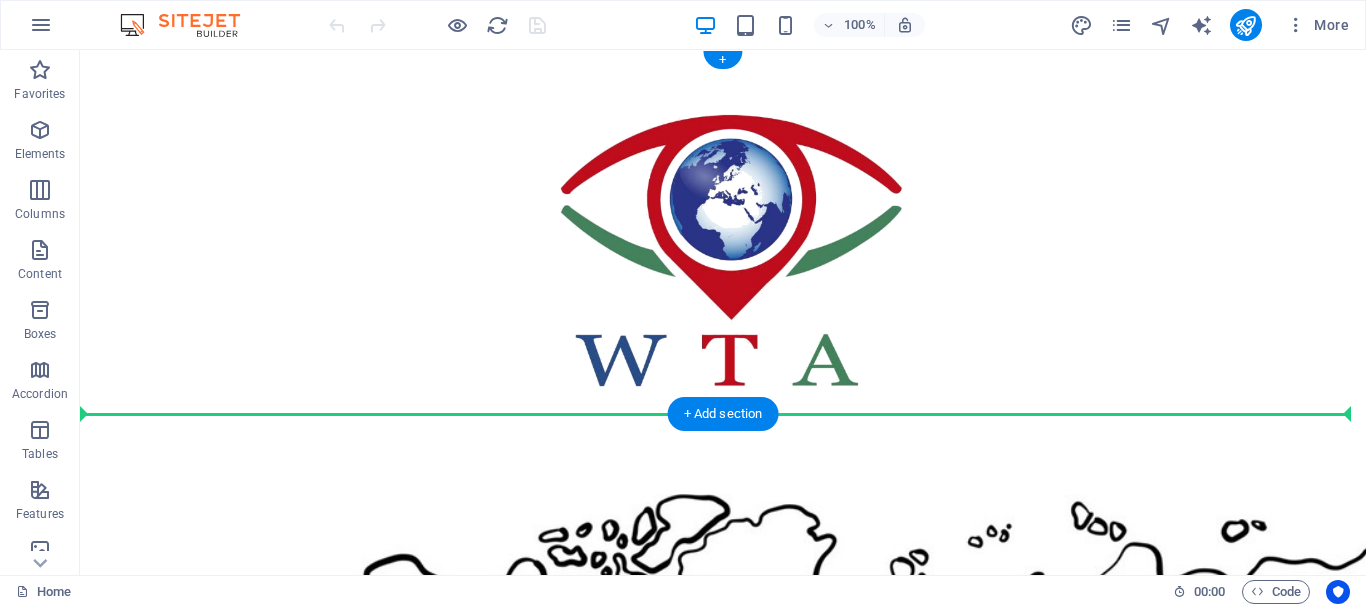 drag, startPoint x: 331, startPoint y: 457, endPoint x: 349, endPoint y: 401, distance: 58.821766 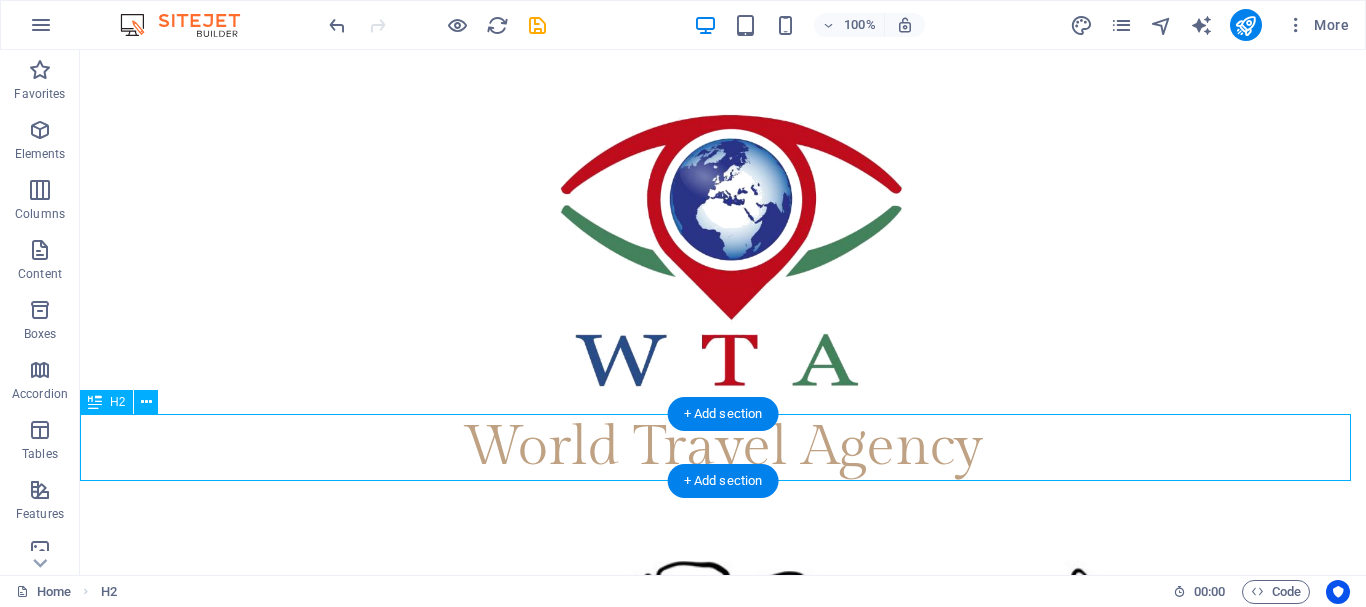click on "World Travel Agency" at bounding box center (723, 447) 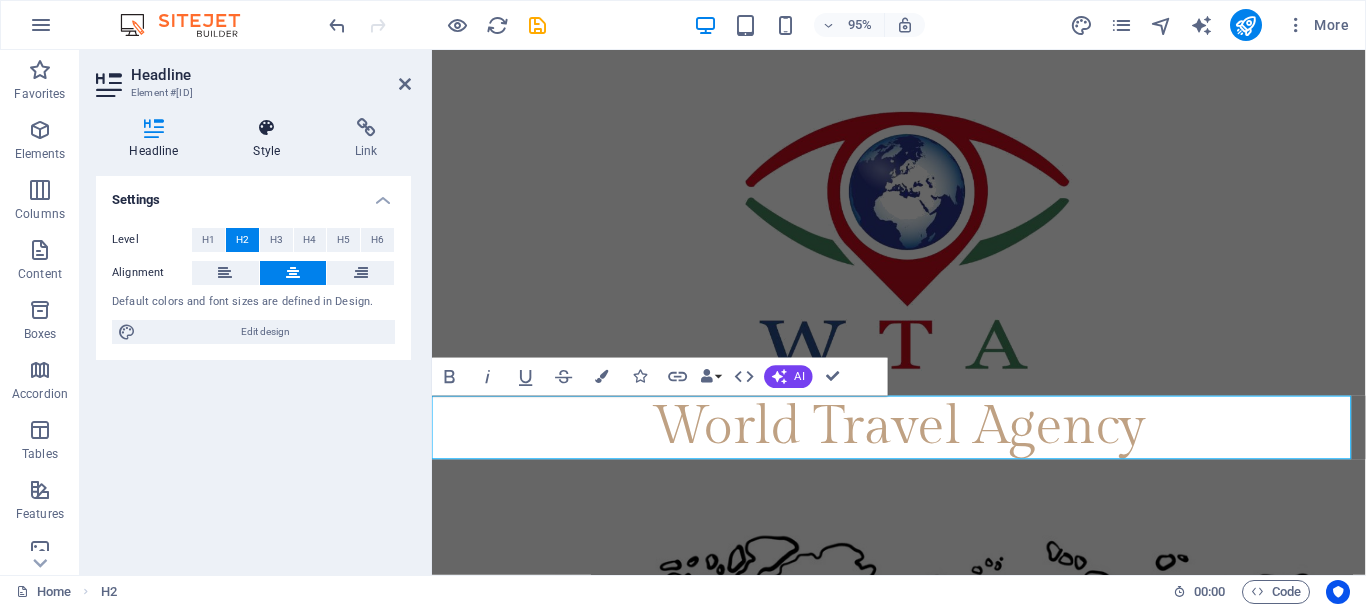click at bounding box center [267, 128] 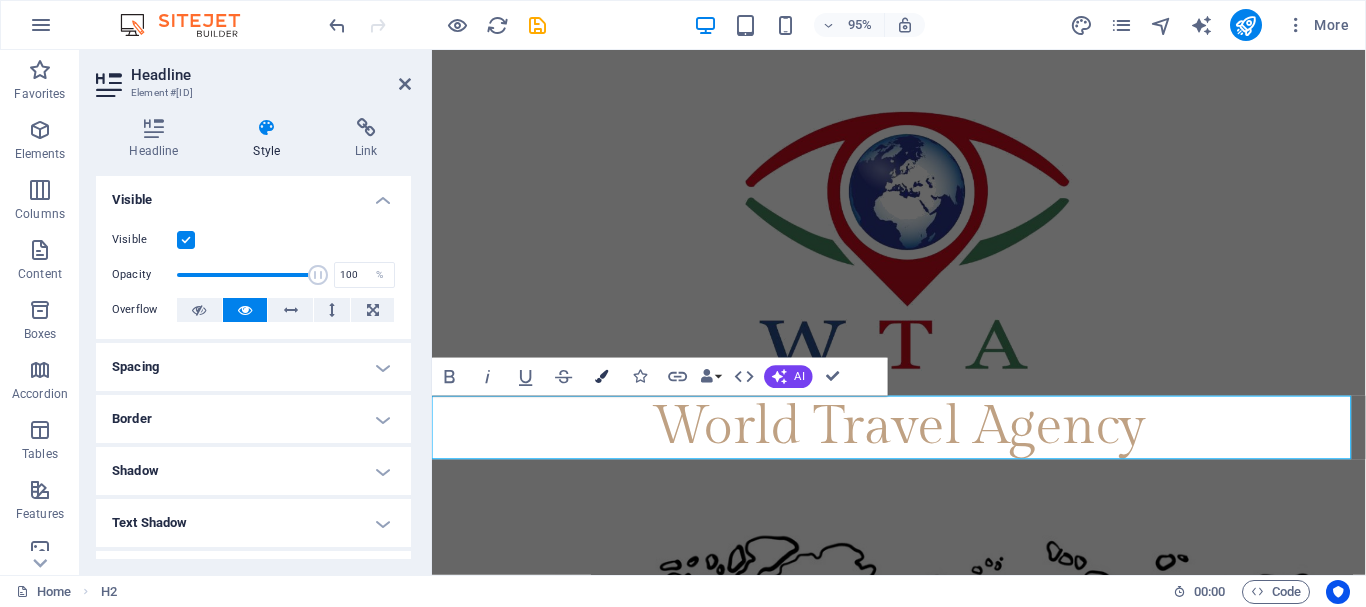 click on "Colors" at bounding box center [602, 377] 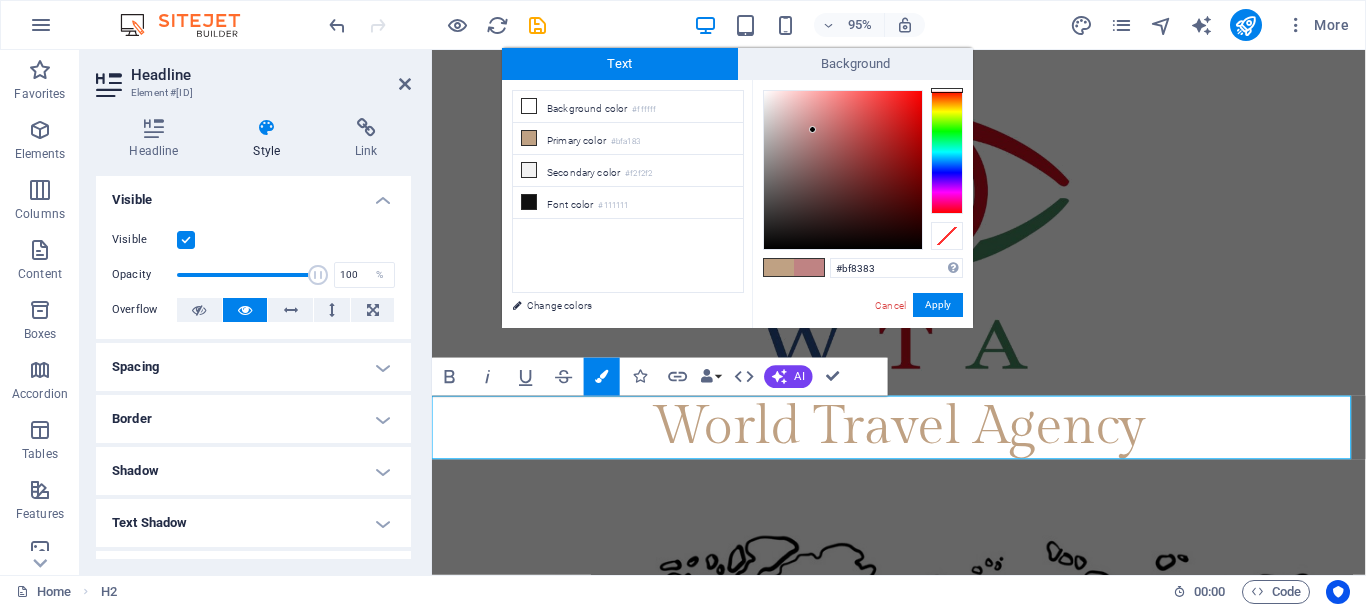 drag, startPoint x: 949, startPoint y: 98, endPoint x: 948, endPoint y: 87, distance: 11.045361 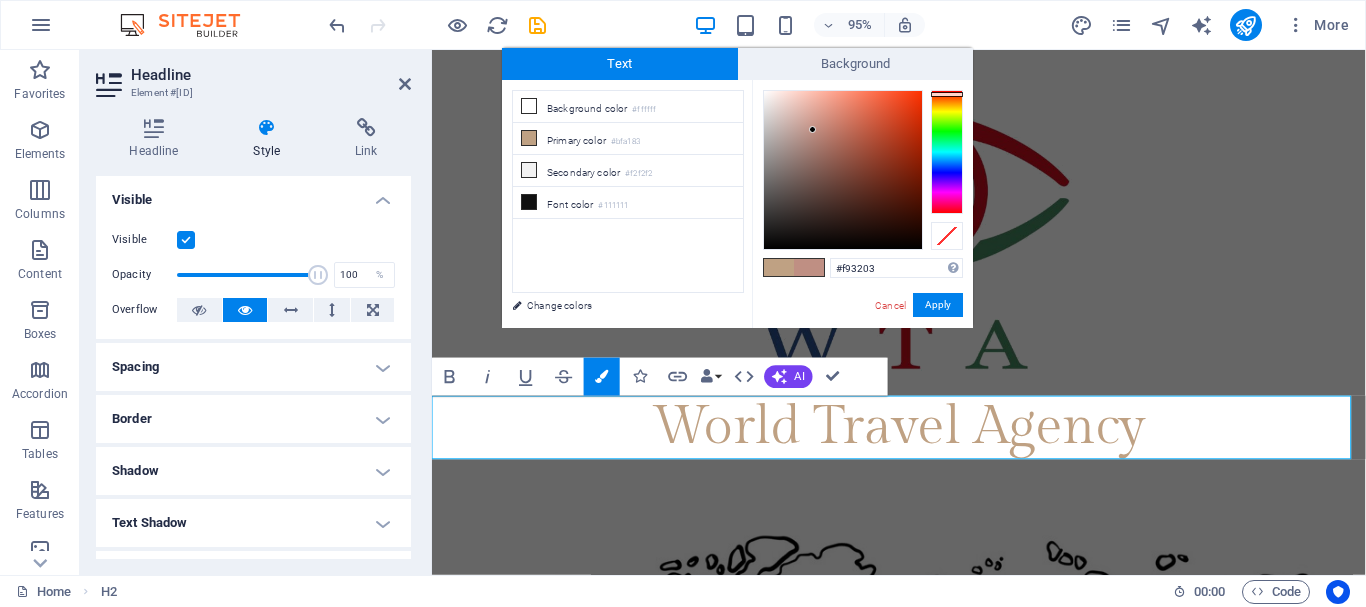 click at bounding box center (843, 170) 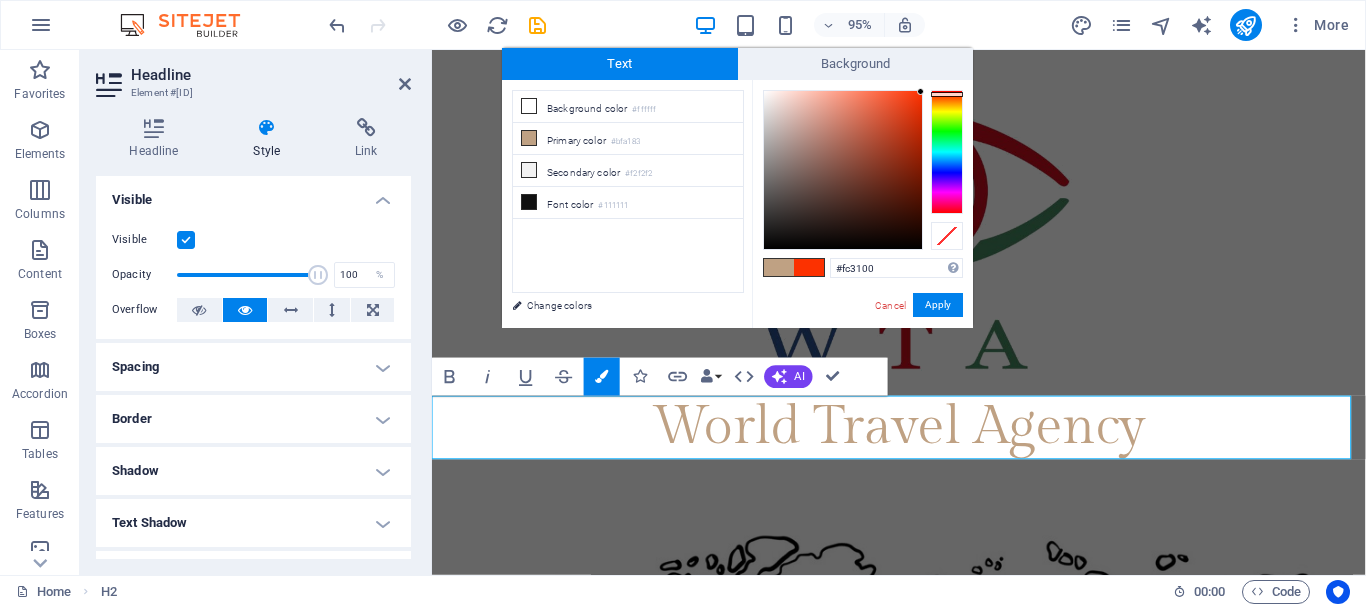 type on "#fa3000" 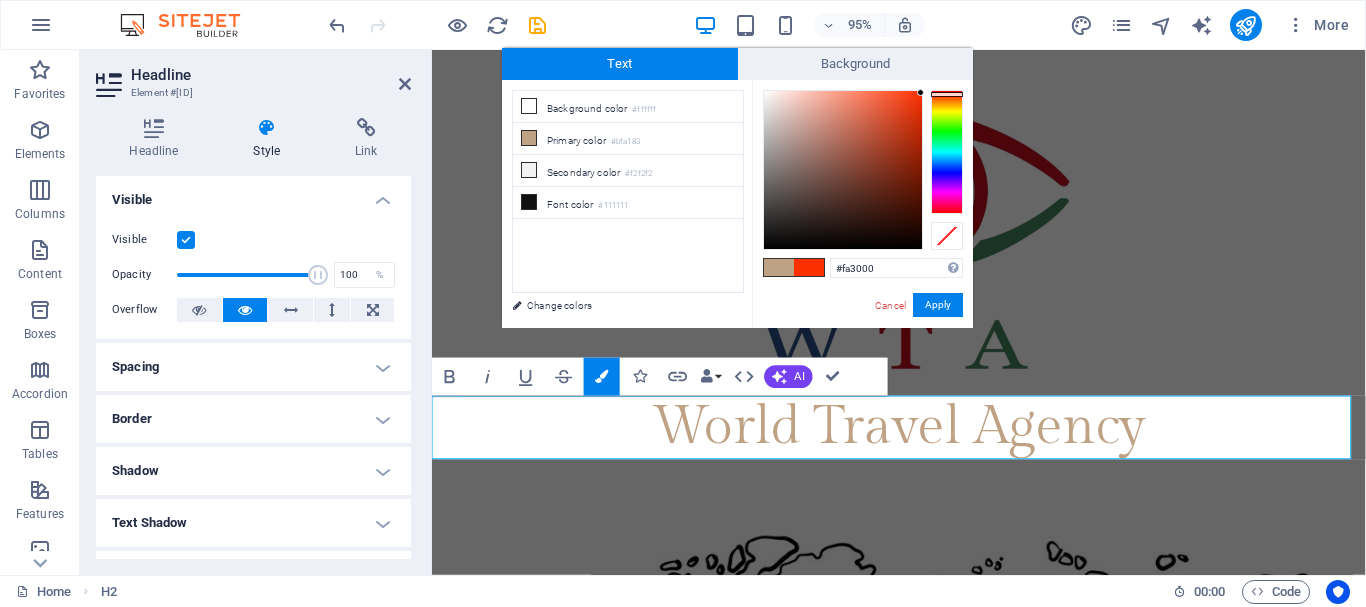 click at bounding box center (920, 92) 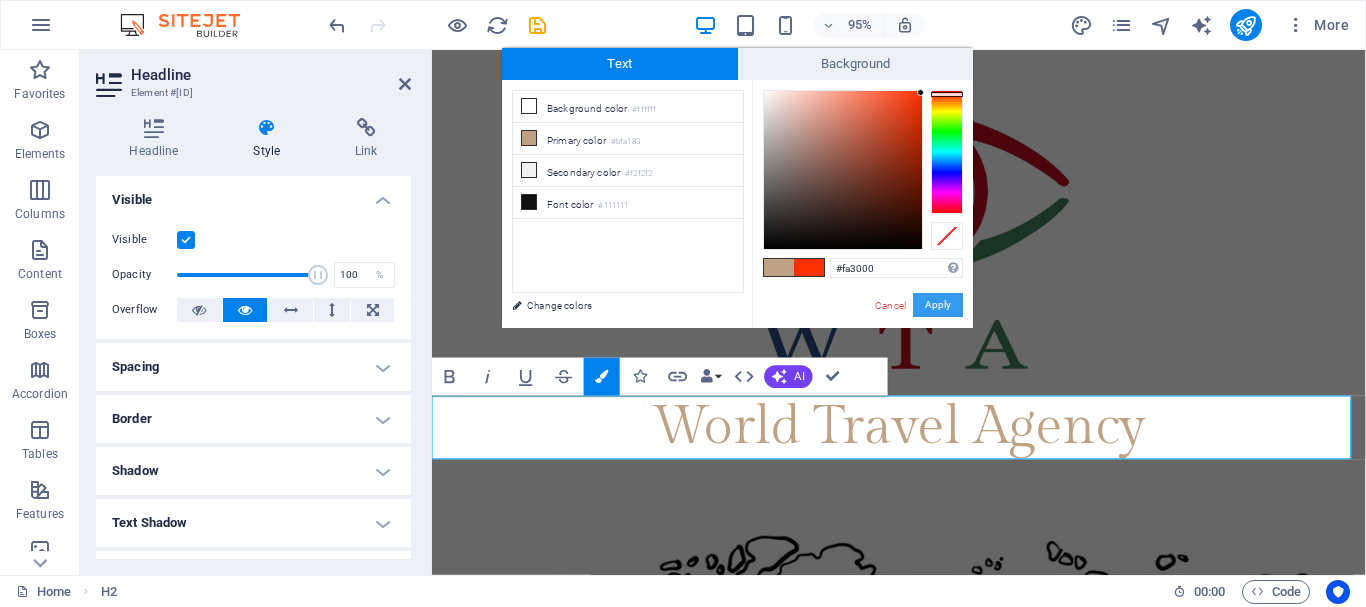 click on "Apply" at bounding box center [938, 305] 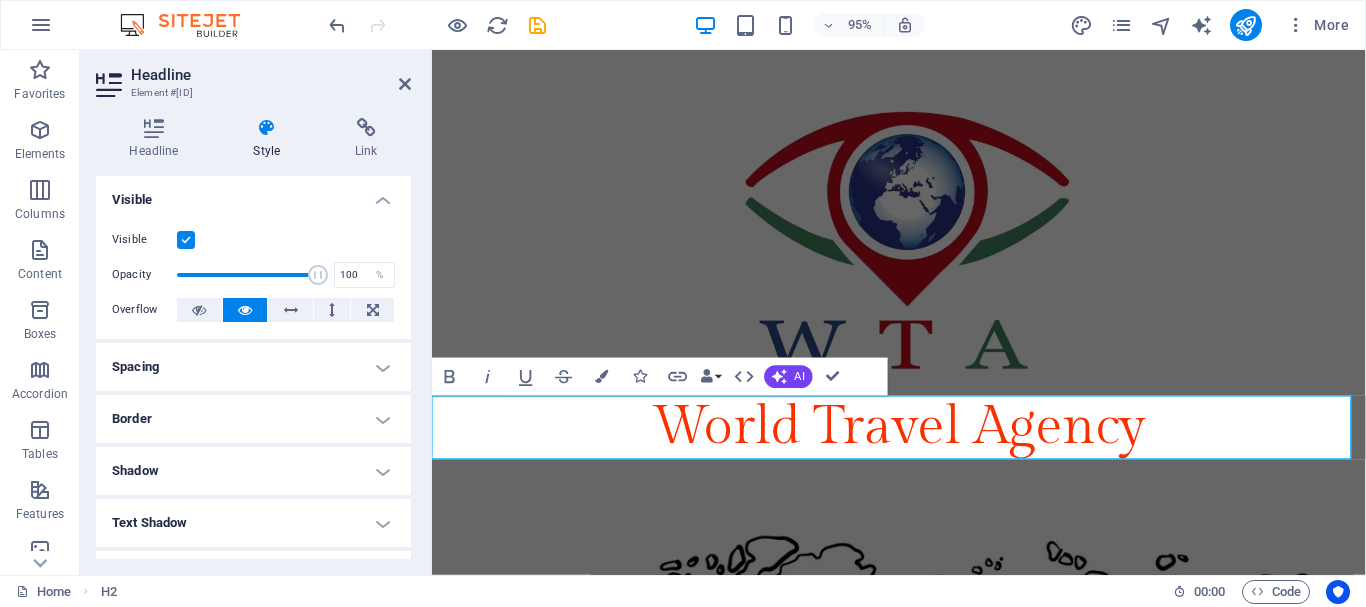 click on "World Travel Agency" at bounding box center (924, 447) 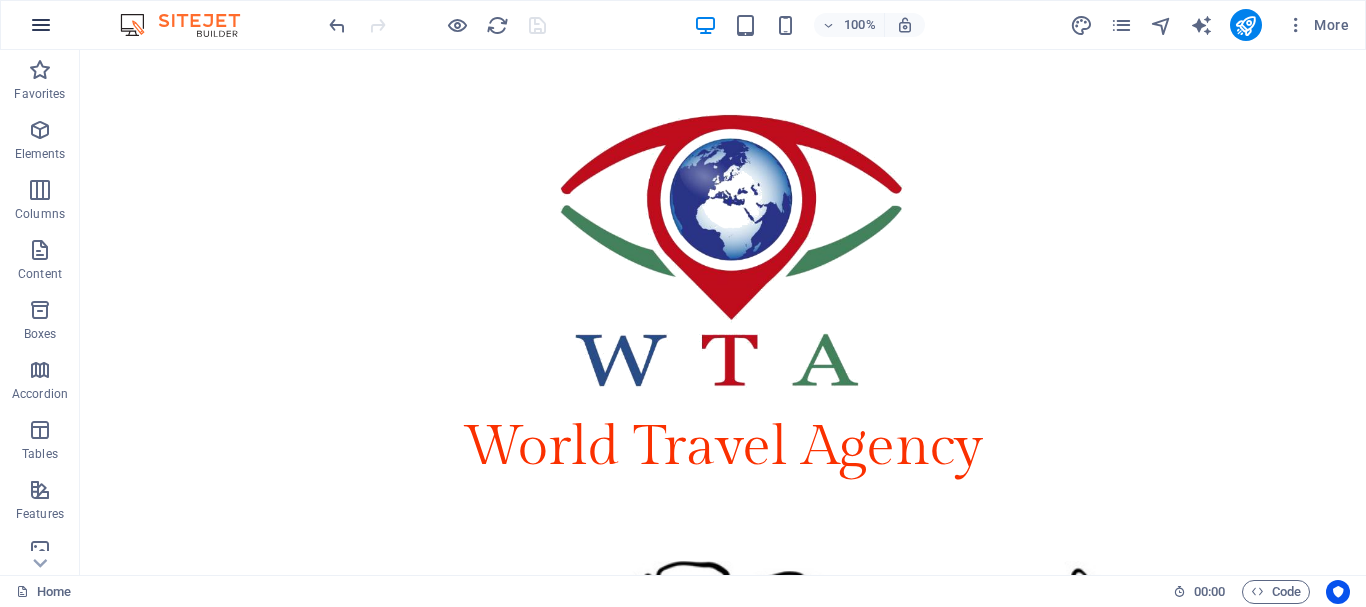 click at bounding box center (41, 25) 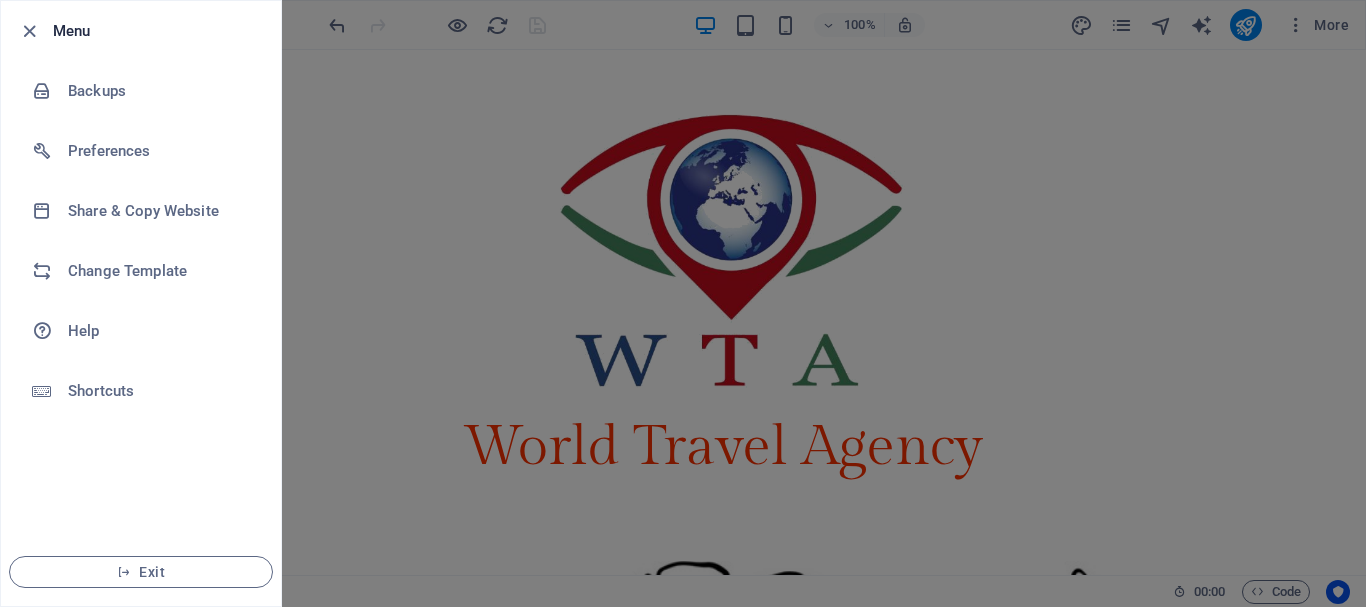 click at bounding box center [683, 303] 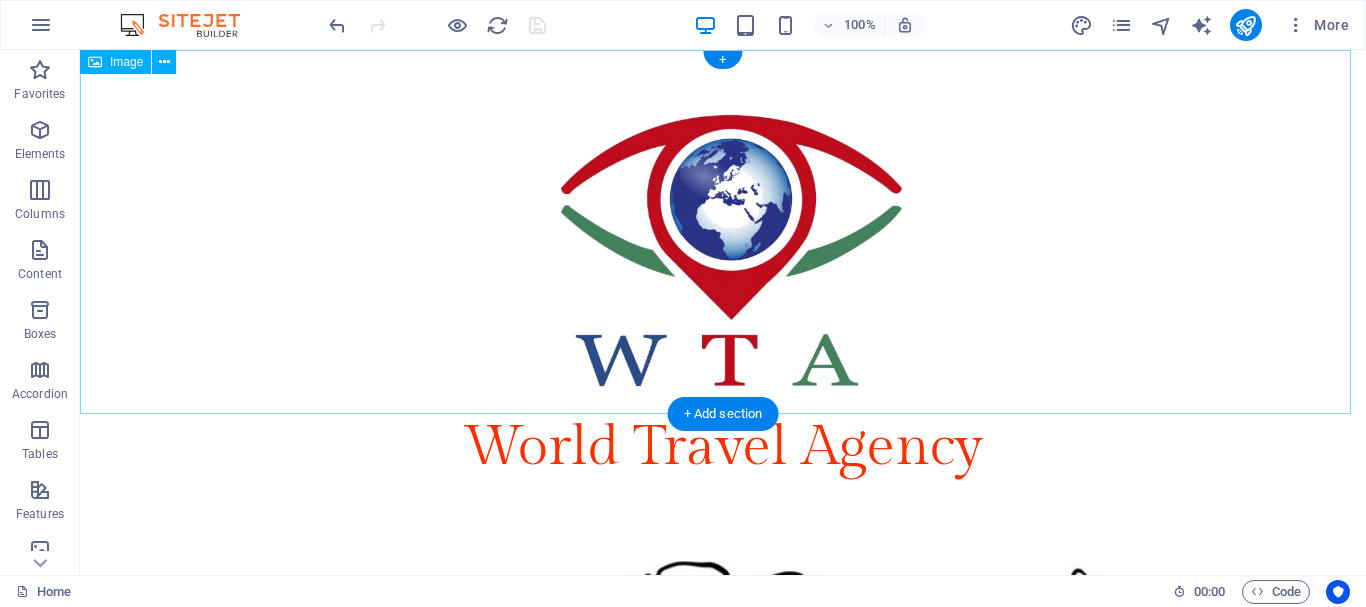 click at bounding box center (723, 232) 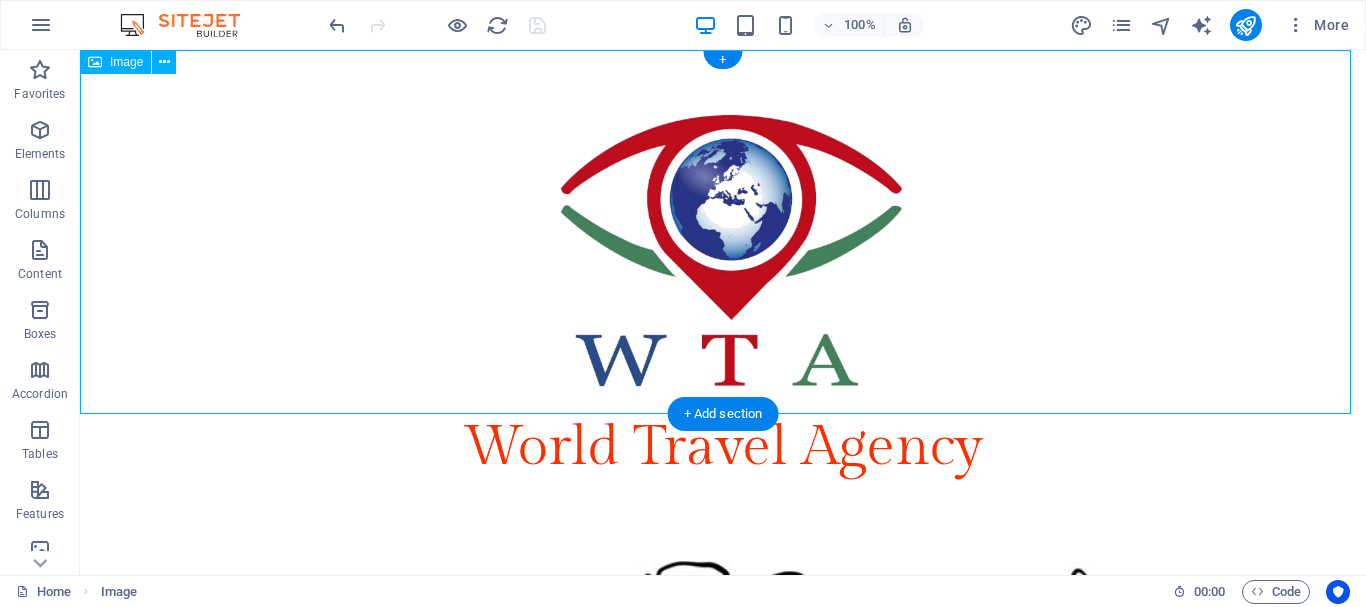 drag, startPoint x: 804, startPoint y: 109, endPoint x: 724, endPoint y: 76, distance: 86.53901 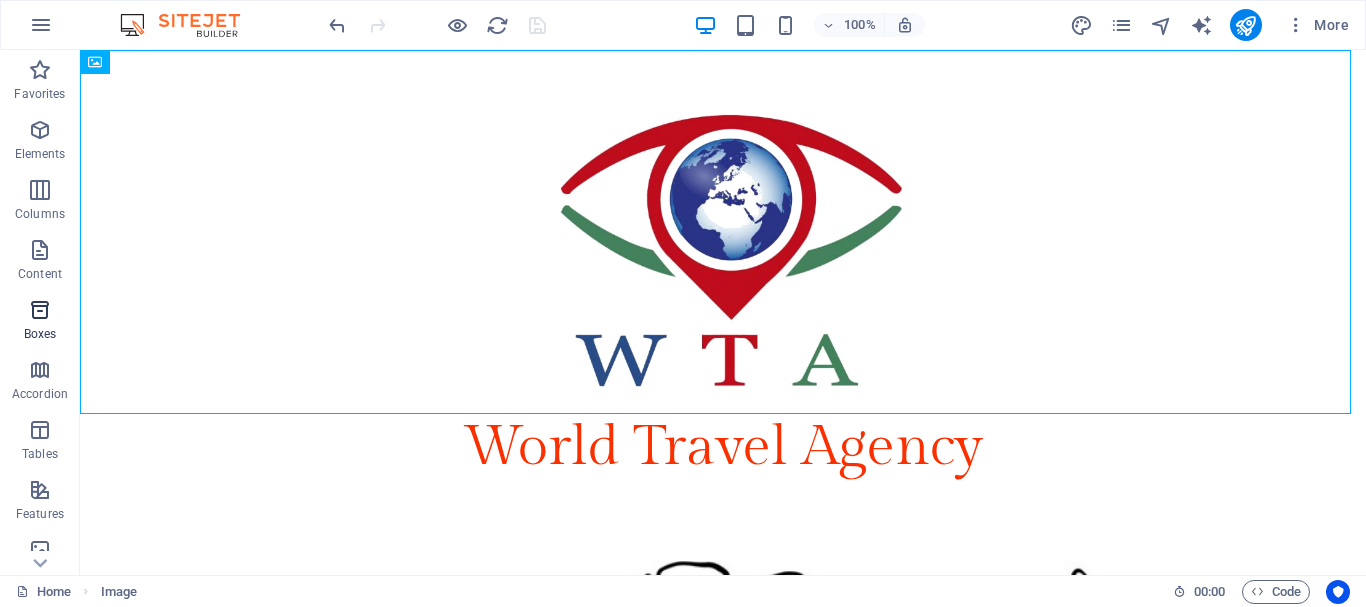 click at bounding box center [40, 310] 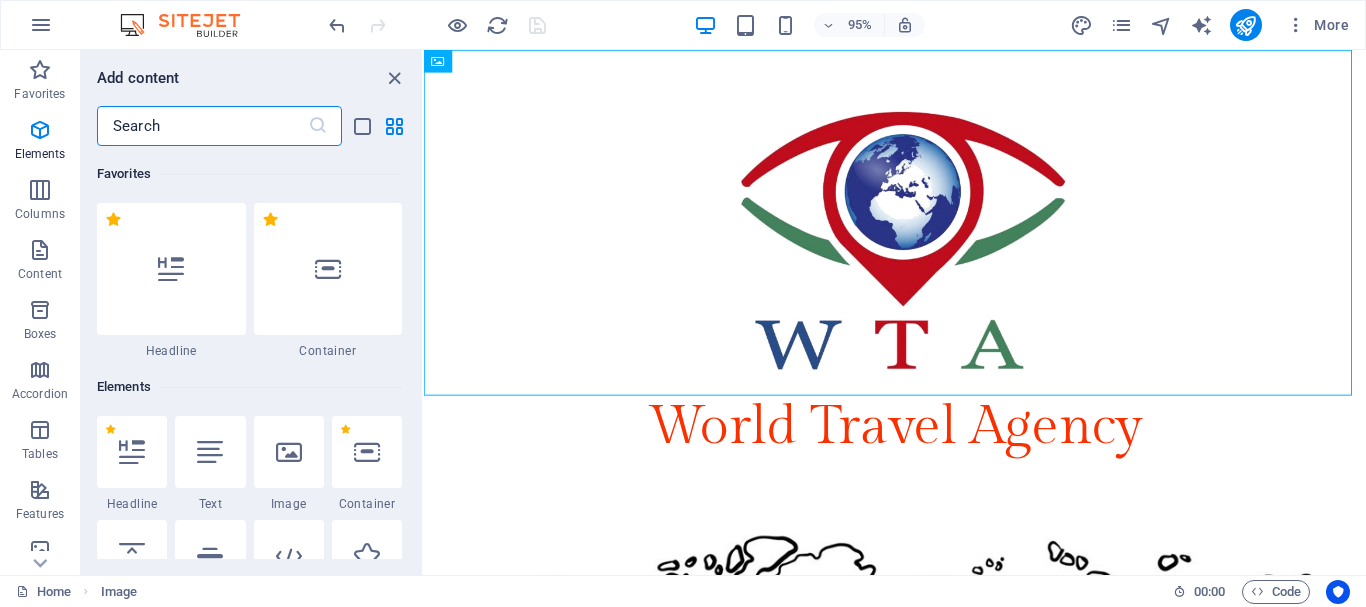 scroll, scrollTop: 5516, scrollLeft: 0, axis: vertical 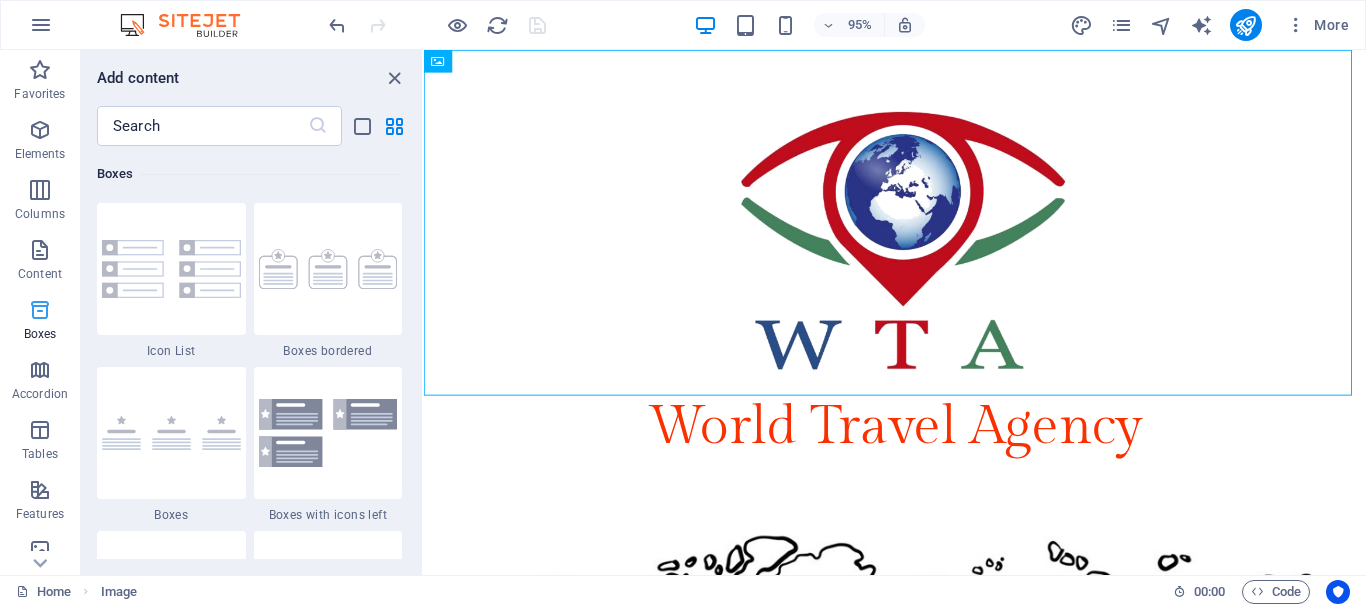 click at bounding box center [40, 310] 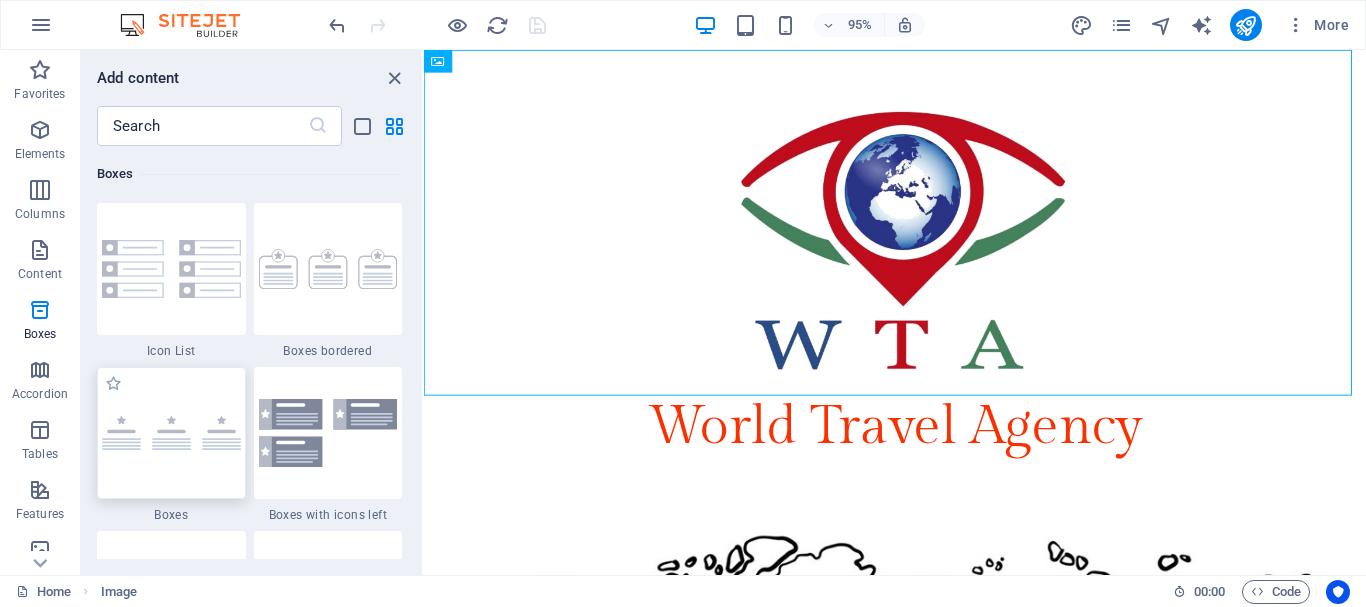 click at bounding box center (171, 433) 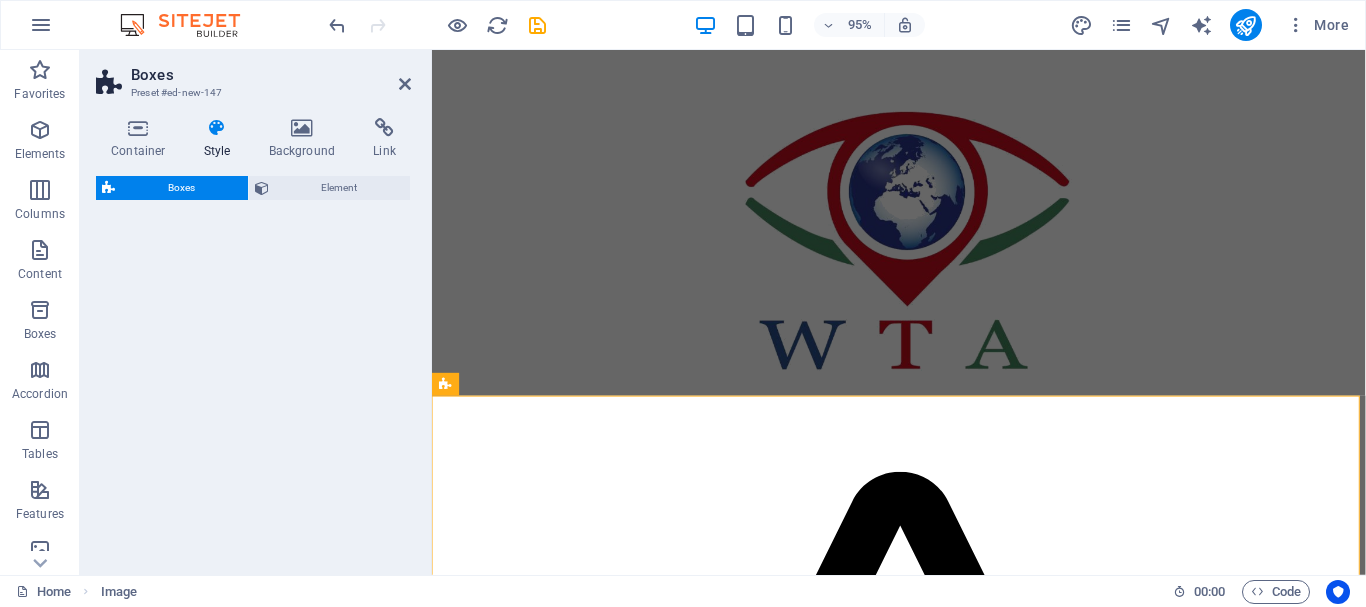 select on "rem" 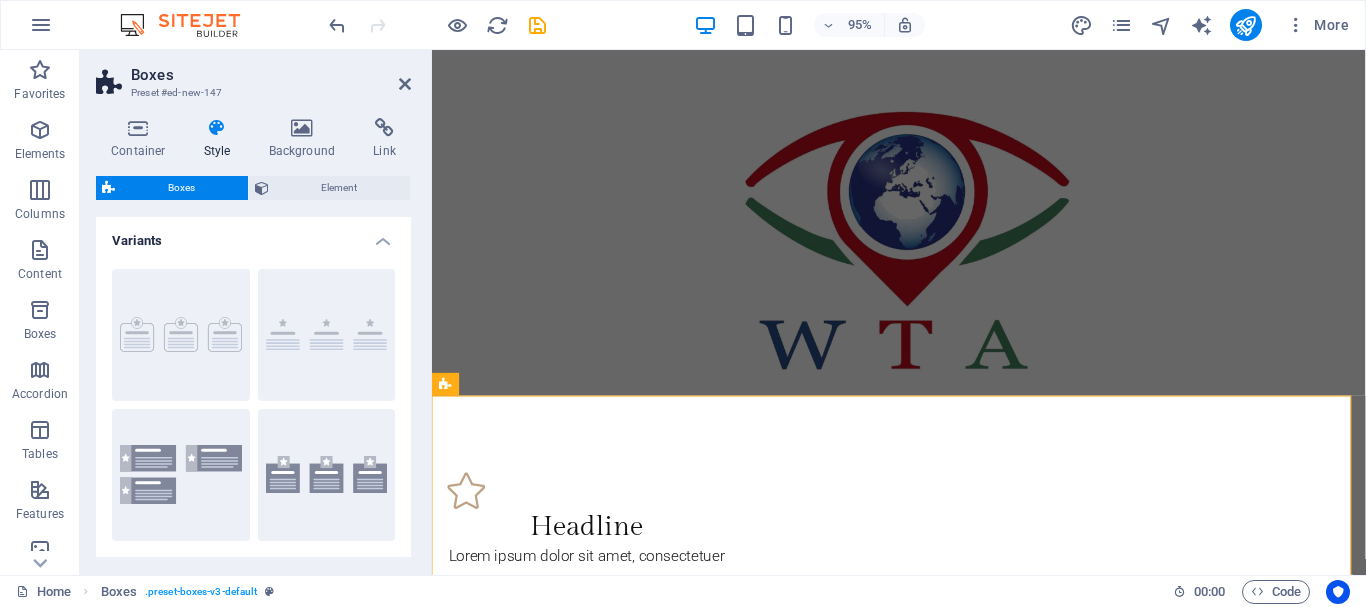 drag, startPoint x: 412, startPoint y: 280, endPoint x: 412, endPoint y: 343, distance: 63 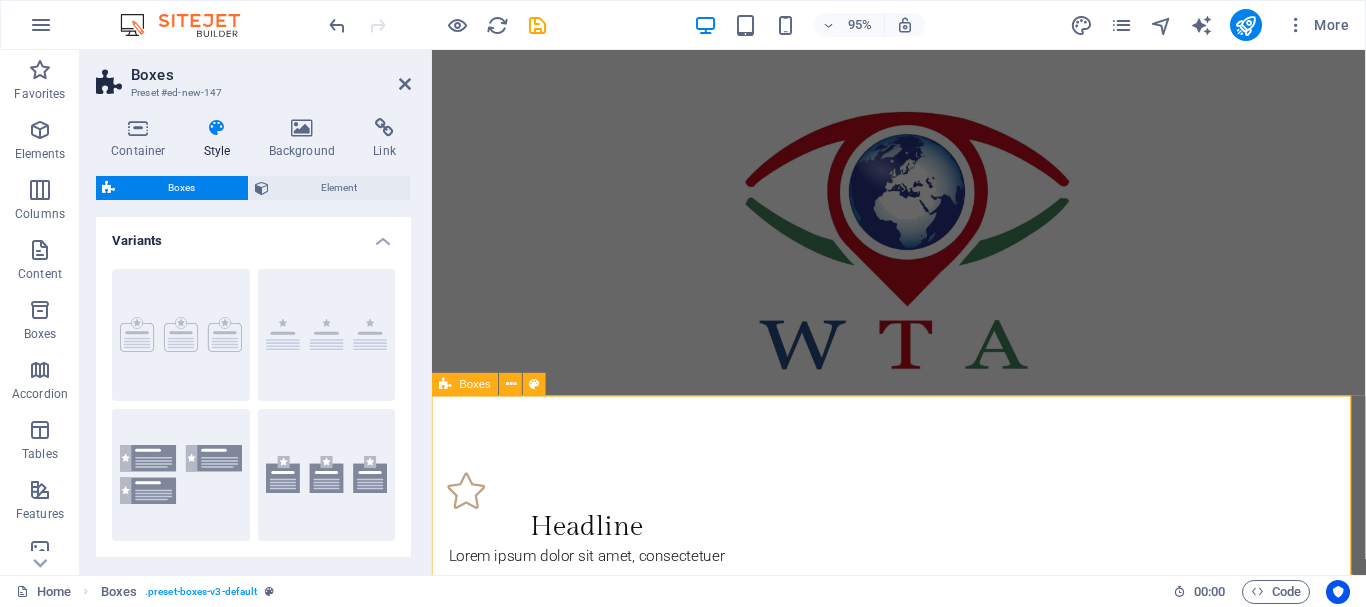 click on "Headline Lorem ipsum dolor sit amet, consectetuer adipiscing elit. Aenean commodo ligula eget dolor. Lorem ipsum dolor sit amet, consectetuer adipiscing elit leget dolor. Headline Lorem ipsum dolor sit amet, consectetuer adipiscing elit. Aenean commodo ligula eget dolor. Lorem ipsum dolor sit amet, consectetuer adipiscing elit leget dolor. Headline Lorem ipsum dolor sit amet, consectetuer adipiscing elit. Aenean commodo ligula eget dolor. Lorem ipsum dolor sit amet, consectetuer adipiscing elit leget dolor." at bounding box center [923, 785] 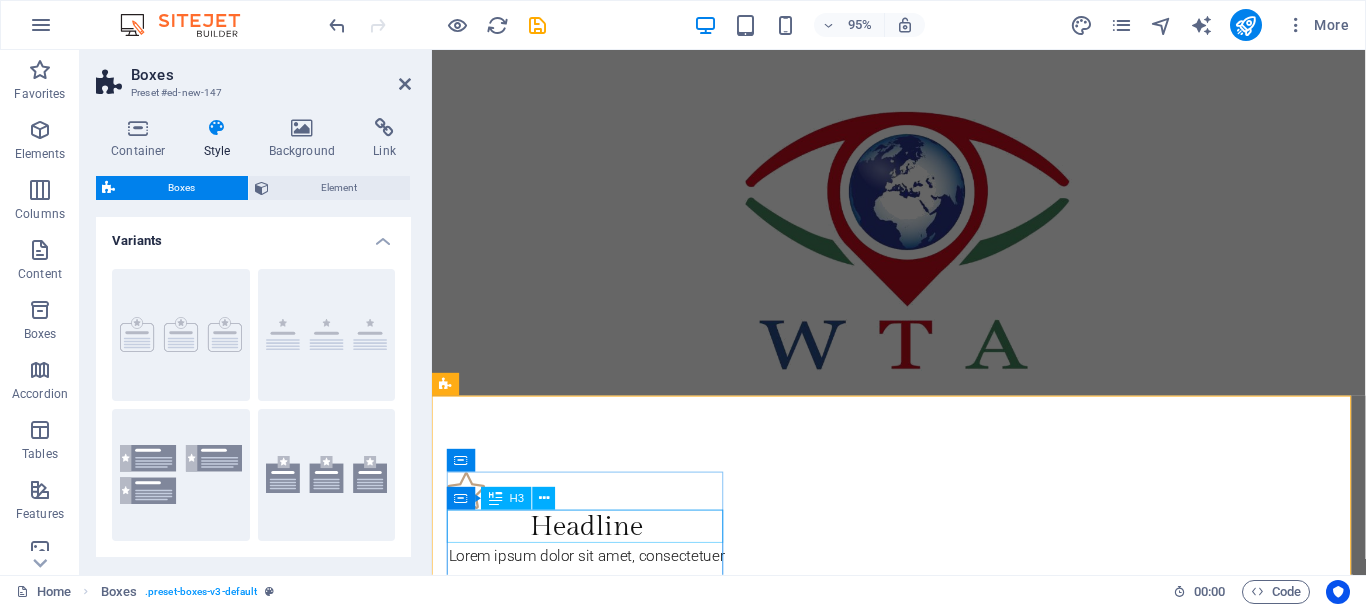 click on "Headline" at bounding box center (594, 551) 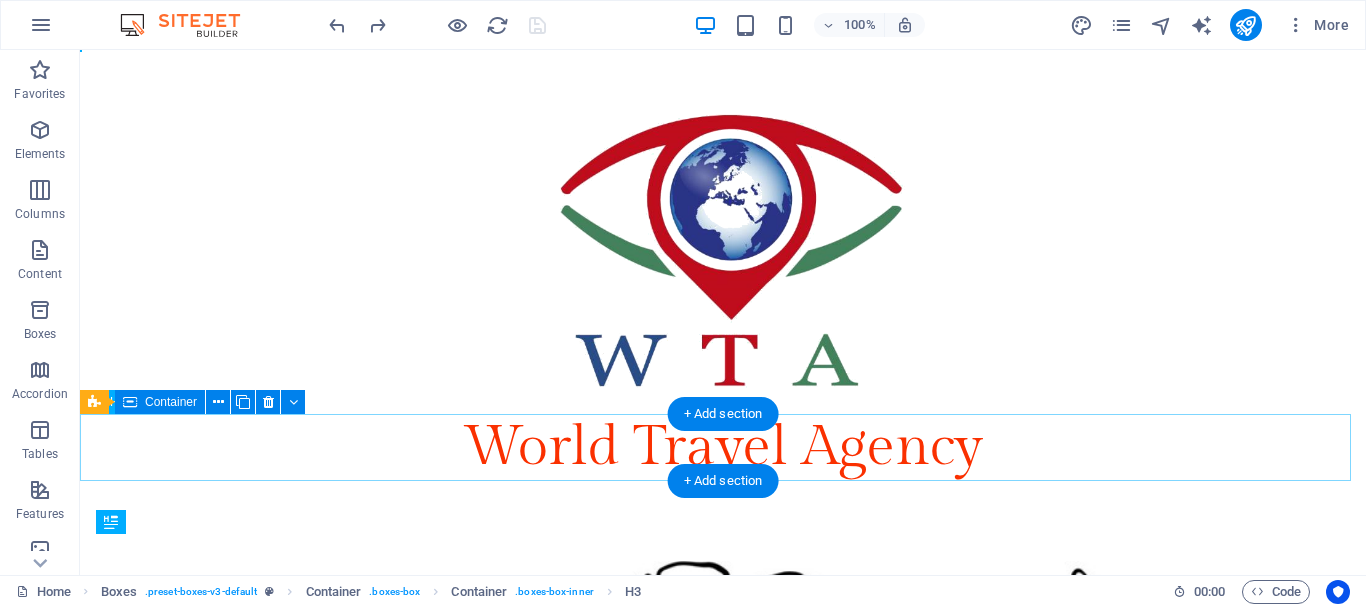 click on "World Travel Agency" at bounding box center [723, 447] 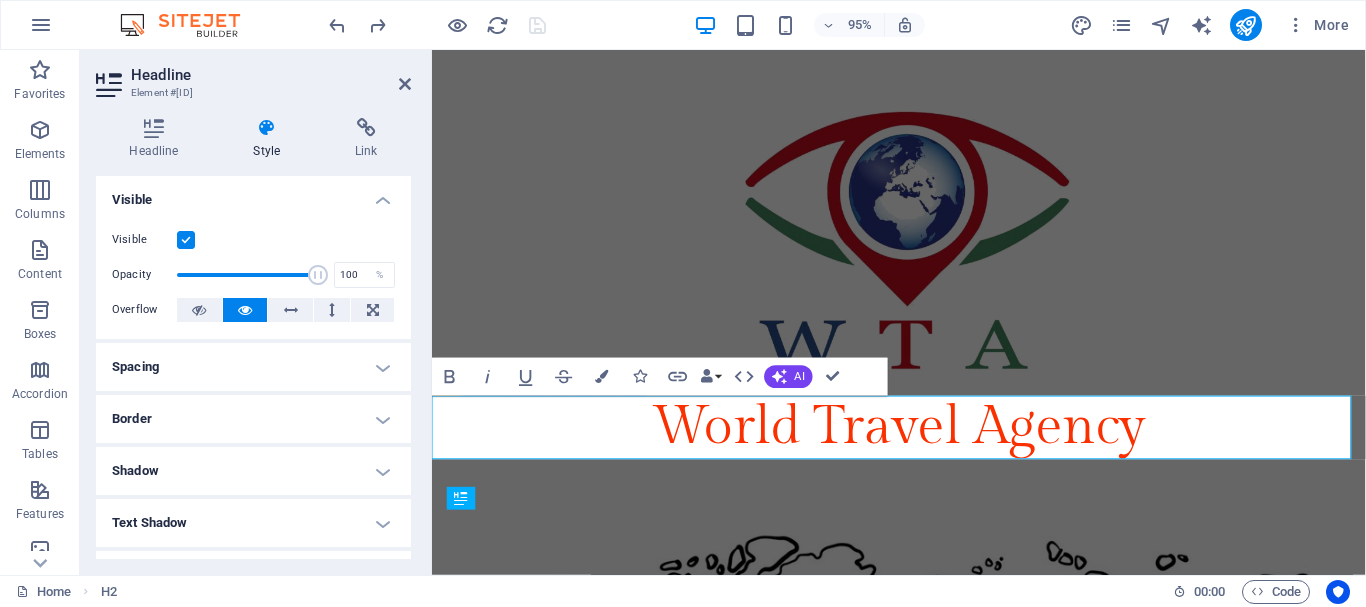 click on "World Travel Agency" at bounding box center (923, 447) 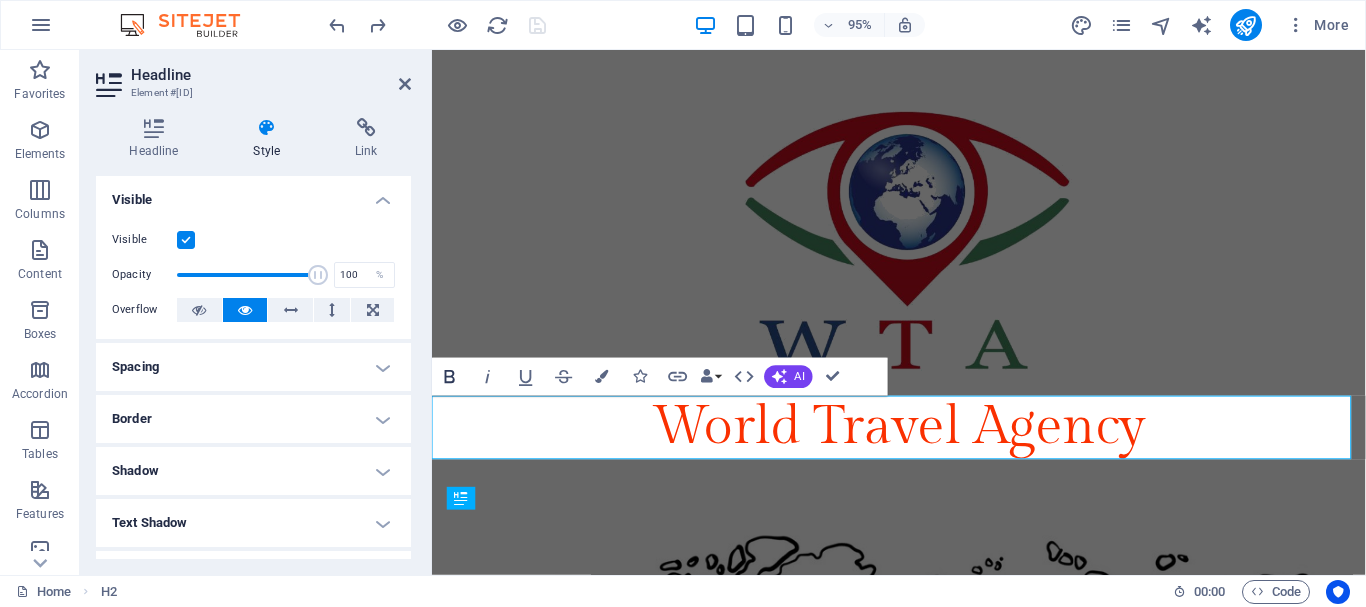 click 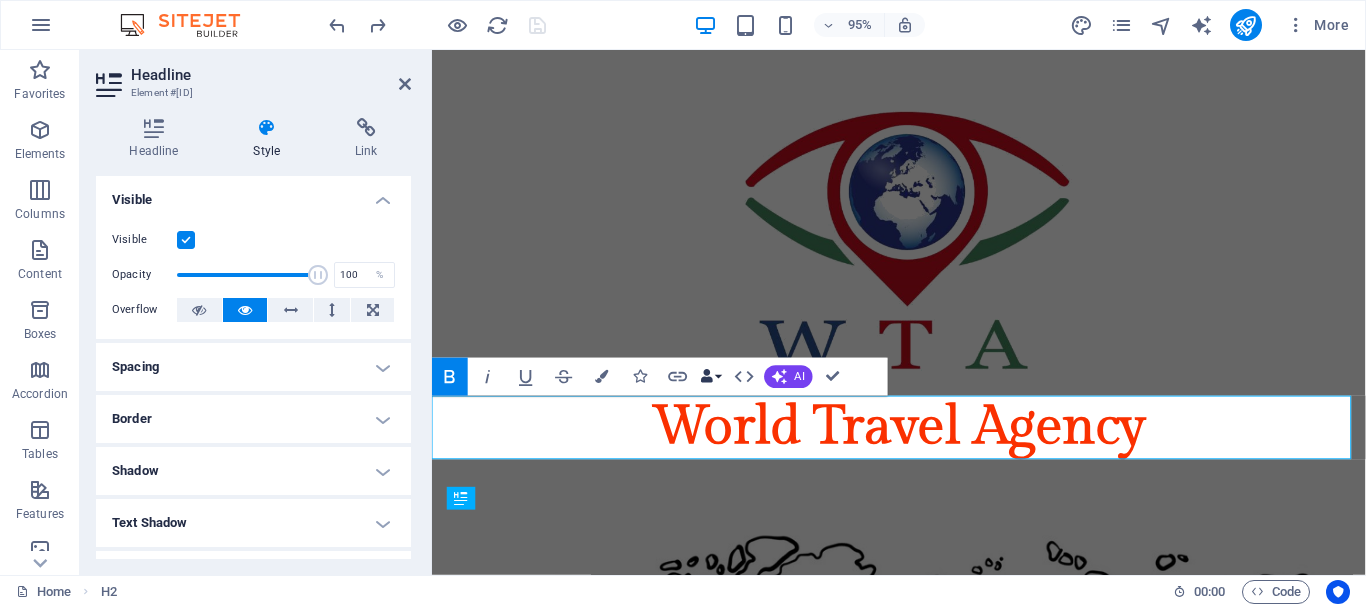 click on "Data Bindings" at bounding box center (711, 377) 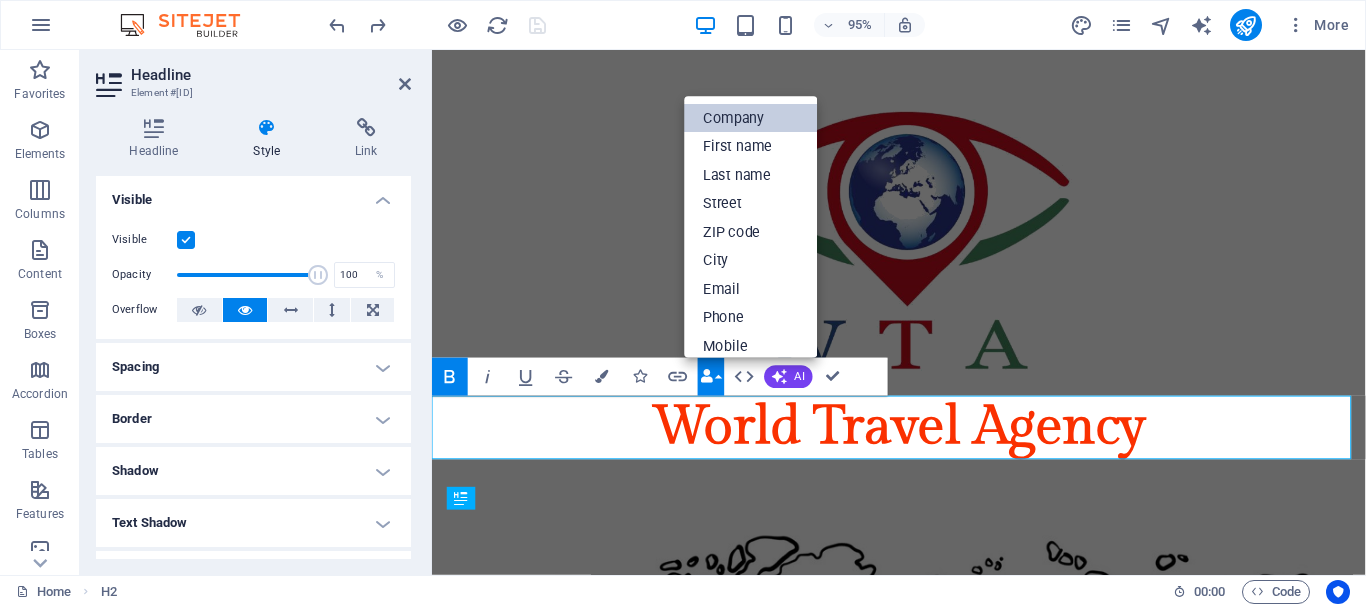click on "Company" at bounding box center [751, 118] 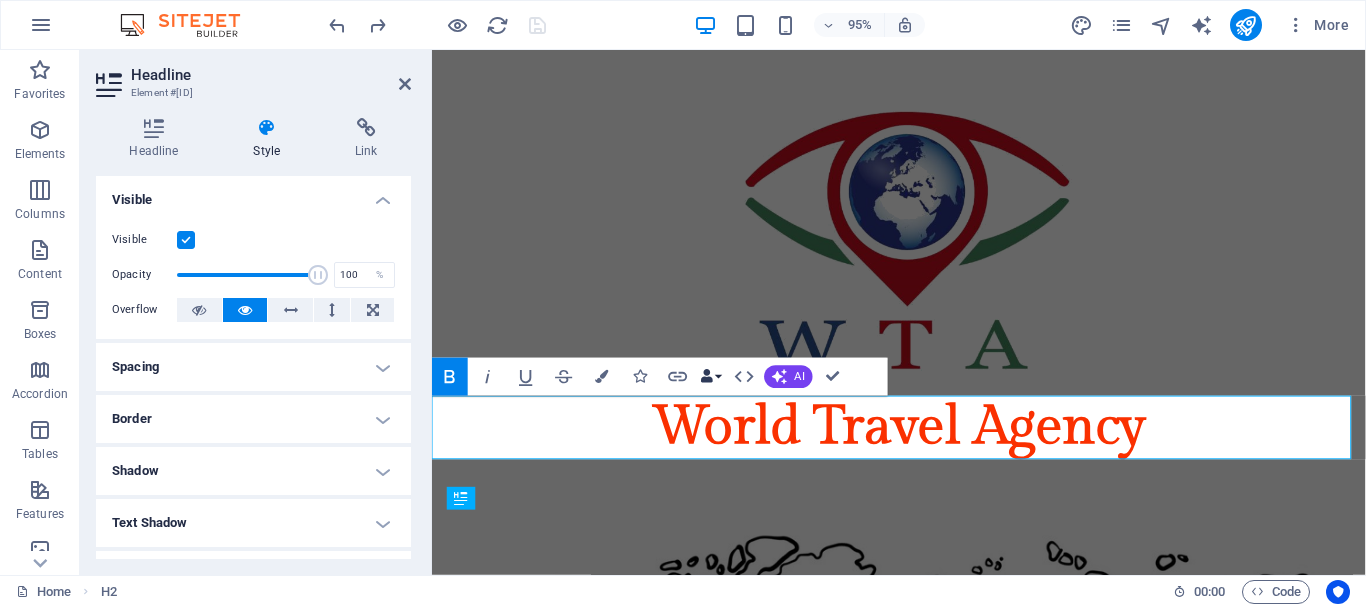 click on "Data Bindings" at bounding box center [711, 377] 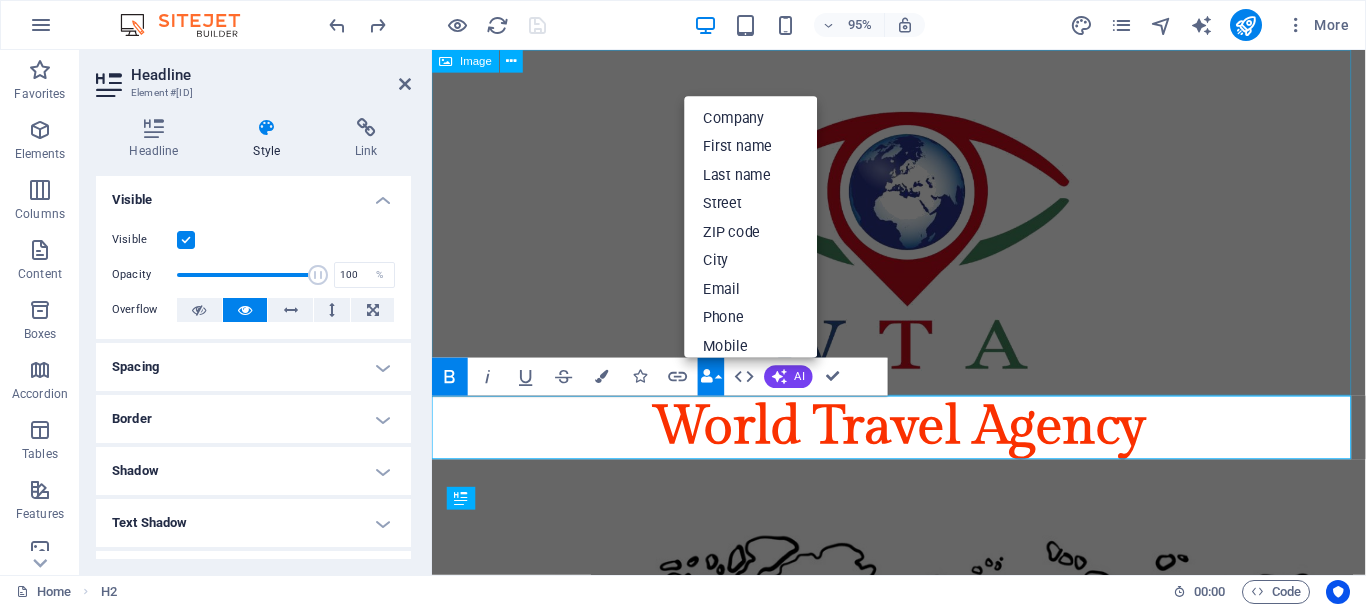 click at bounding box center [923, 232] 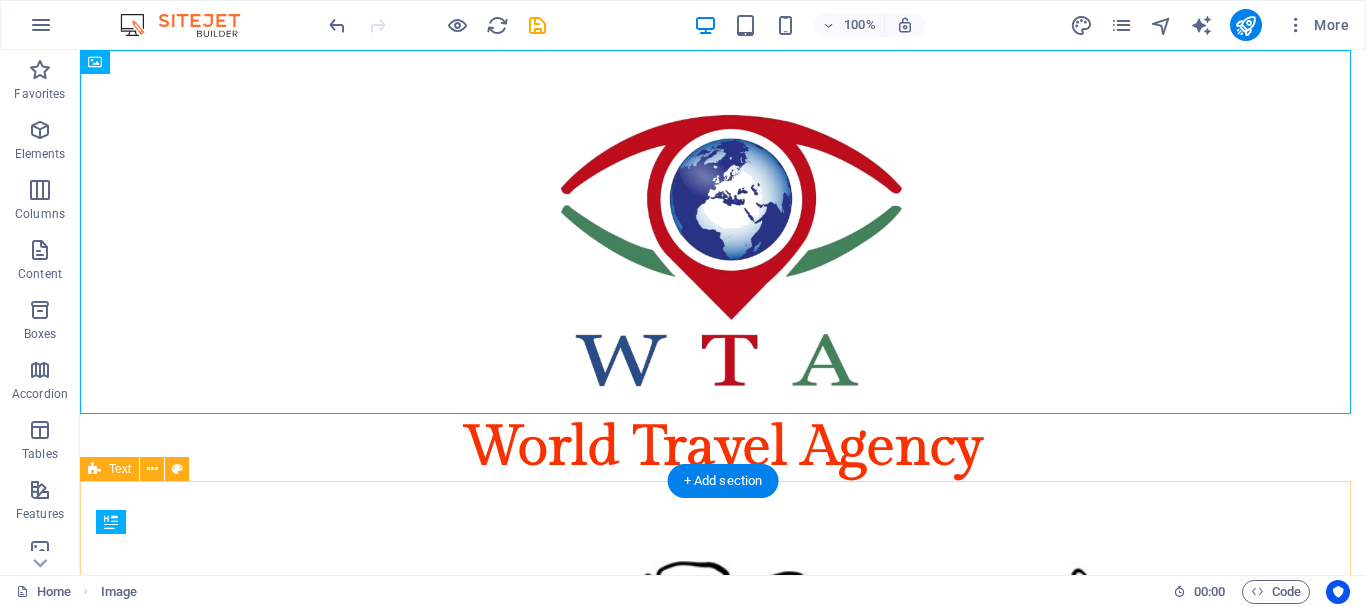 click at bounding box center (723, 930) 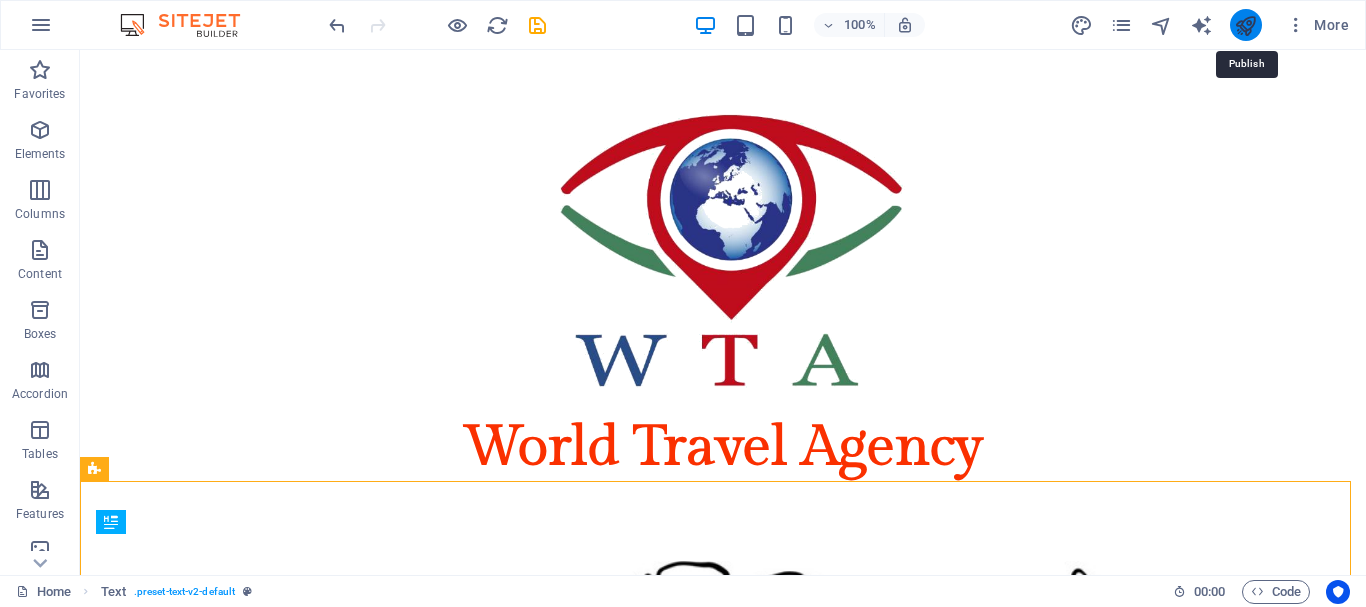 click at bounding box center (1245, 25) 